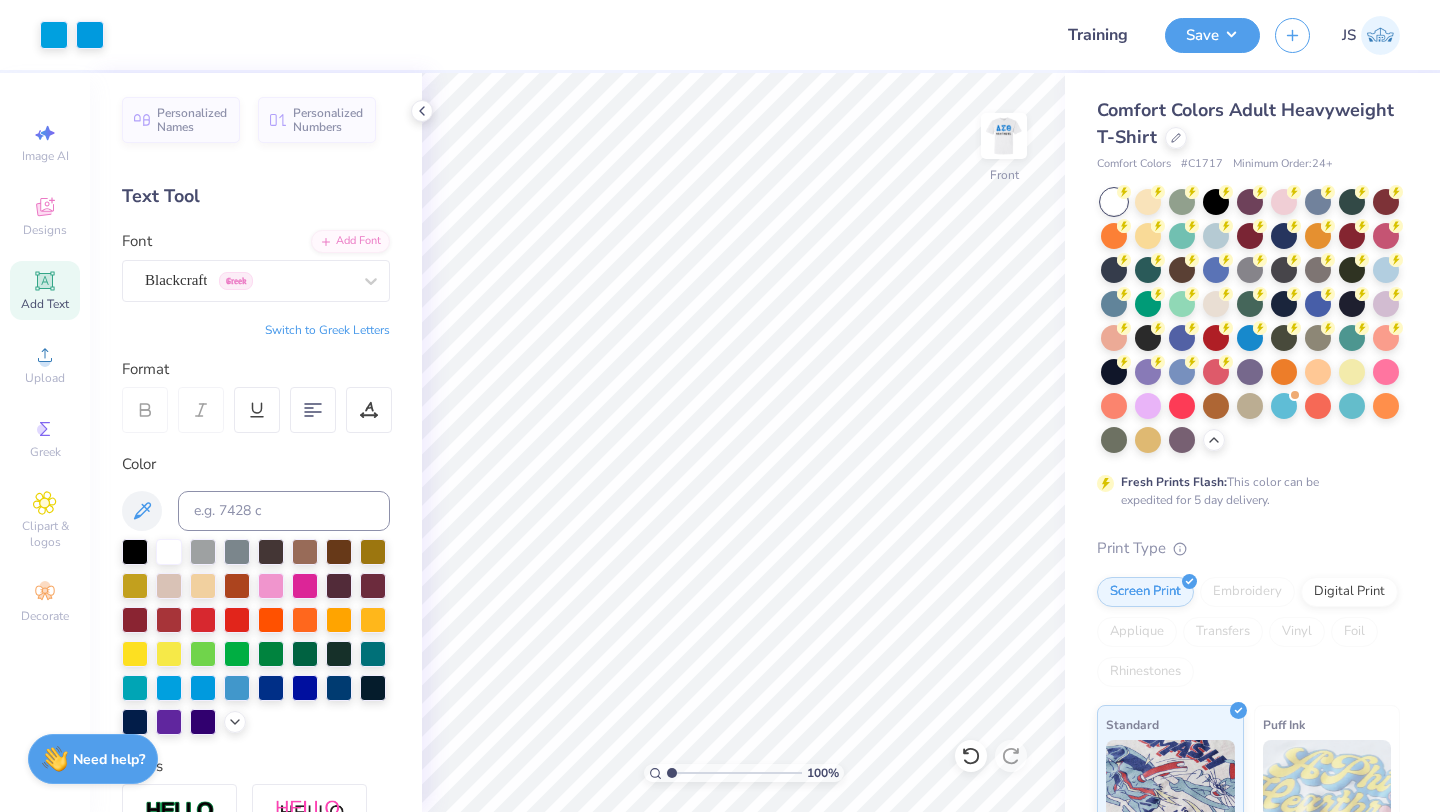 scroll, scrollTop: 0, scrollLeft: 0, axis: both 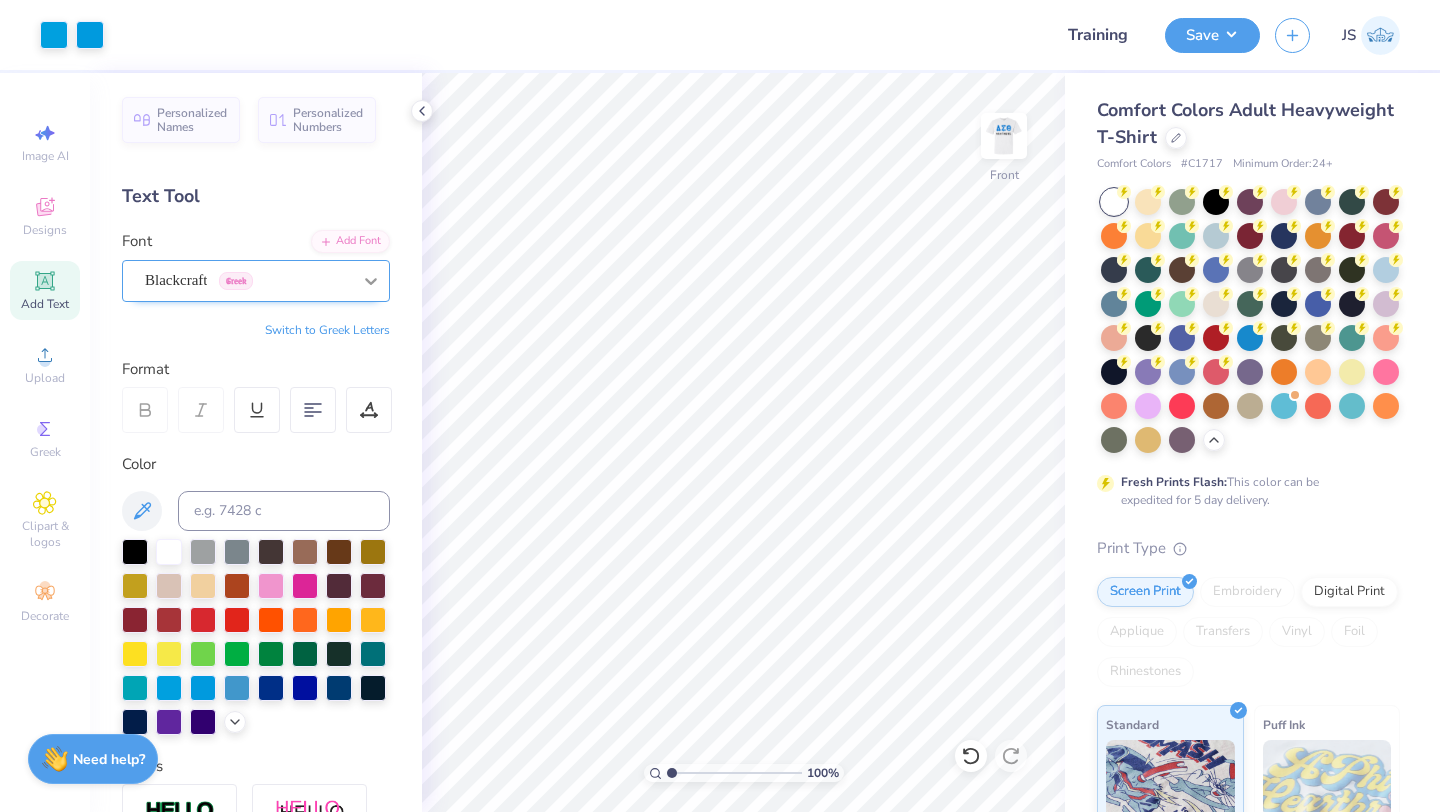 click 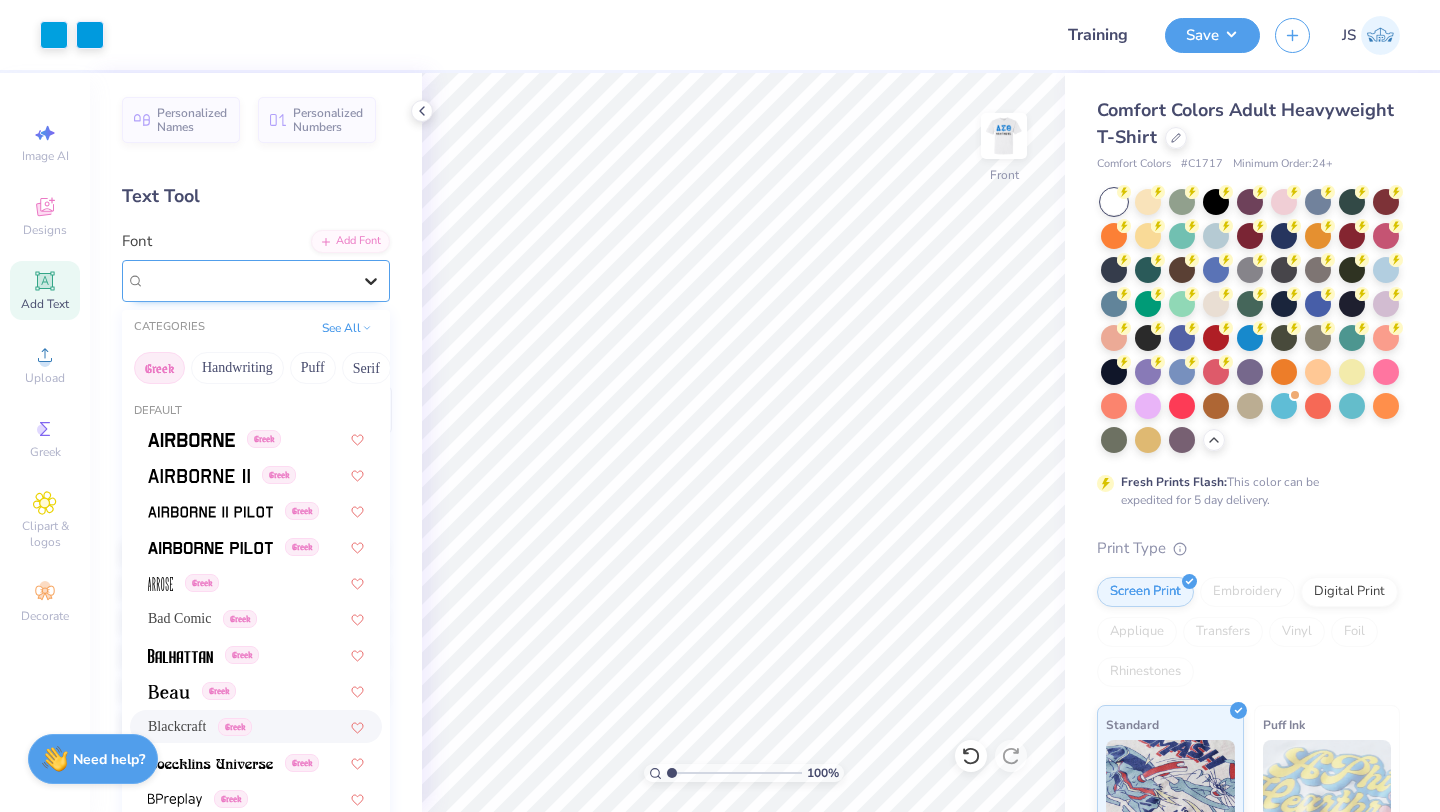 click 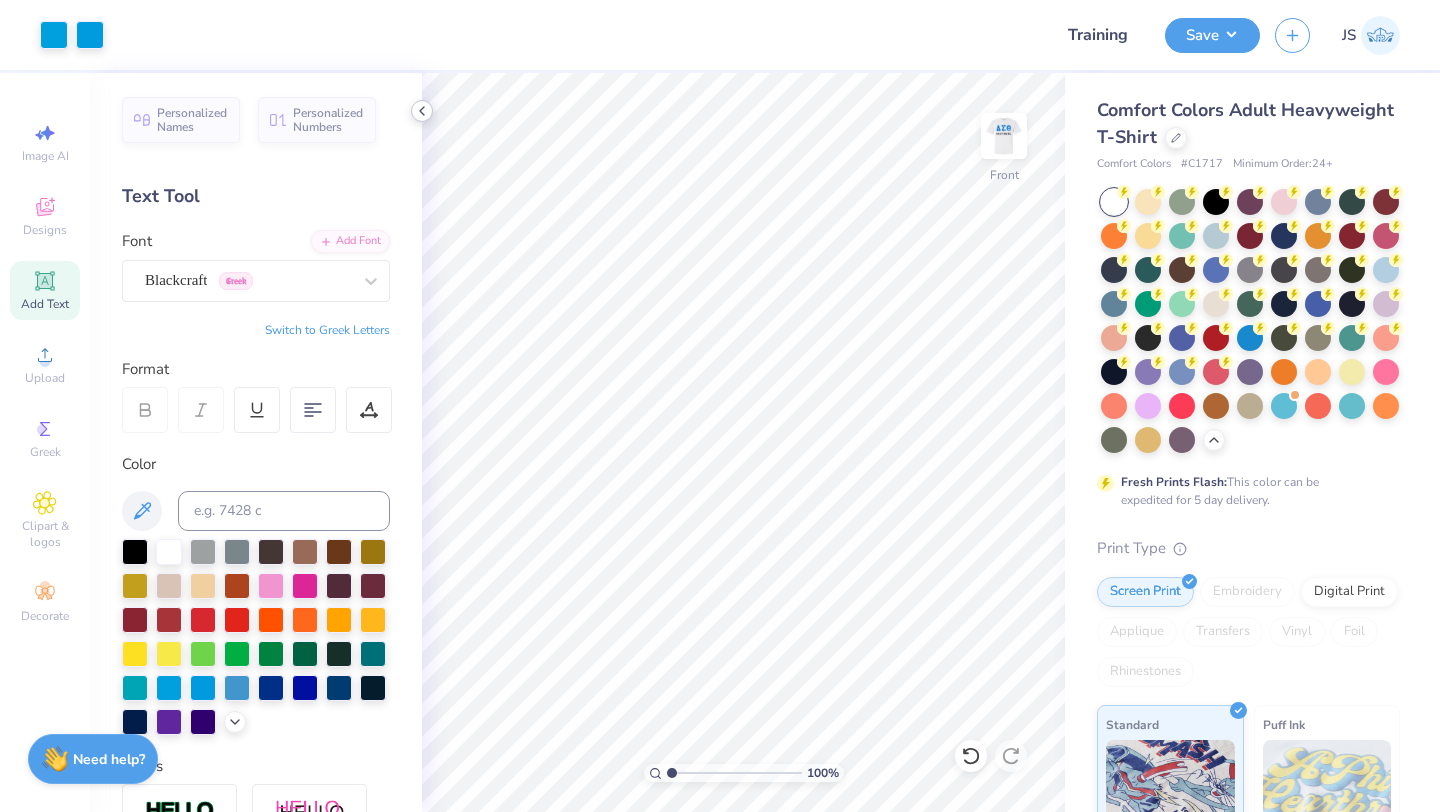 click 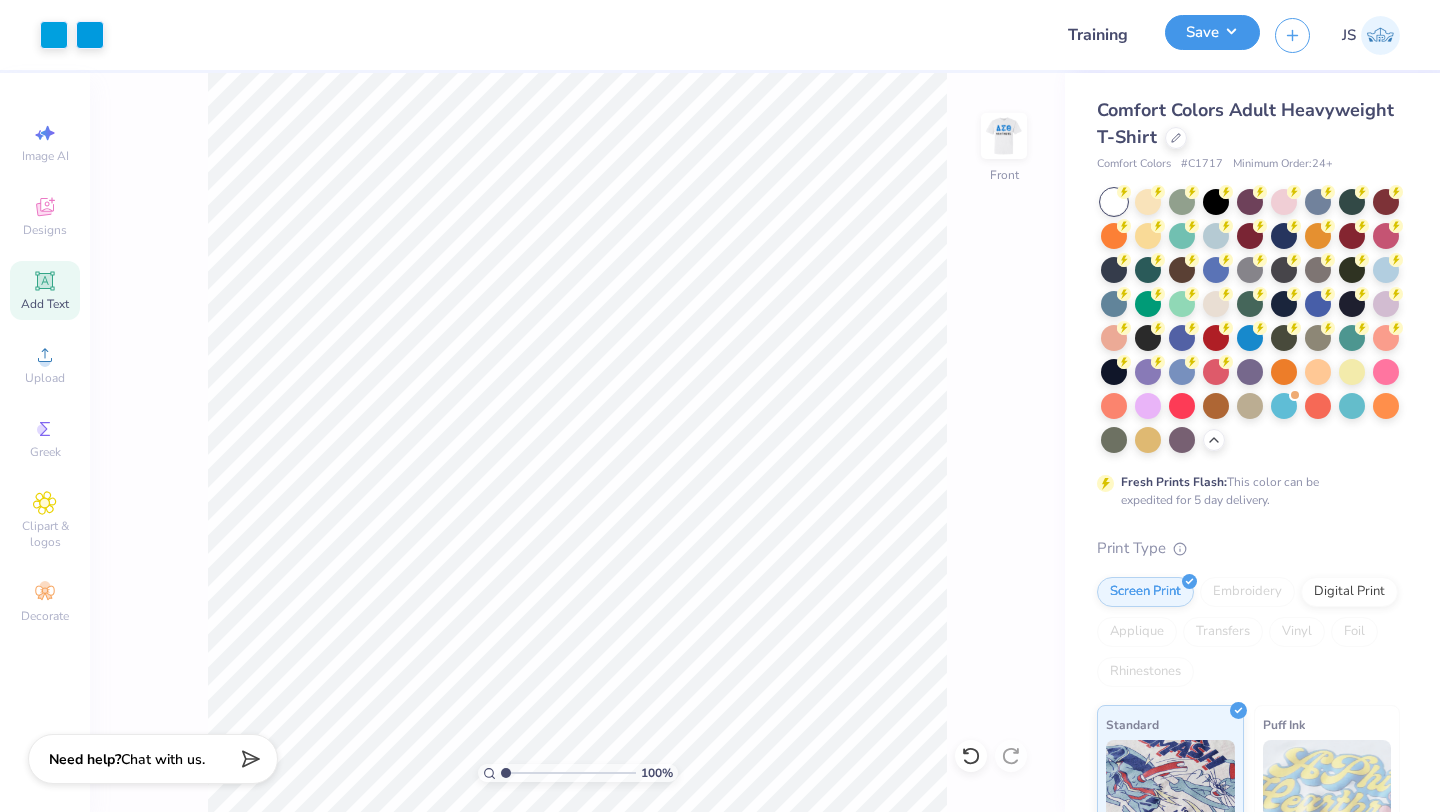 click on "Save" at bounding box center (1212, 32) 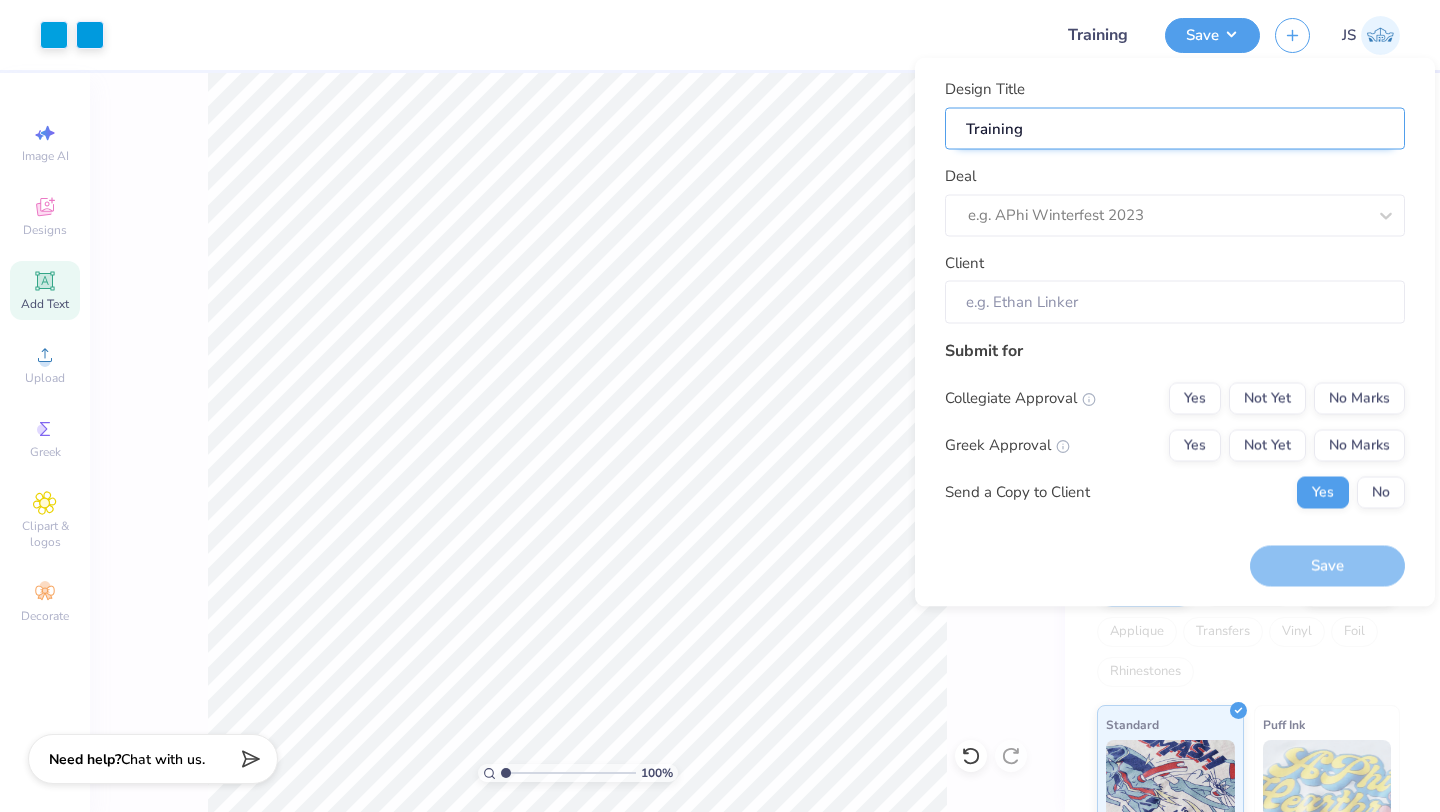 click on "Training" at bounding box center (1175, 128) 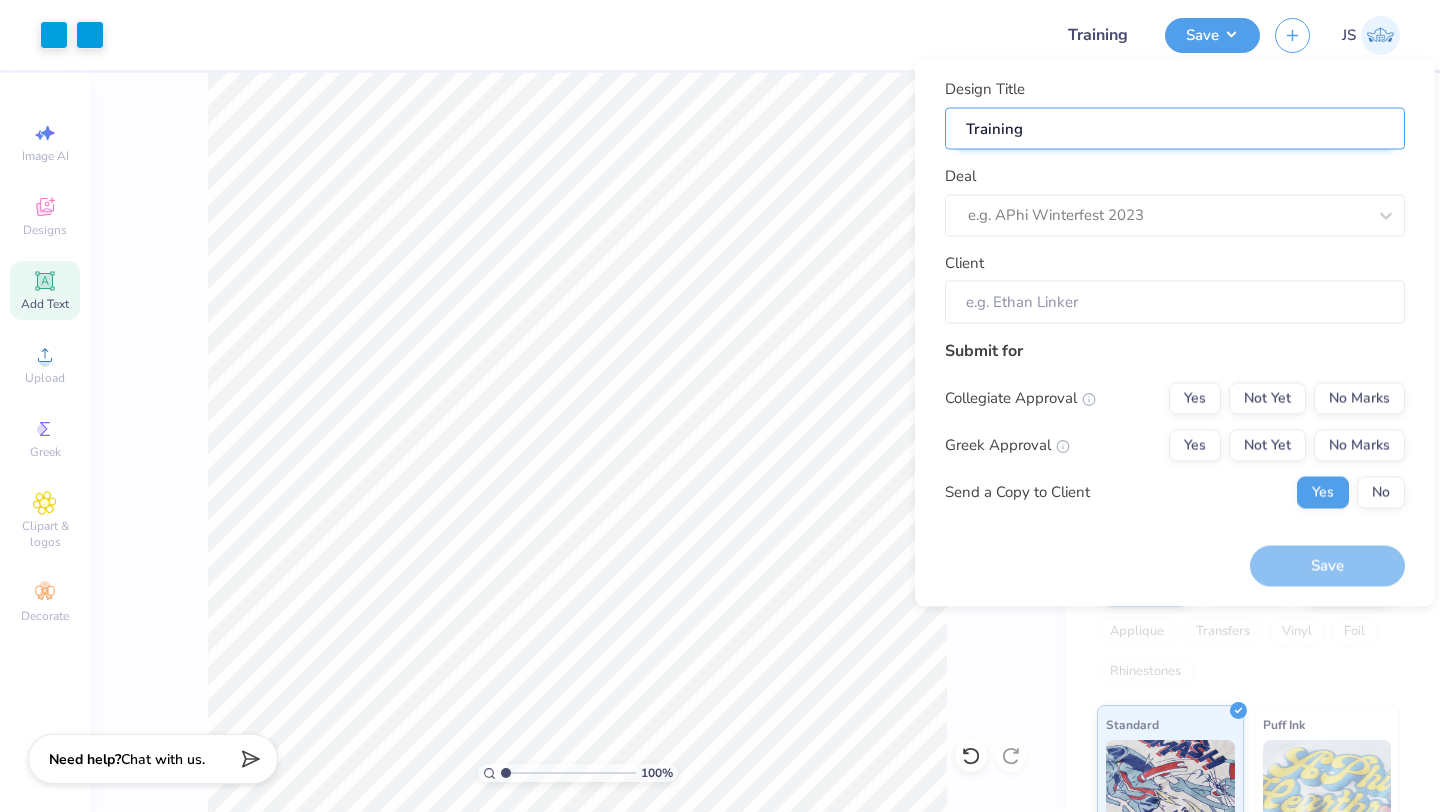 type on "Training E" 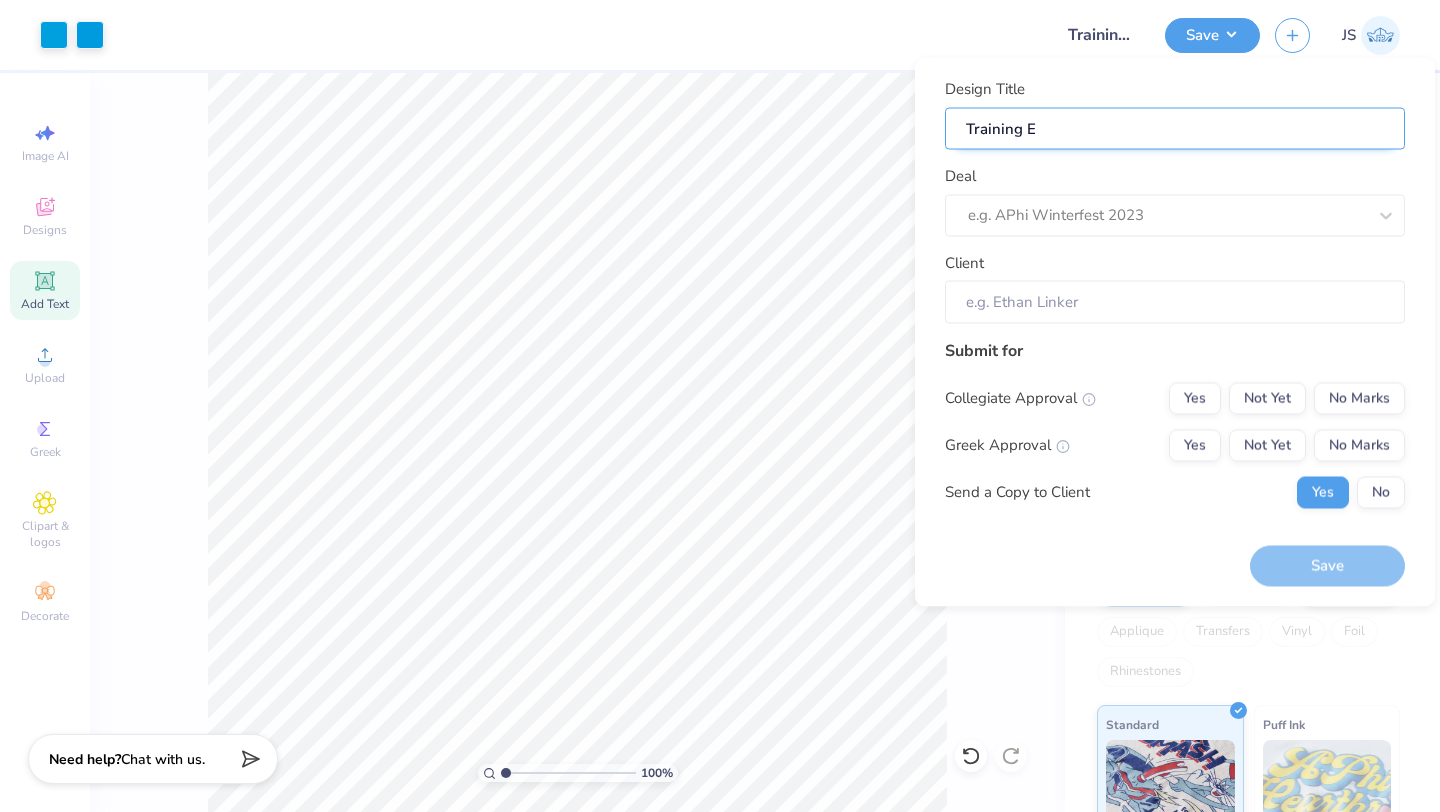 type on "Training Ex" 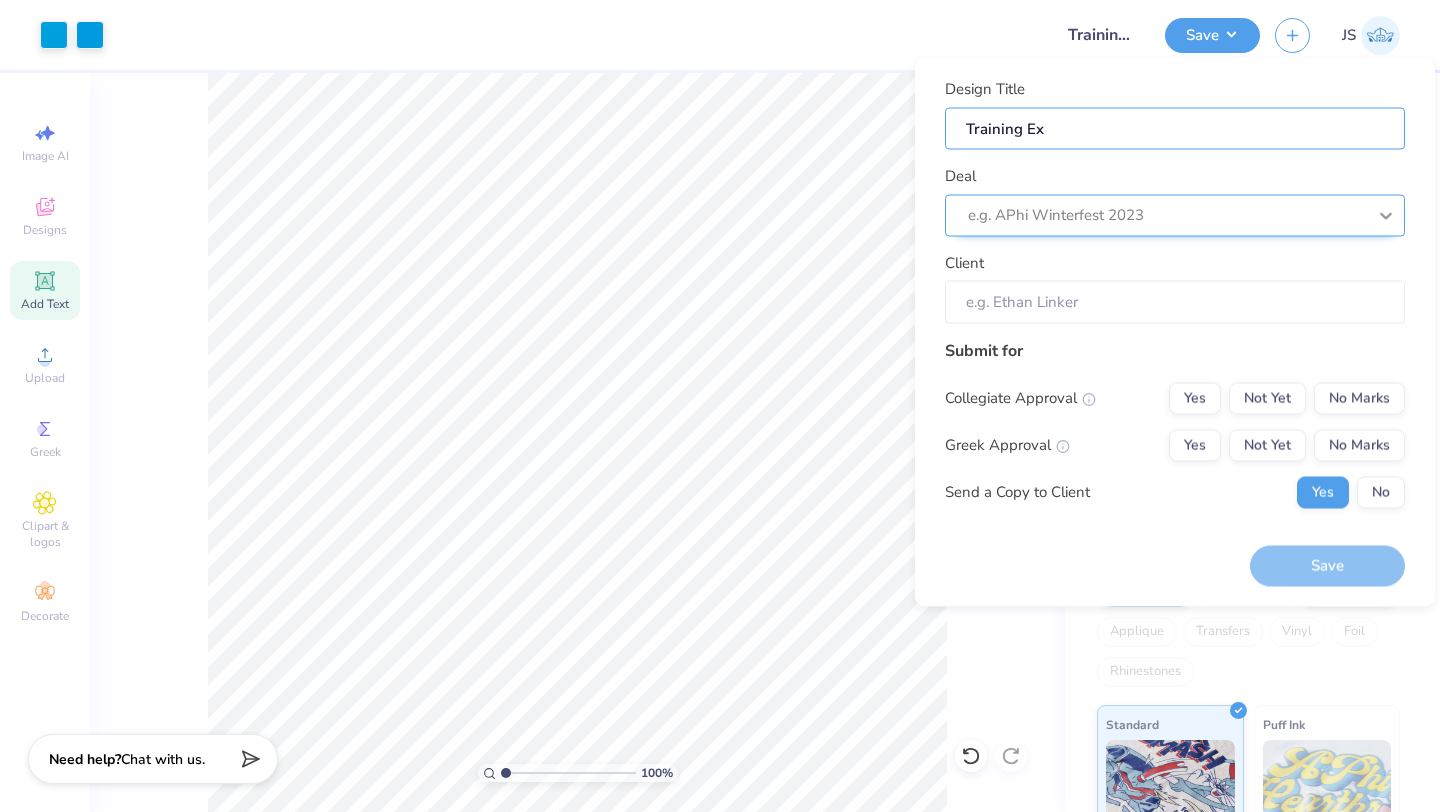 type on "Training Ex" 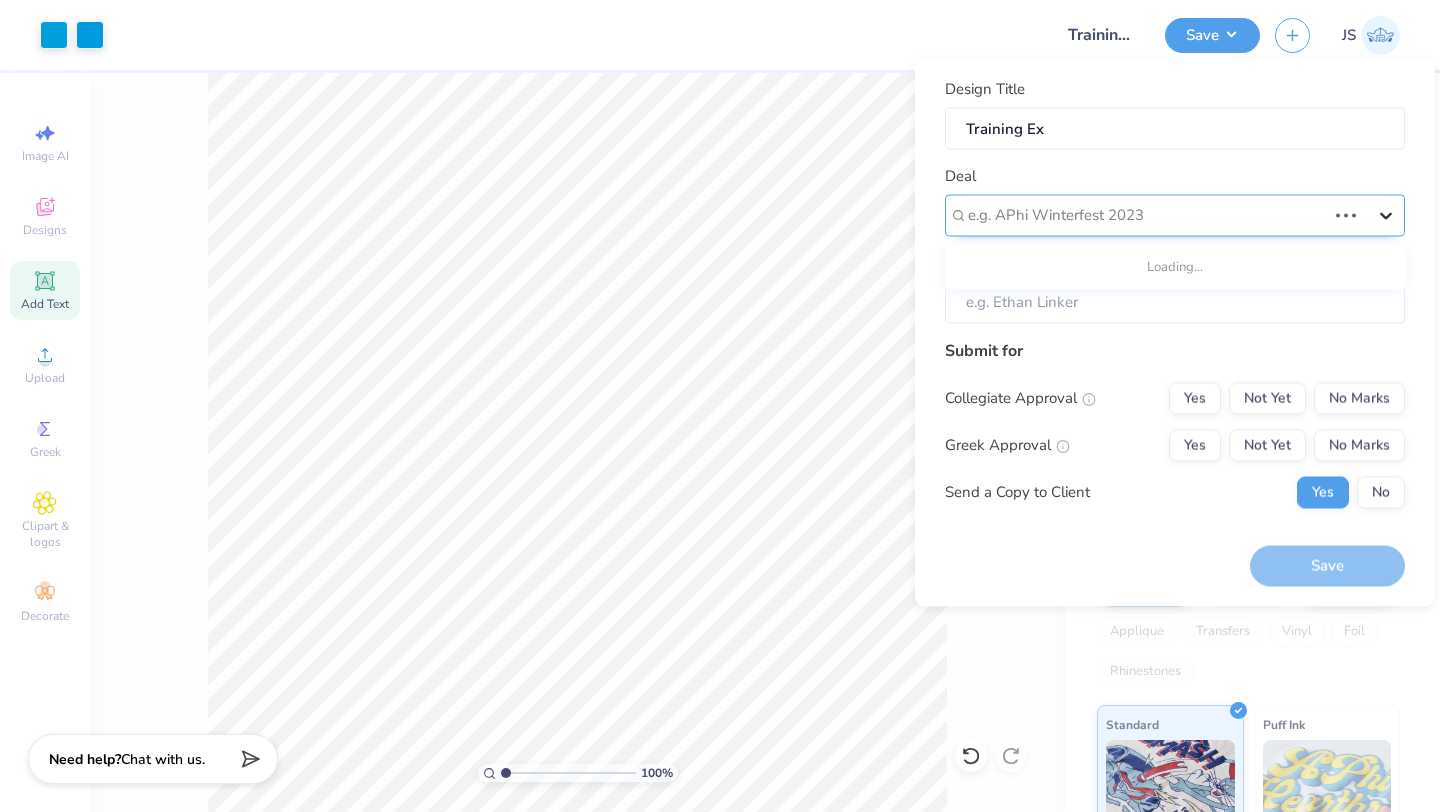 click 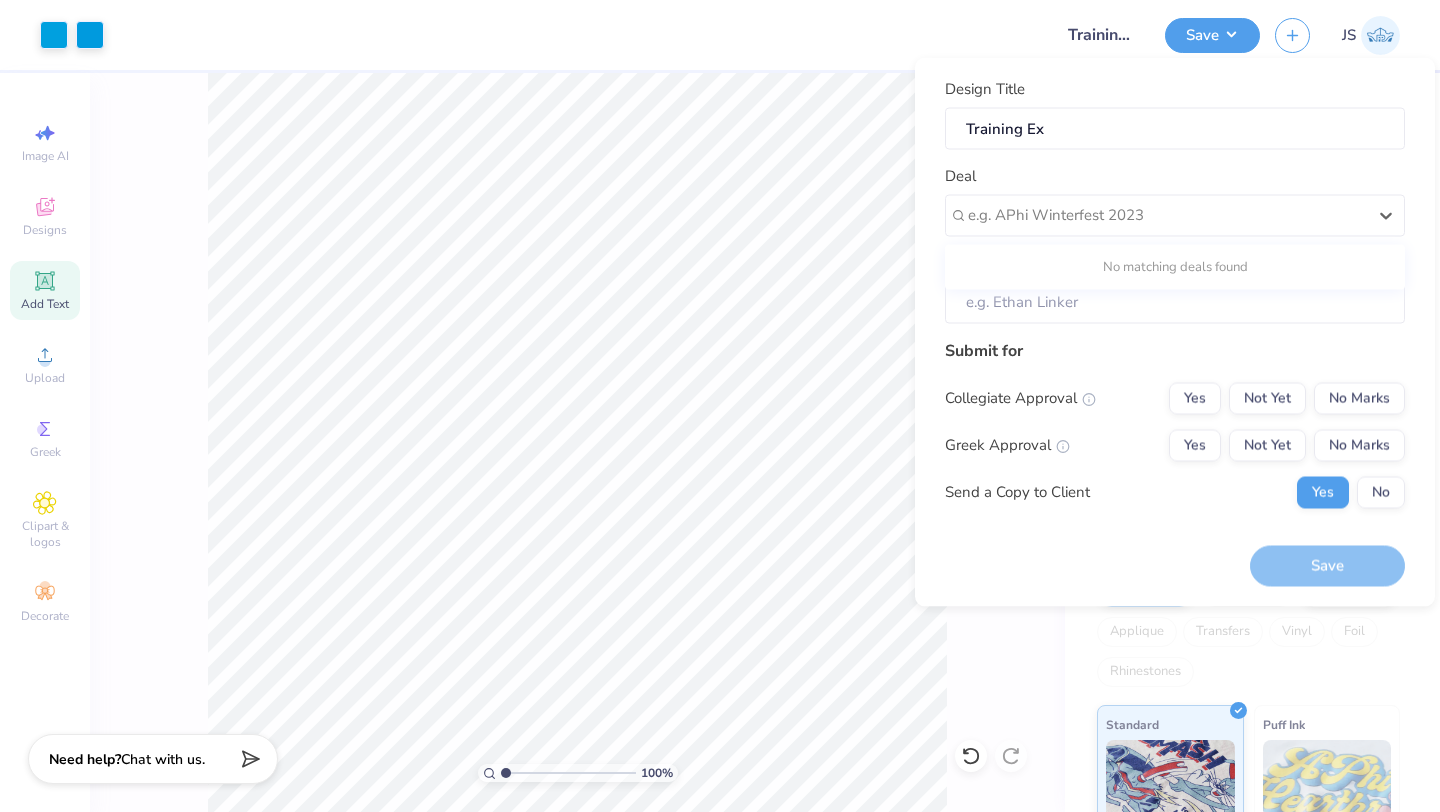 click on "No matching deals found" at bounding box center [1175, 267] 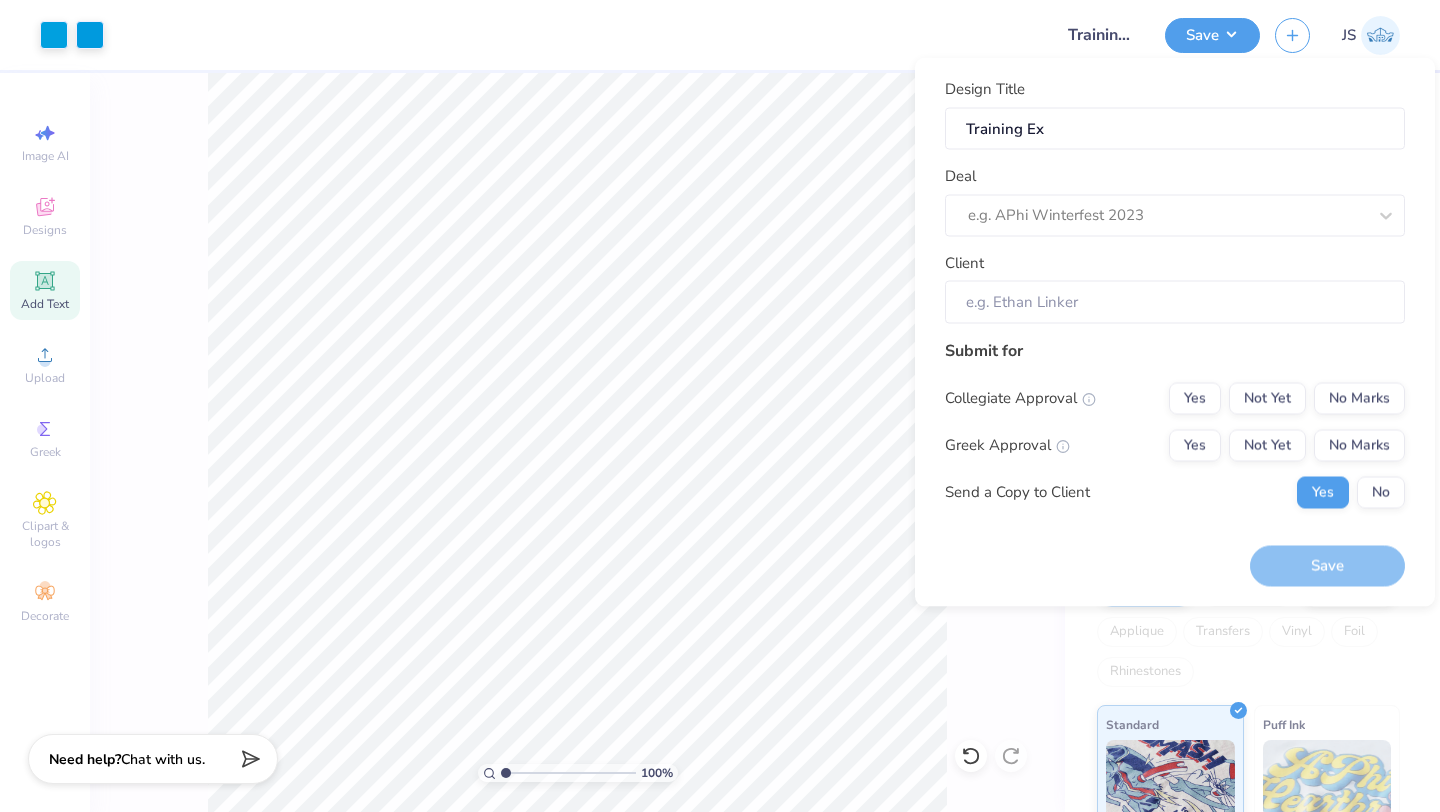 click on "Submit for Collegiate Approval Yes Not Yet No Marks Greek Approval Yes Not Yet No Marks Send a Copy to Client Yes No" at bounding box center (1175, 430) 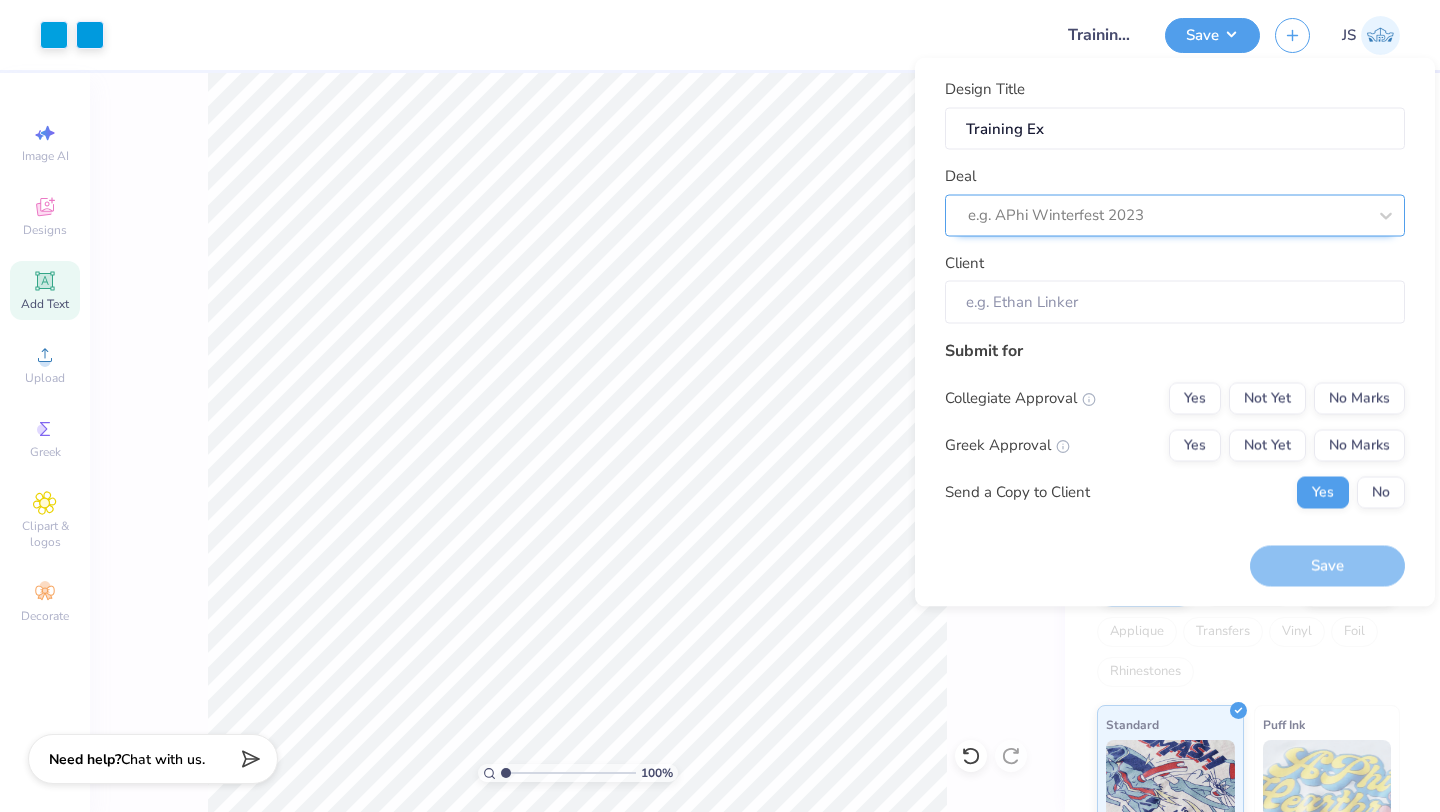 click at bounding box center (1167, 215) 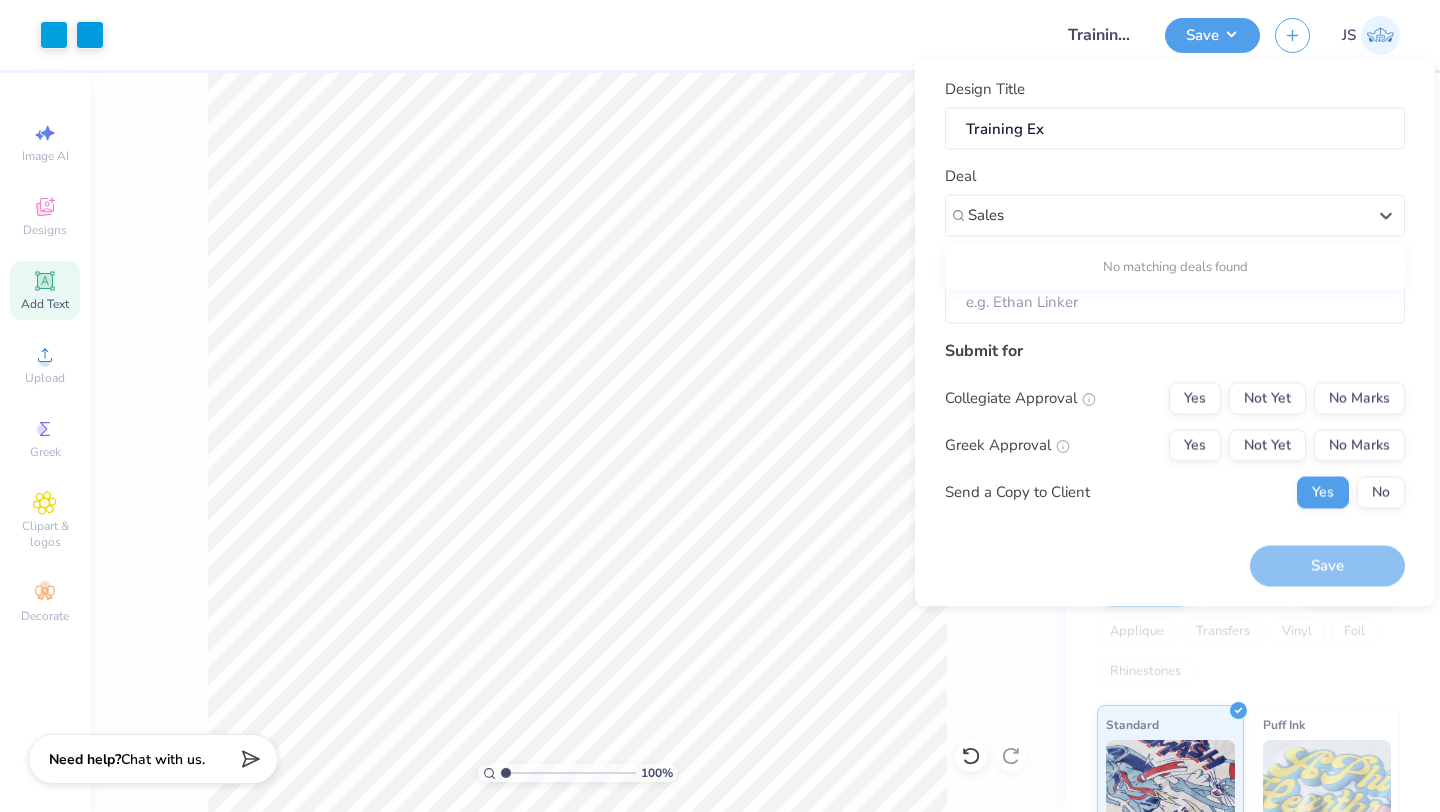 type on "Sales" 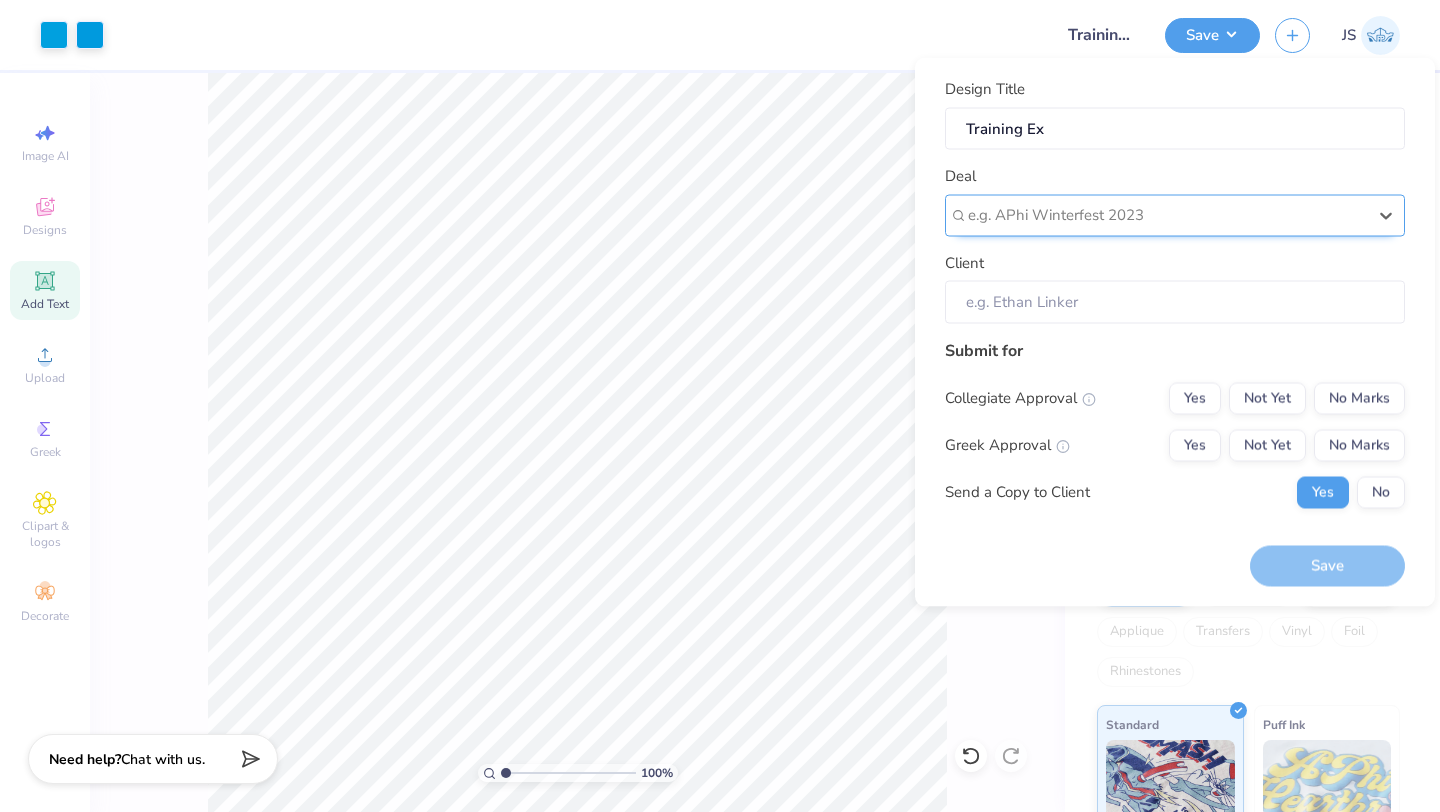 click at bounding box center [1167, 215] 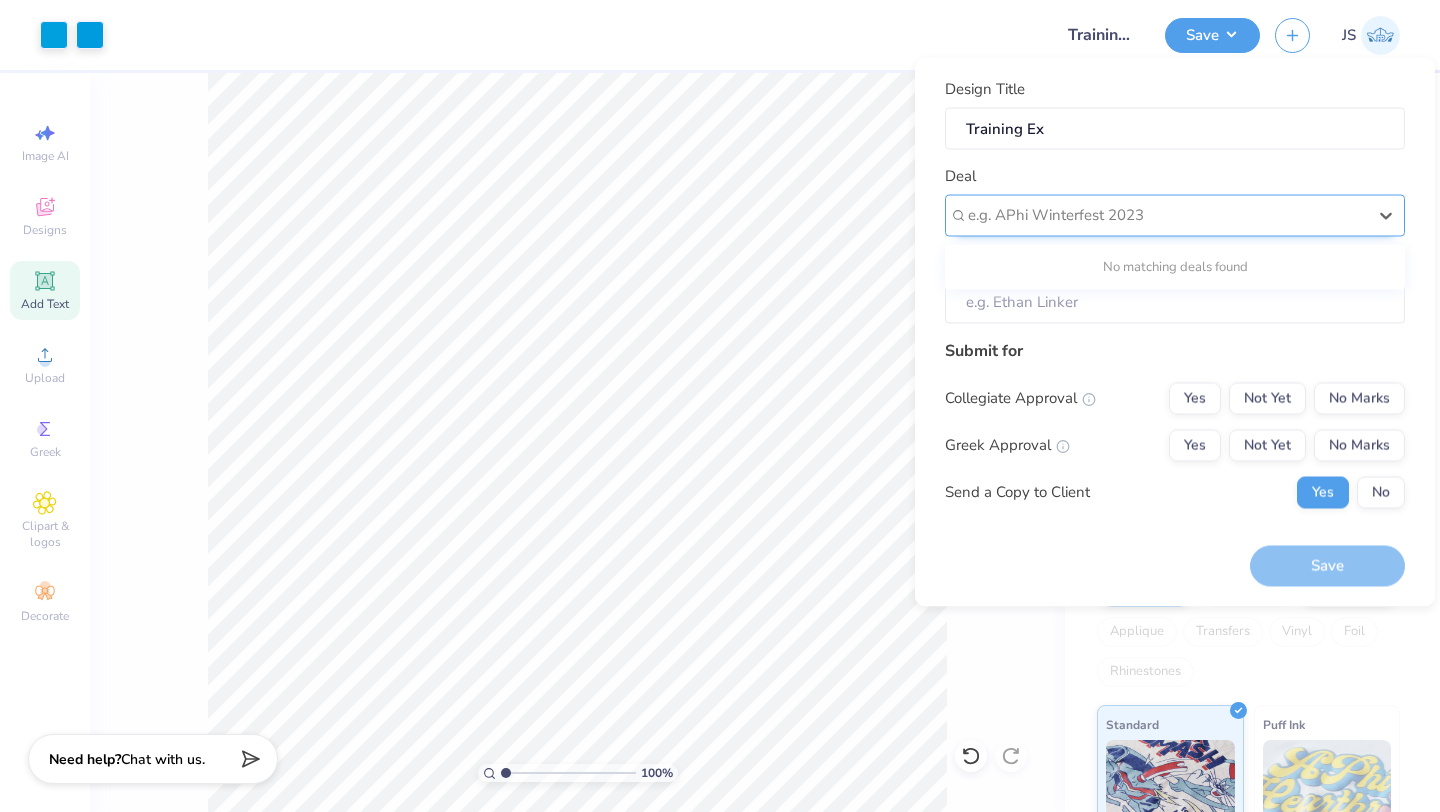 click at bounding box center [1167, 215] 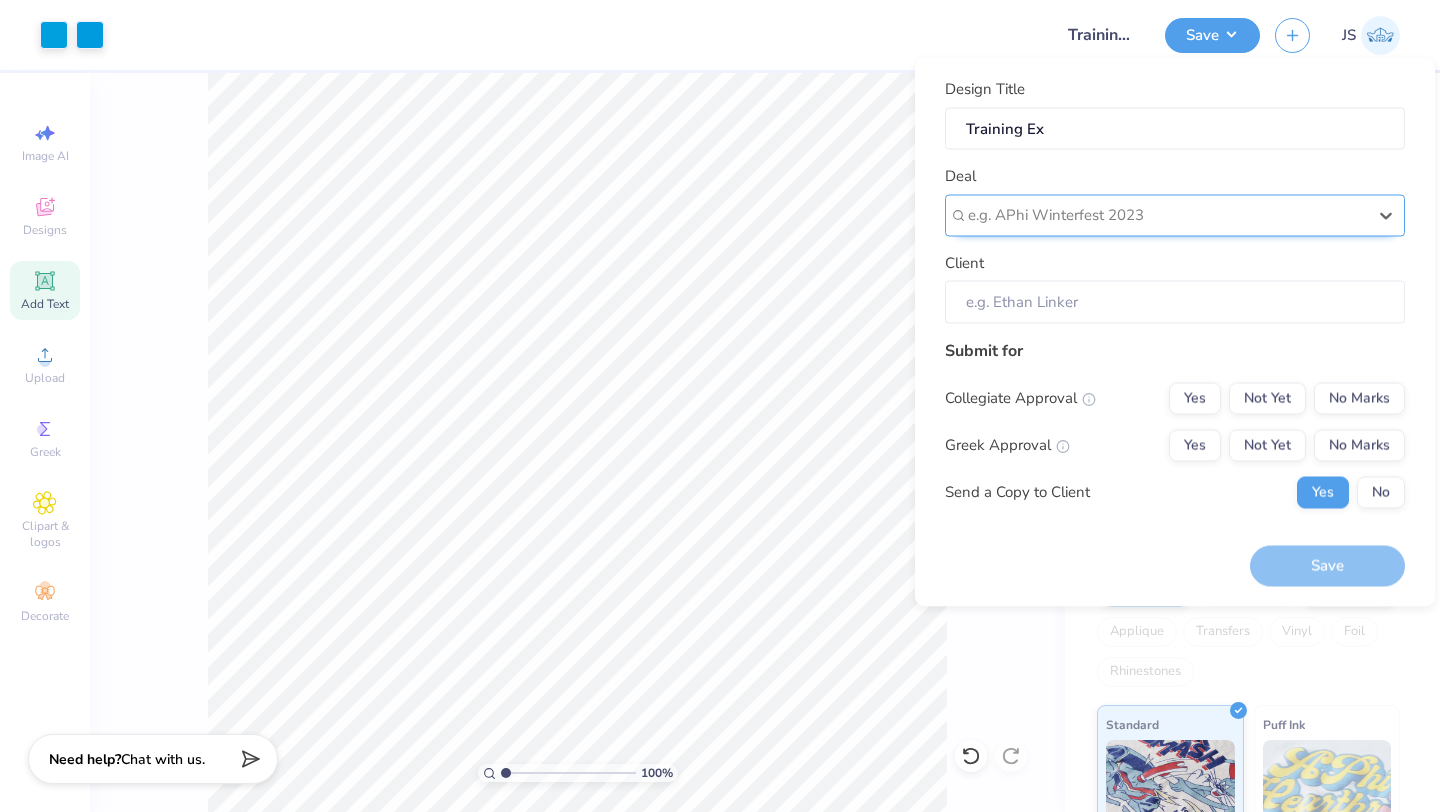 click at bounding box center [1167, 215] 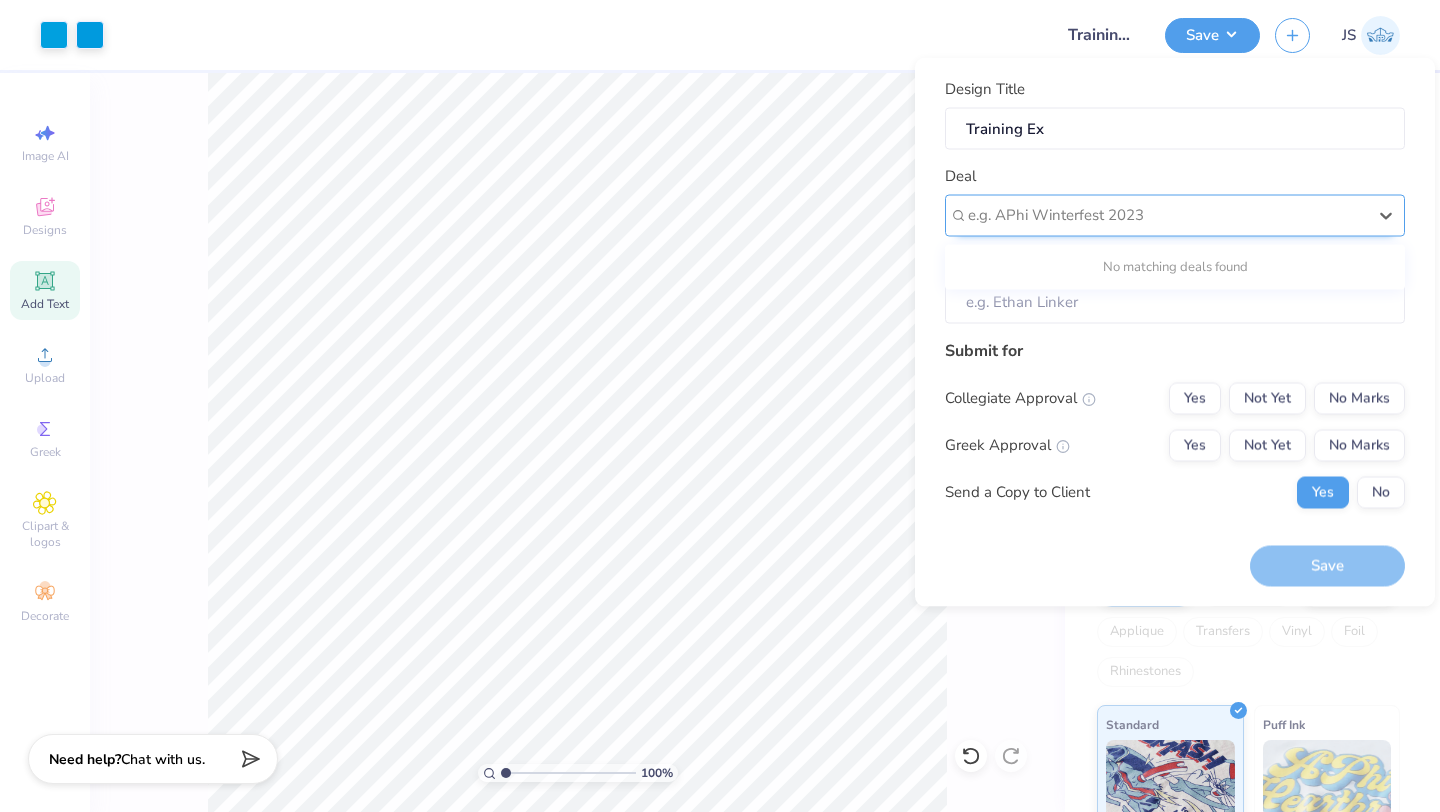 click at bounding box center [1167, 215] 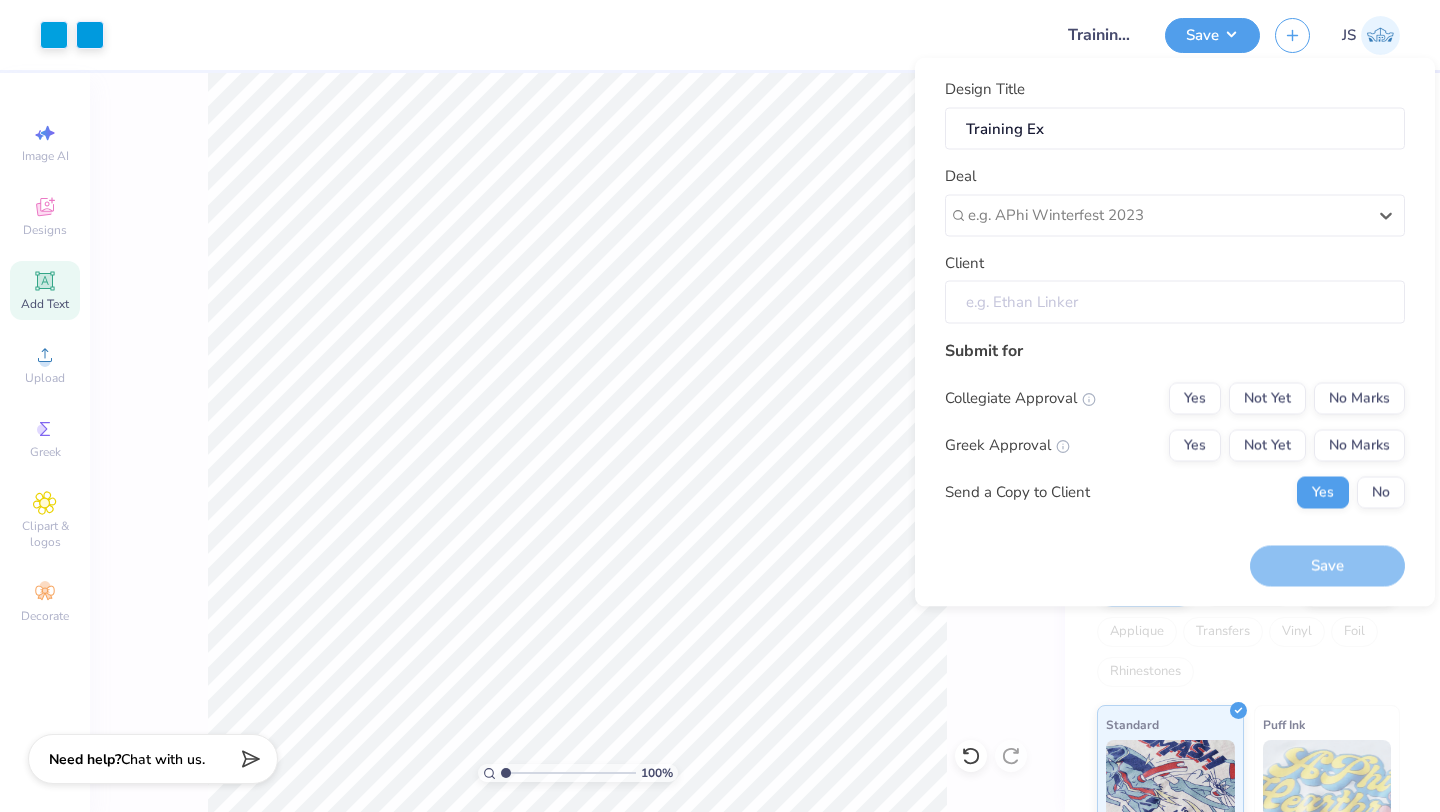 click on "Client" at bounding box center (1175, 302) 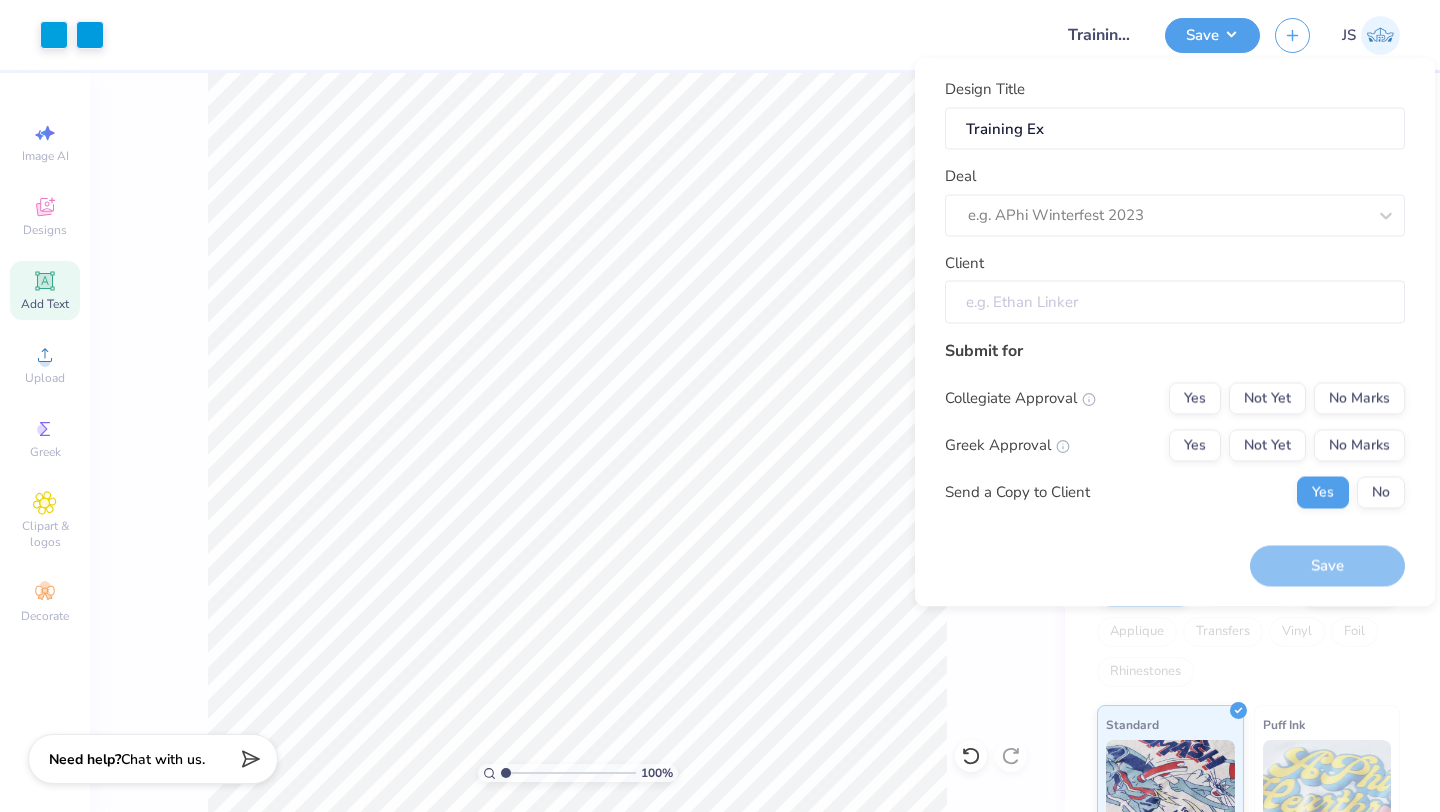 click on "Client" at bounding box center (1175, 302) 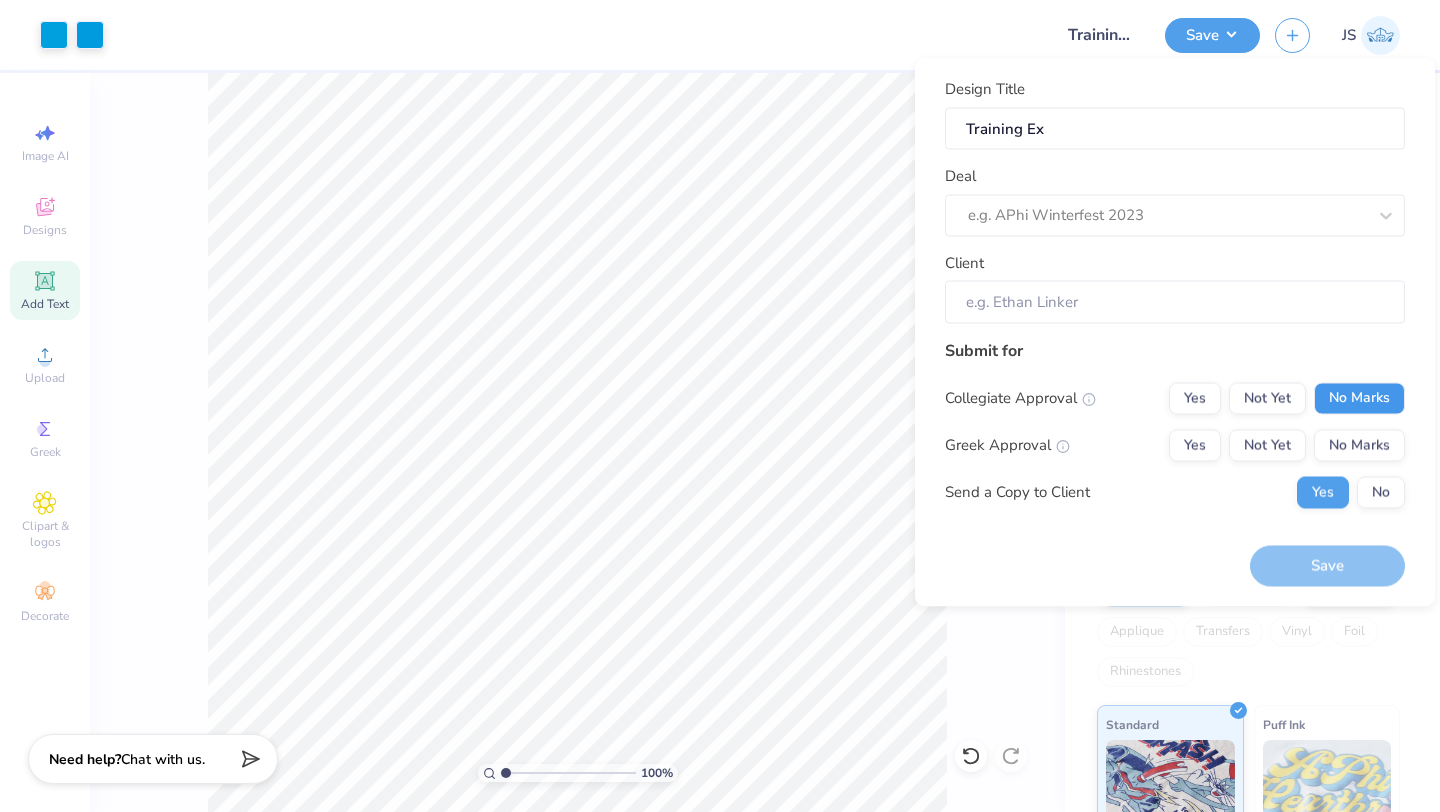 click on "No Marks" at bounding box center [1359, 398] 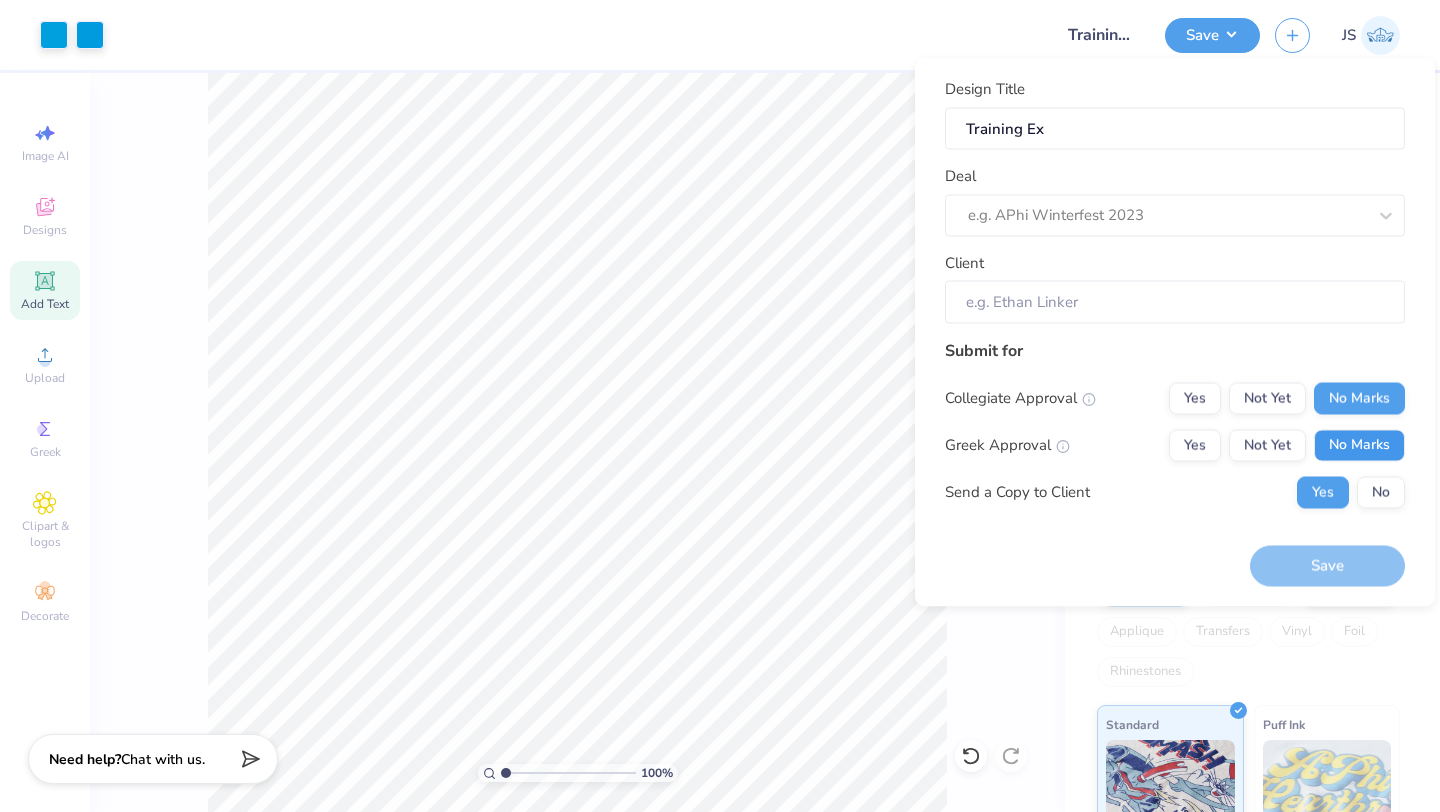 click on "No Marks" at bounding box center [1359, 445] 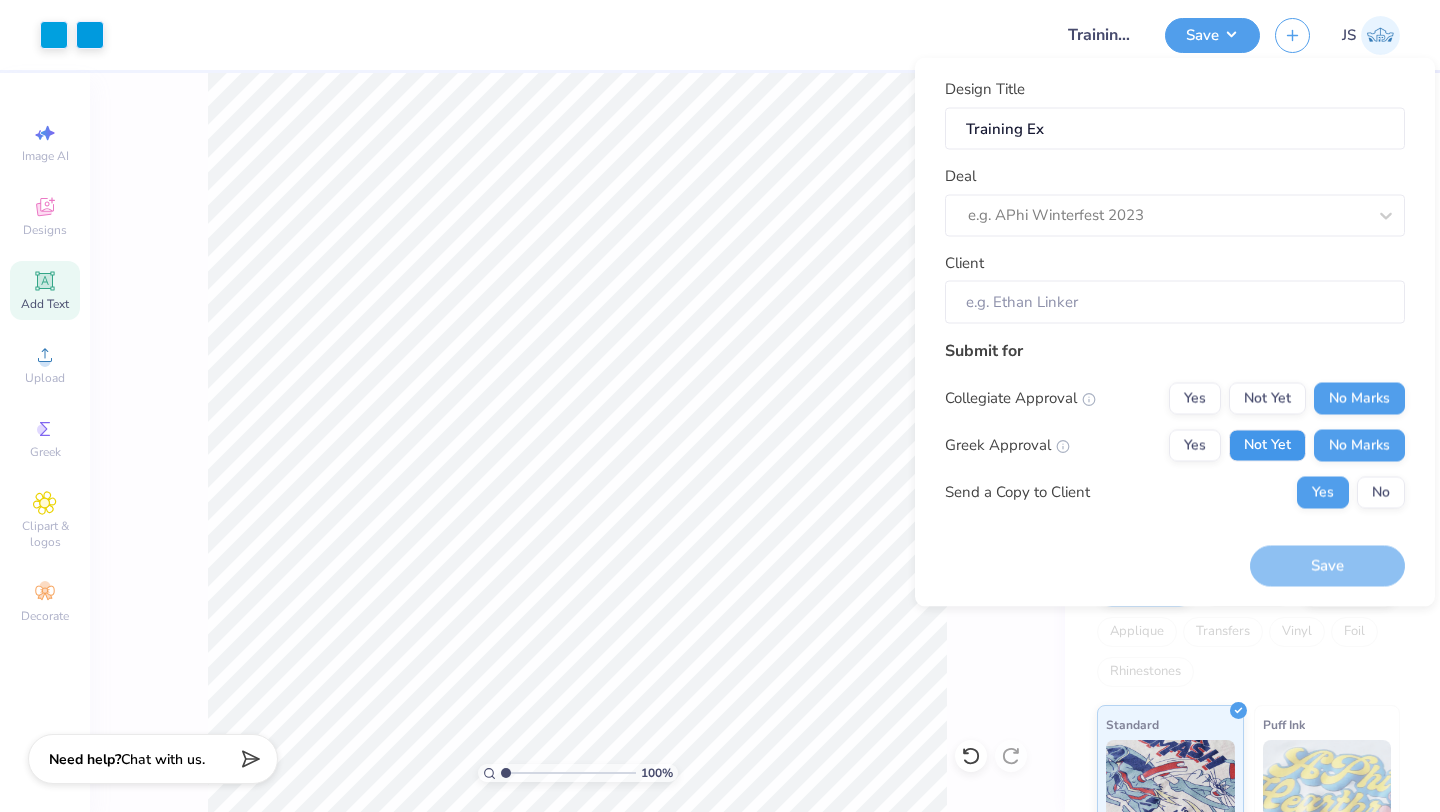 click on "Not Yet" at bounding box center [1267, 445] 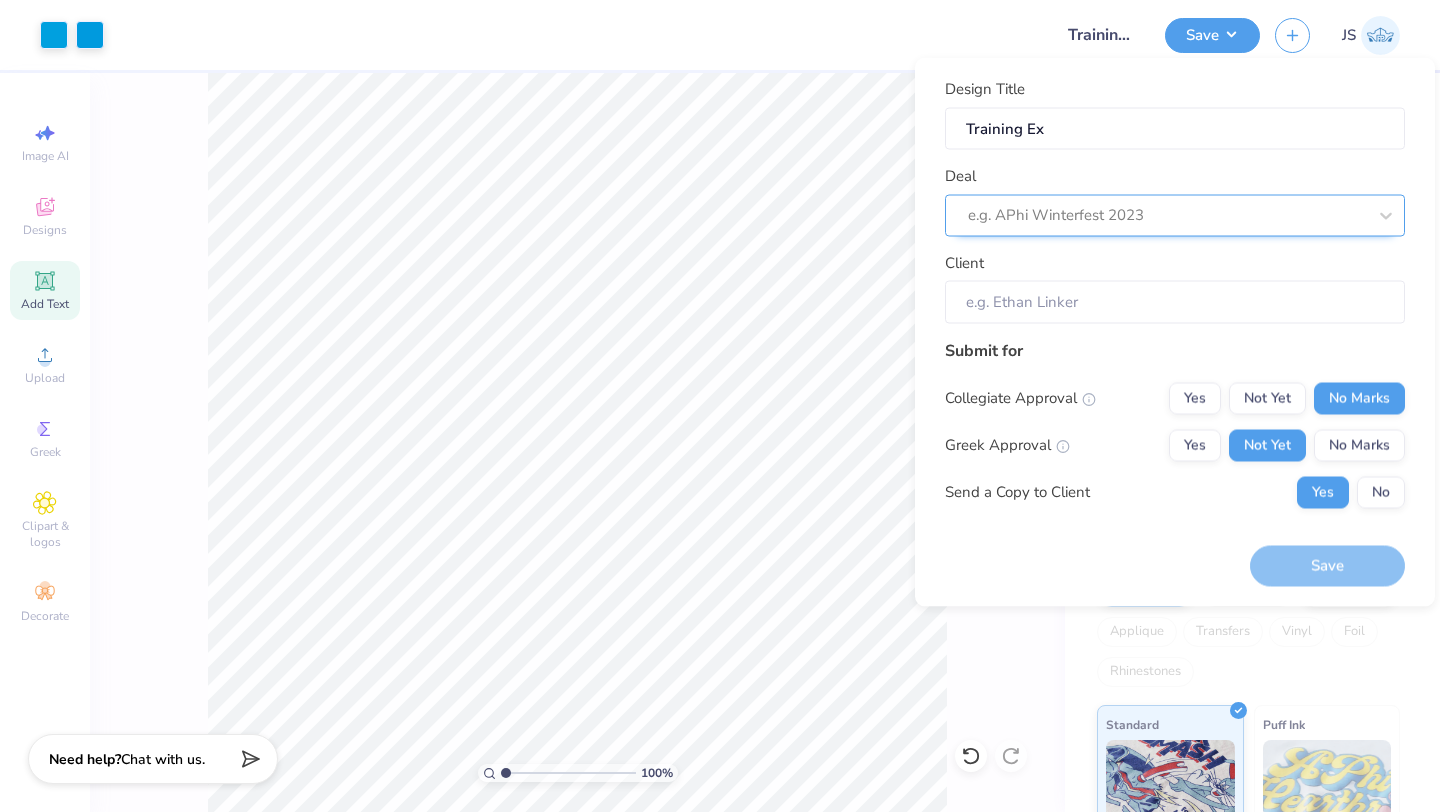 click at bounding box center (1167, 215) 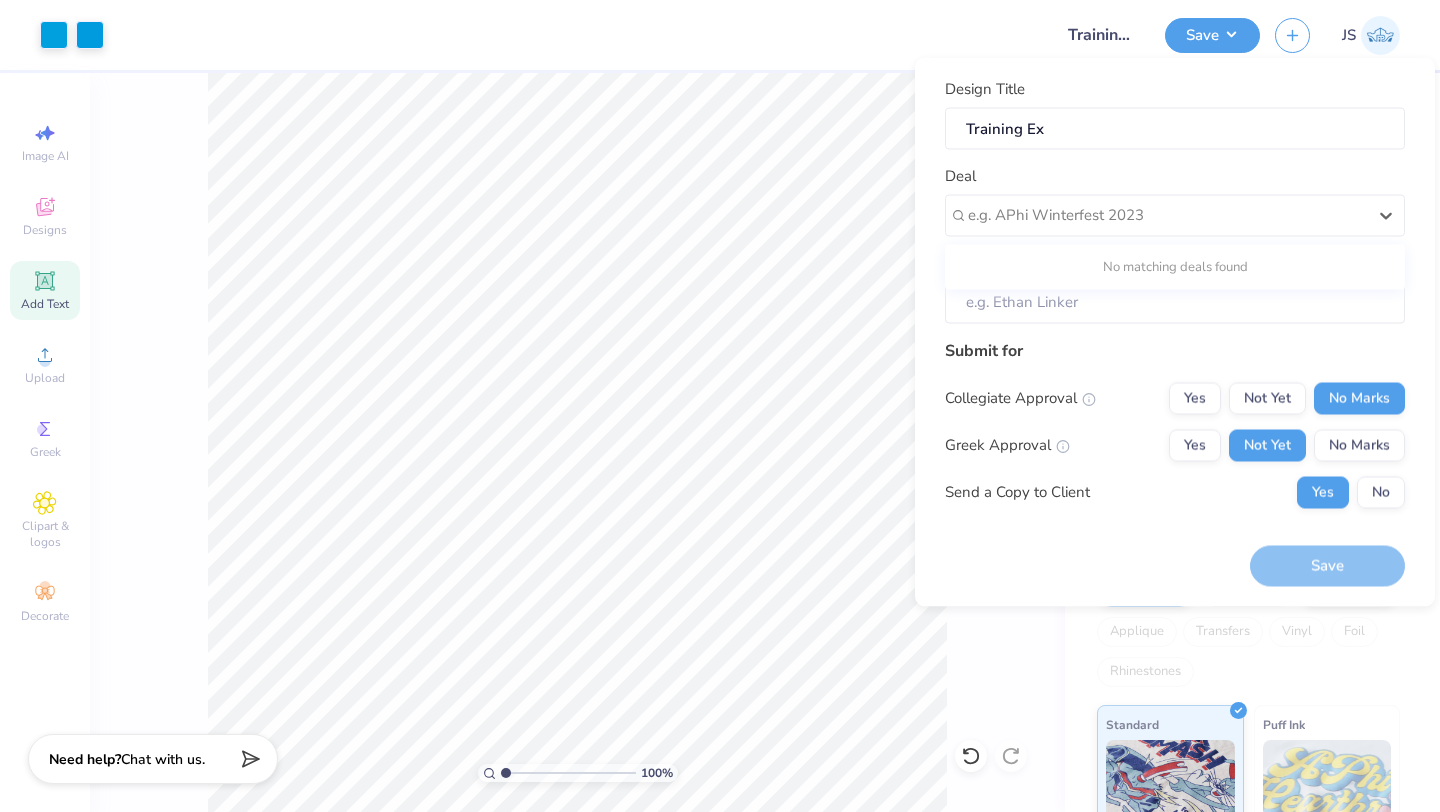 click on "No matching deals found" at bounding box center (1175, 267) 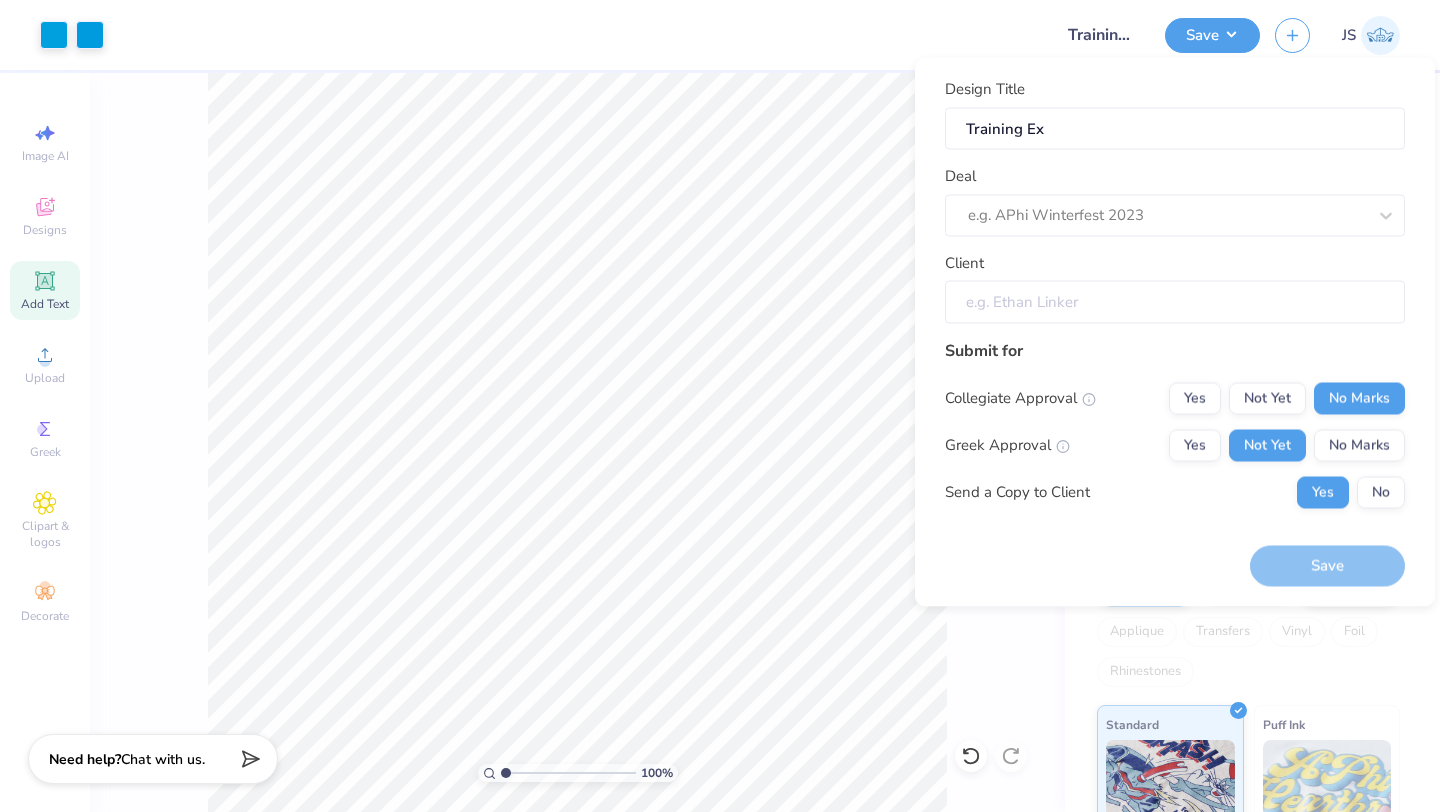 click on "Client" at bounding box center [1175, 302] 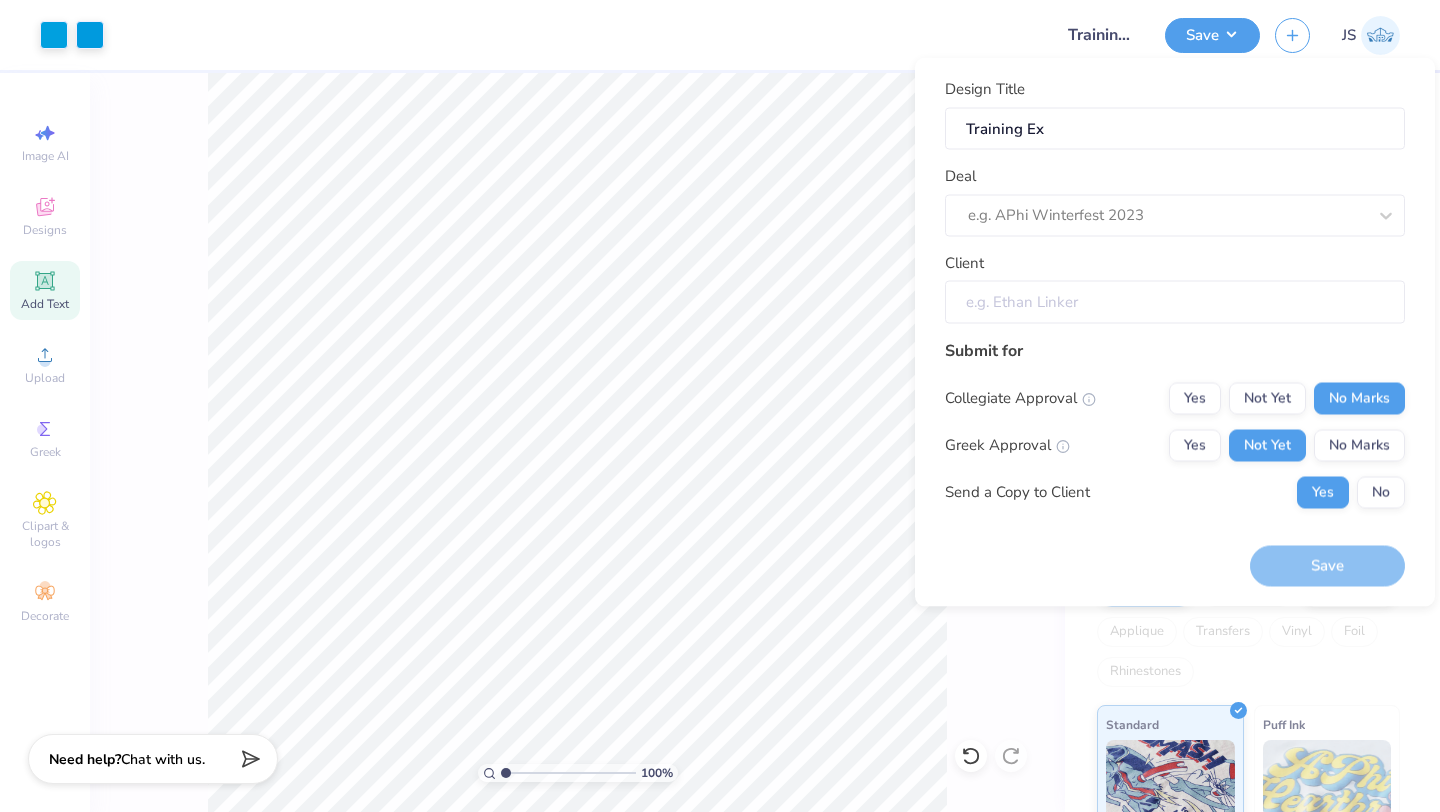 click on "Client" at bounding box center (1175, 302) 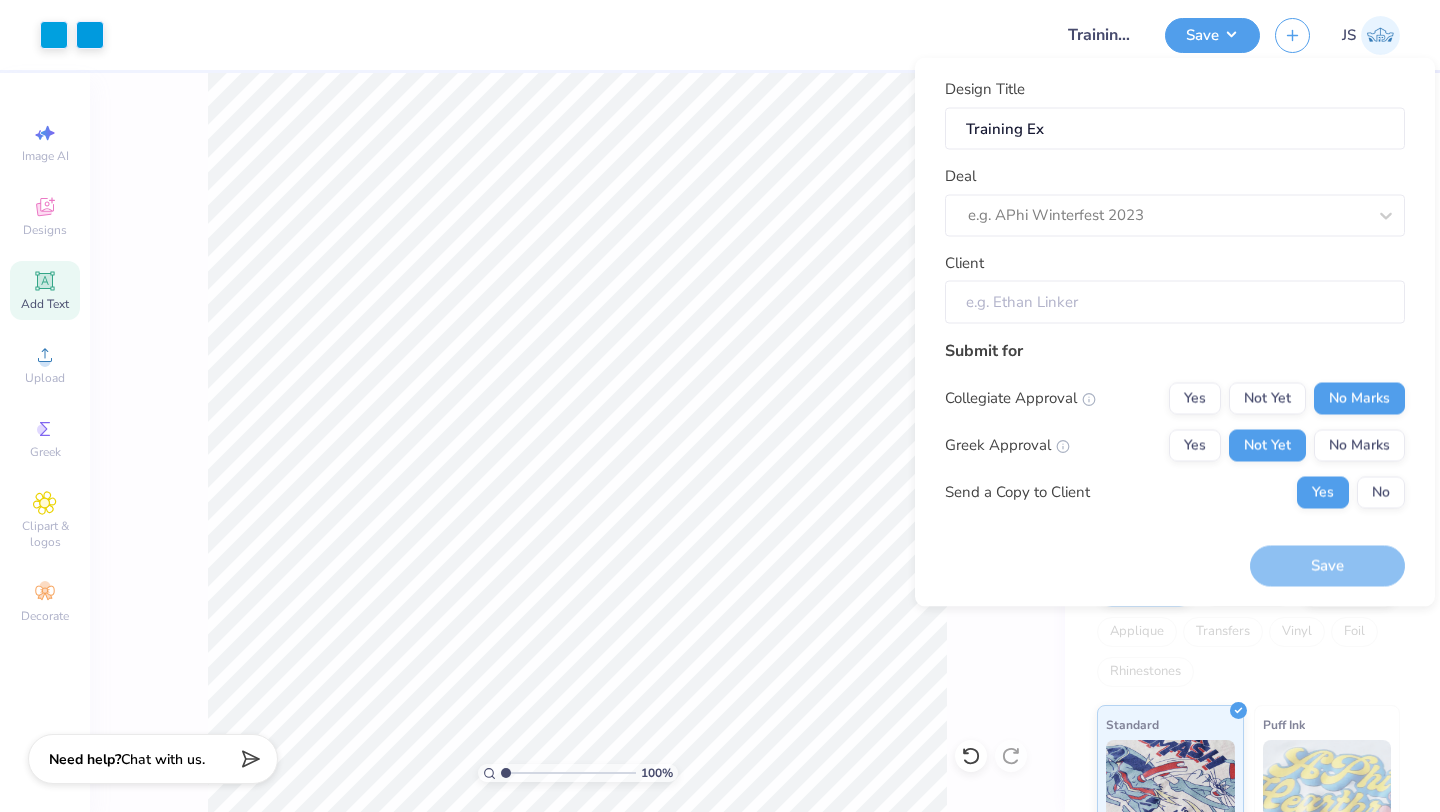 click on "Save" at bounding box center [1327, 566] 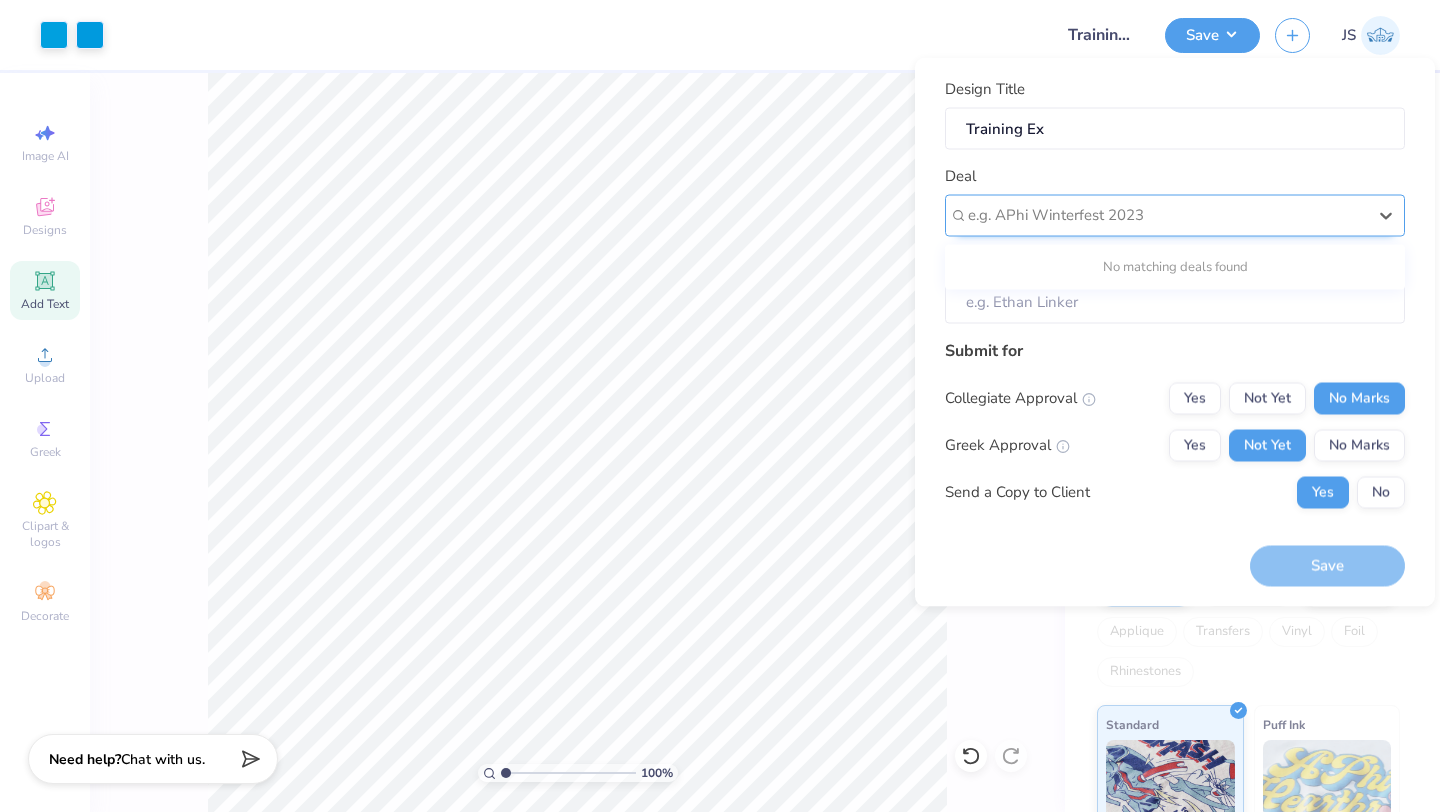 click at bounding box center [1167, 215] 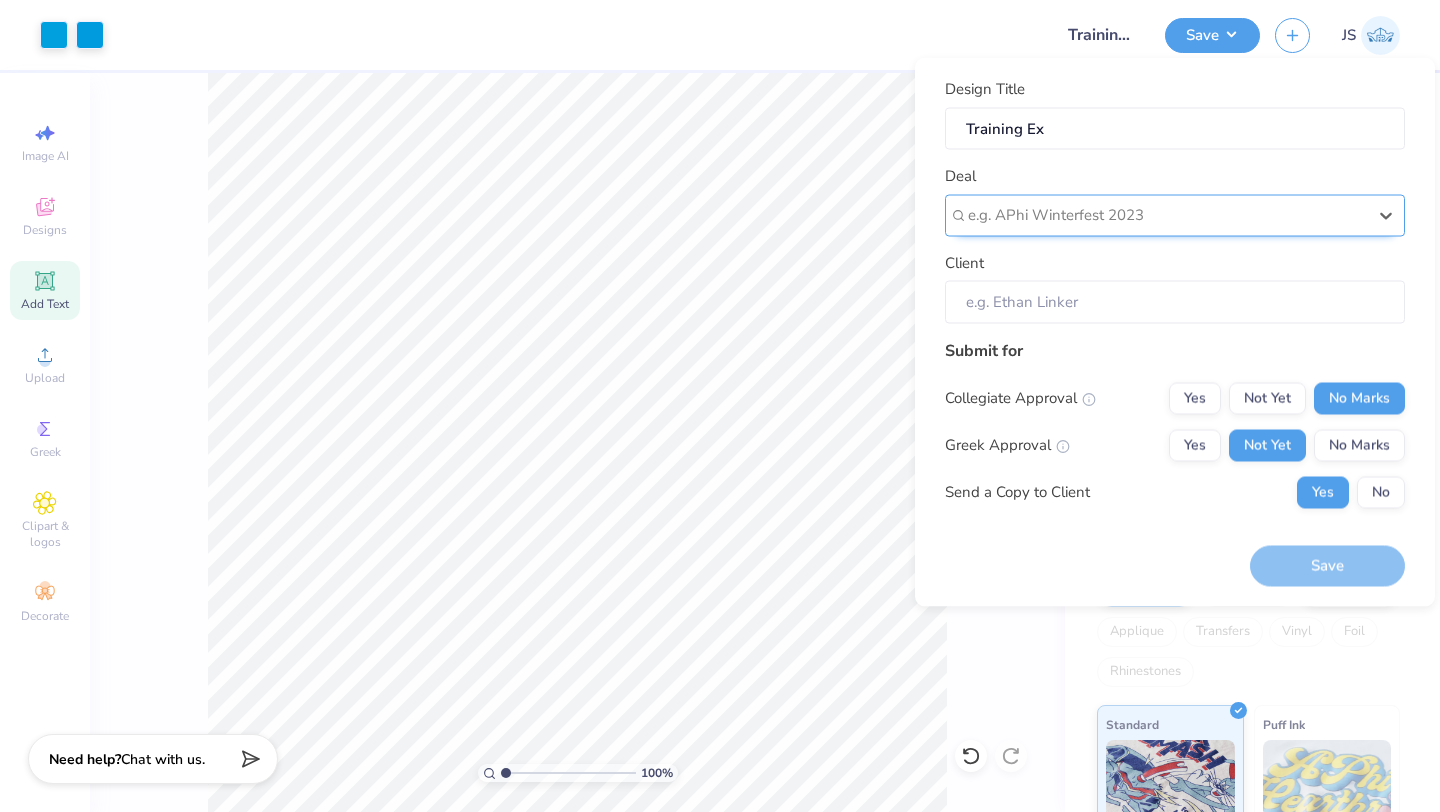 click at bounding box center [1167, 215] 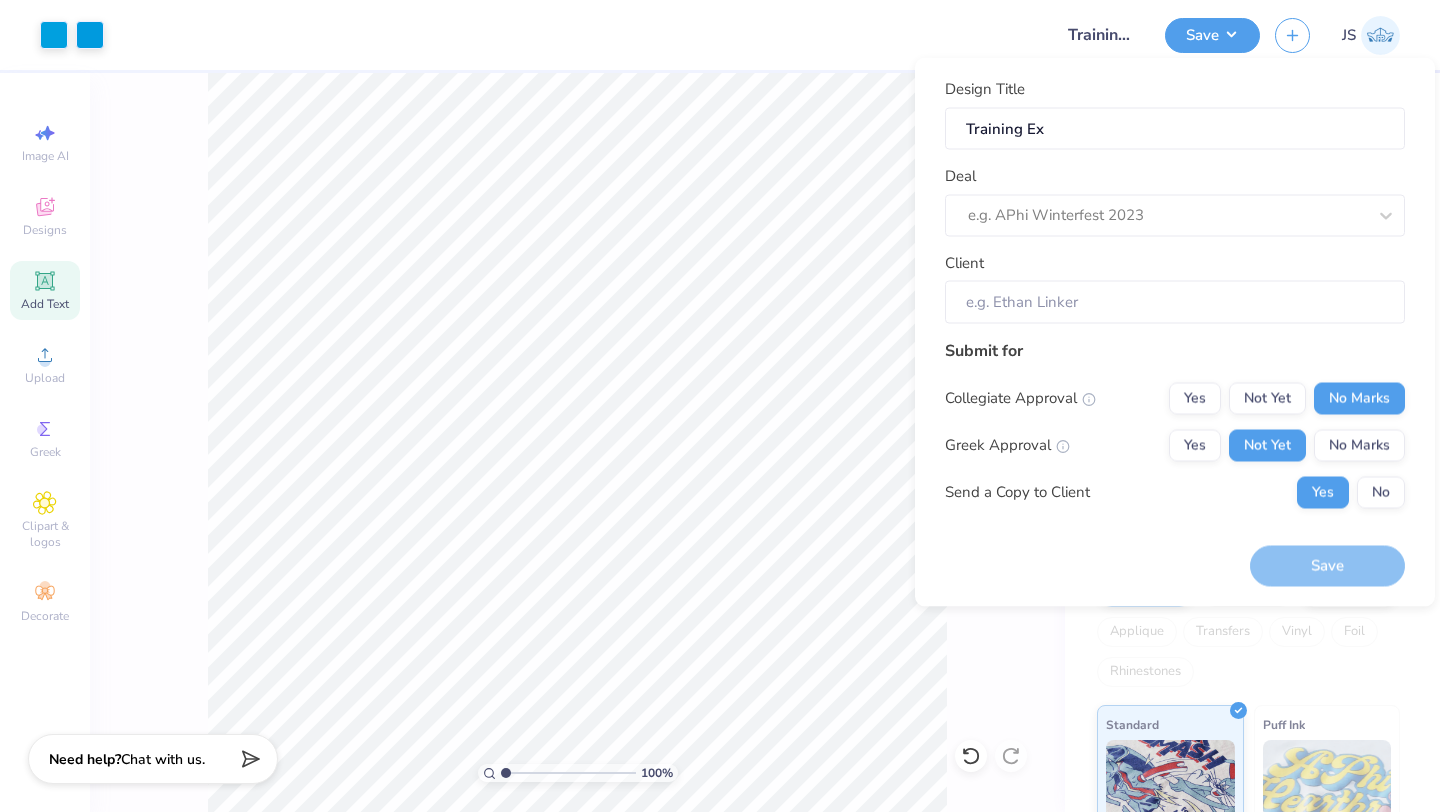 click on "Deal e.g. APhi Winterfest 2023" at bounding box center (1175, 201) 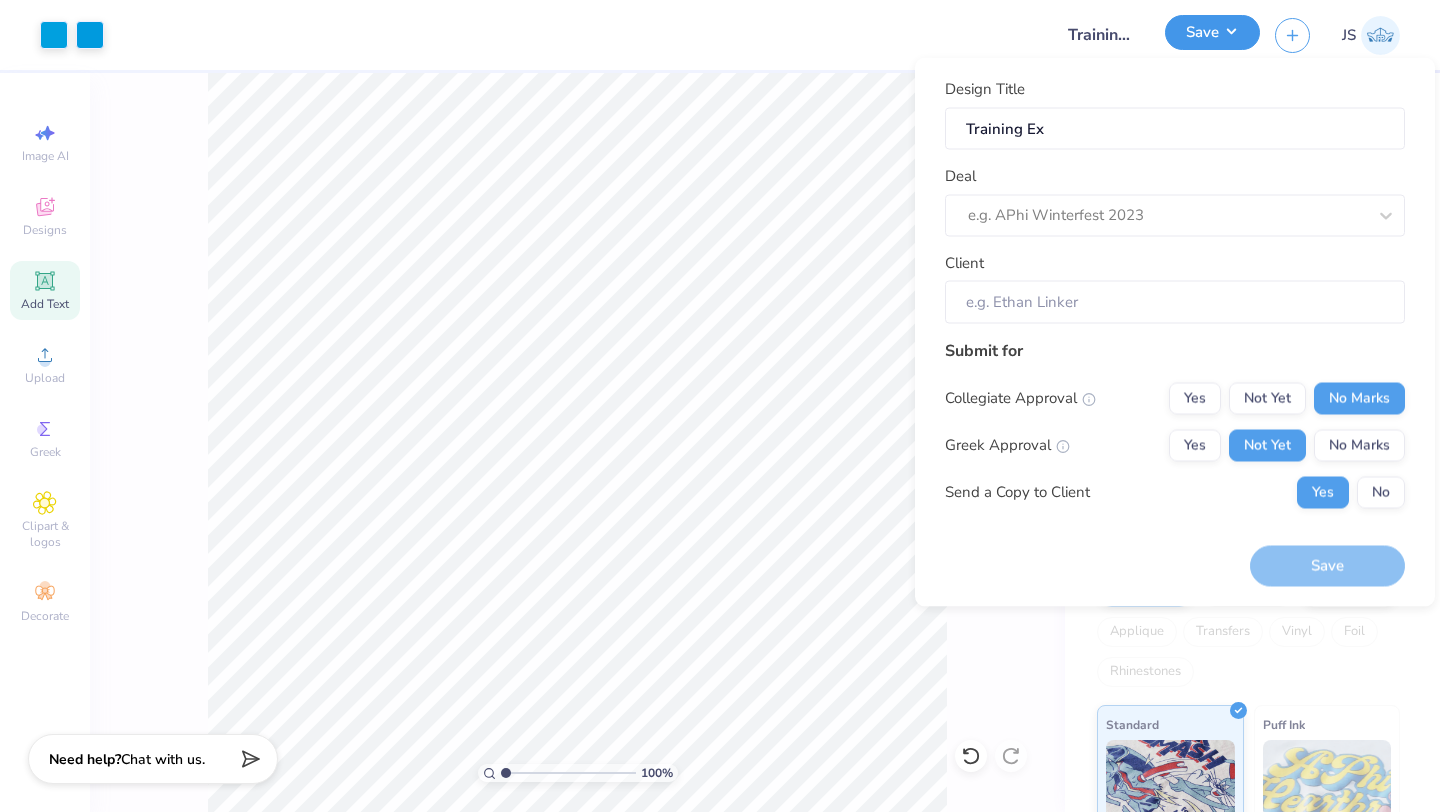 click on "Save" at bounding box center [1212, 32] 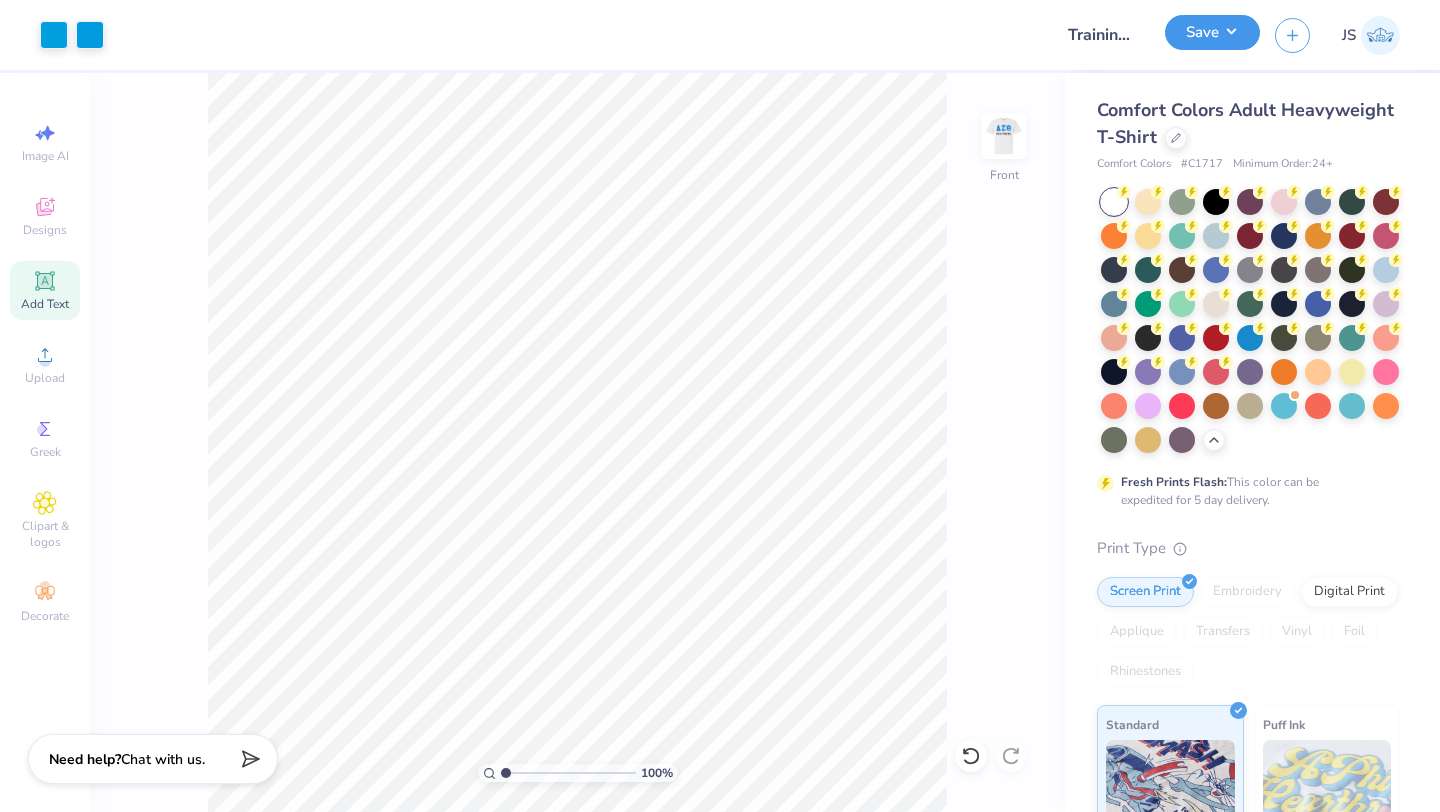 click on "Save" at bounding box center (1212, 32) 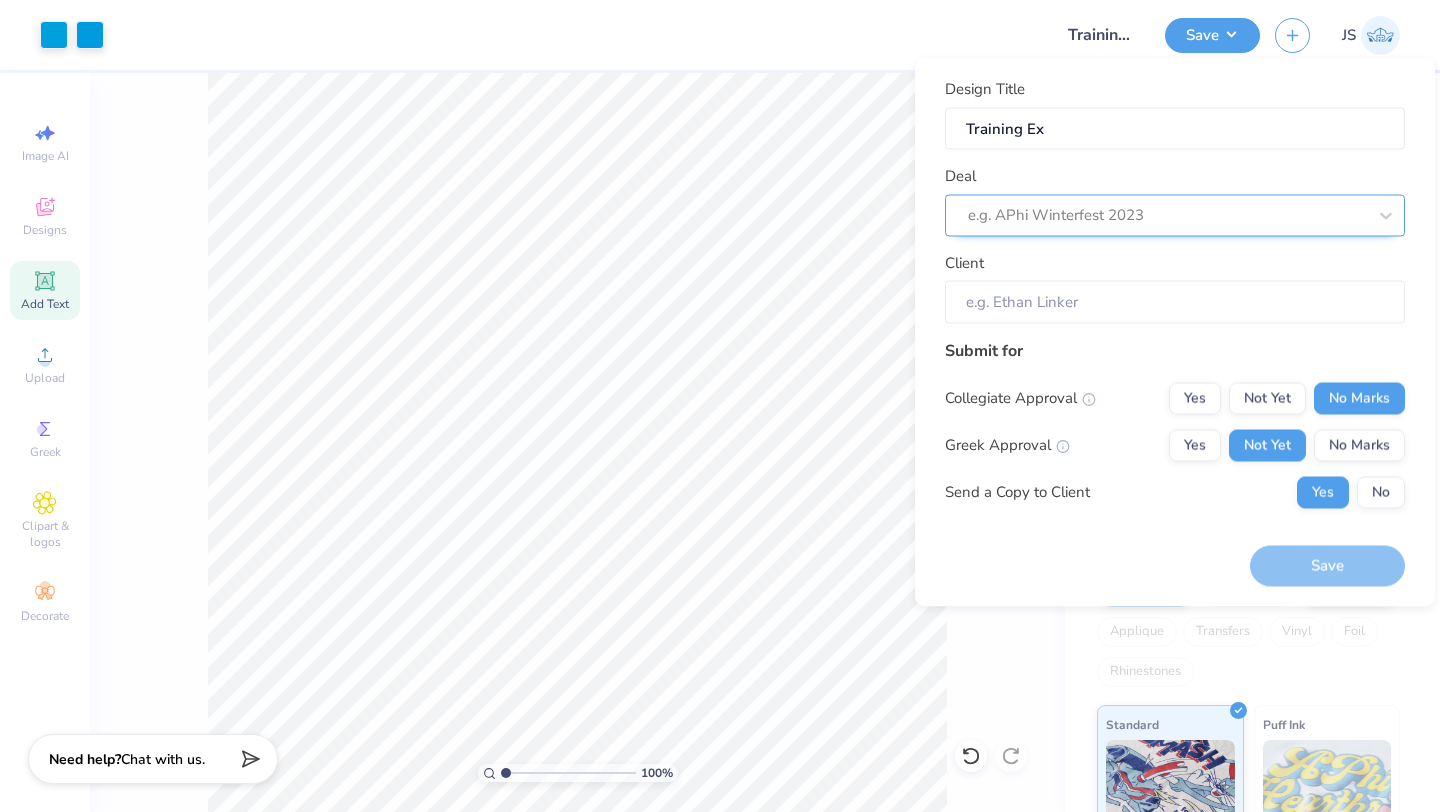 click at bounding box center [1167, 215] 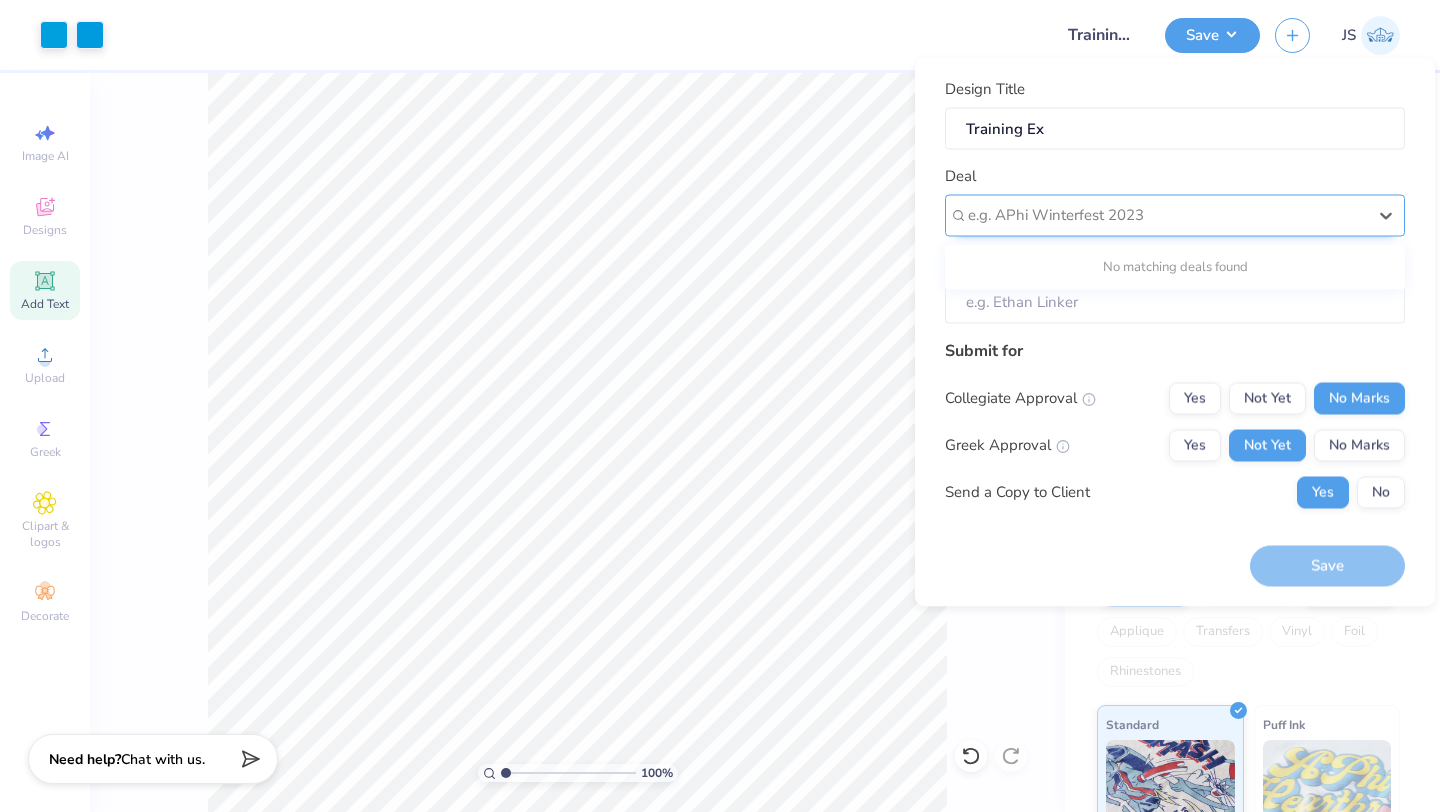 click at bounding box center (1167, 215) 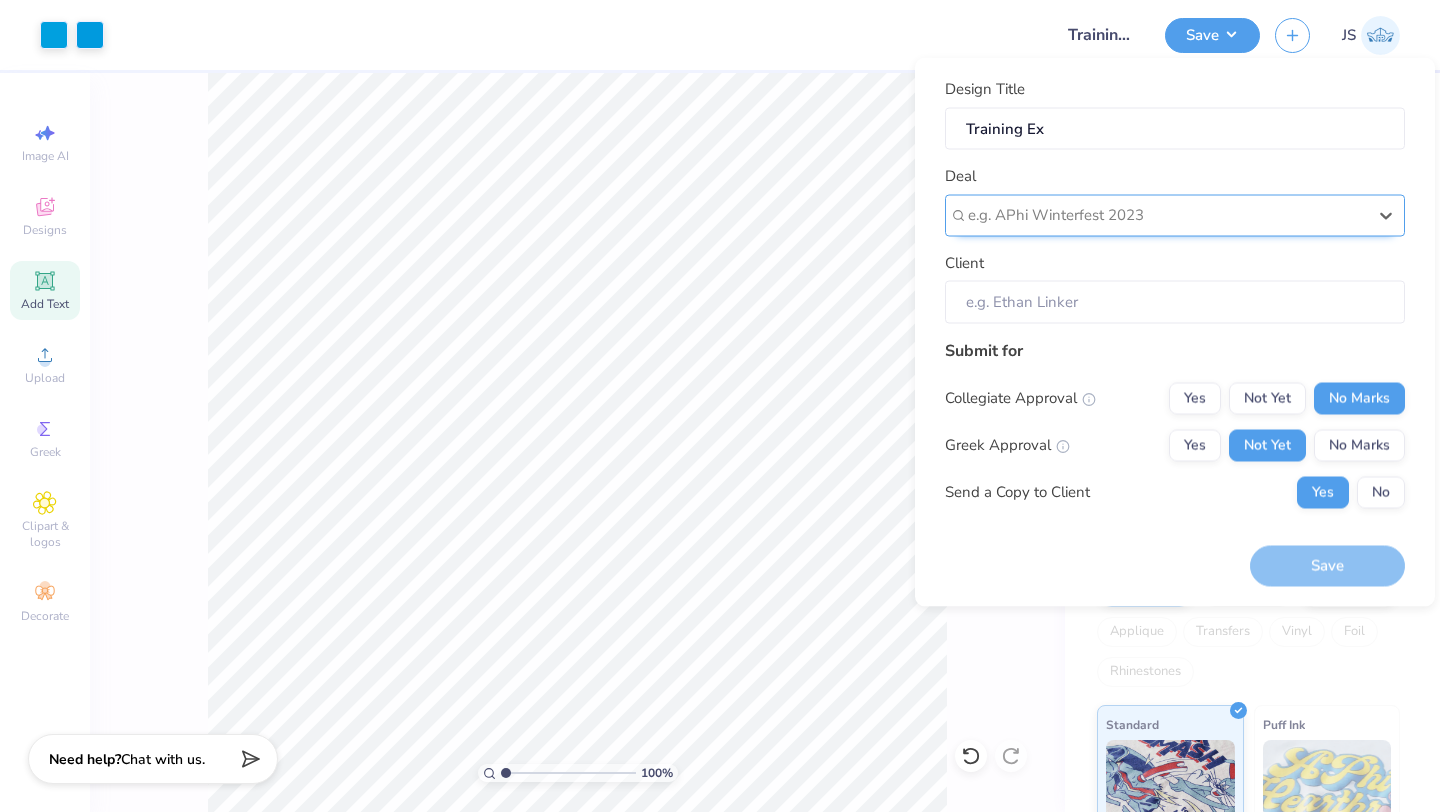 click at bounding box center [1167, 215] 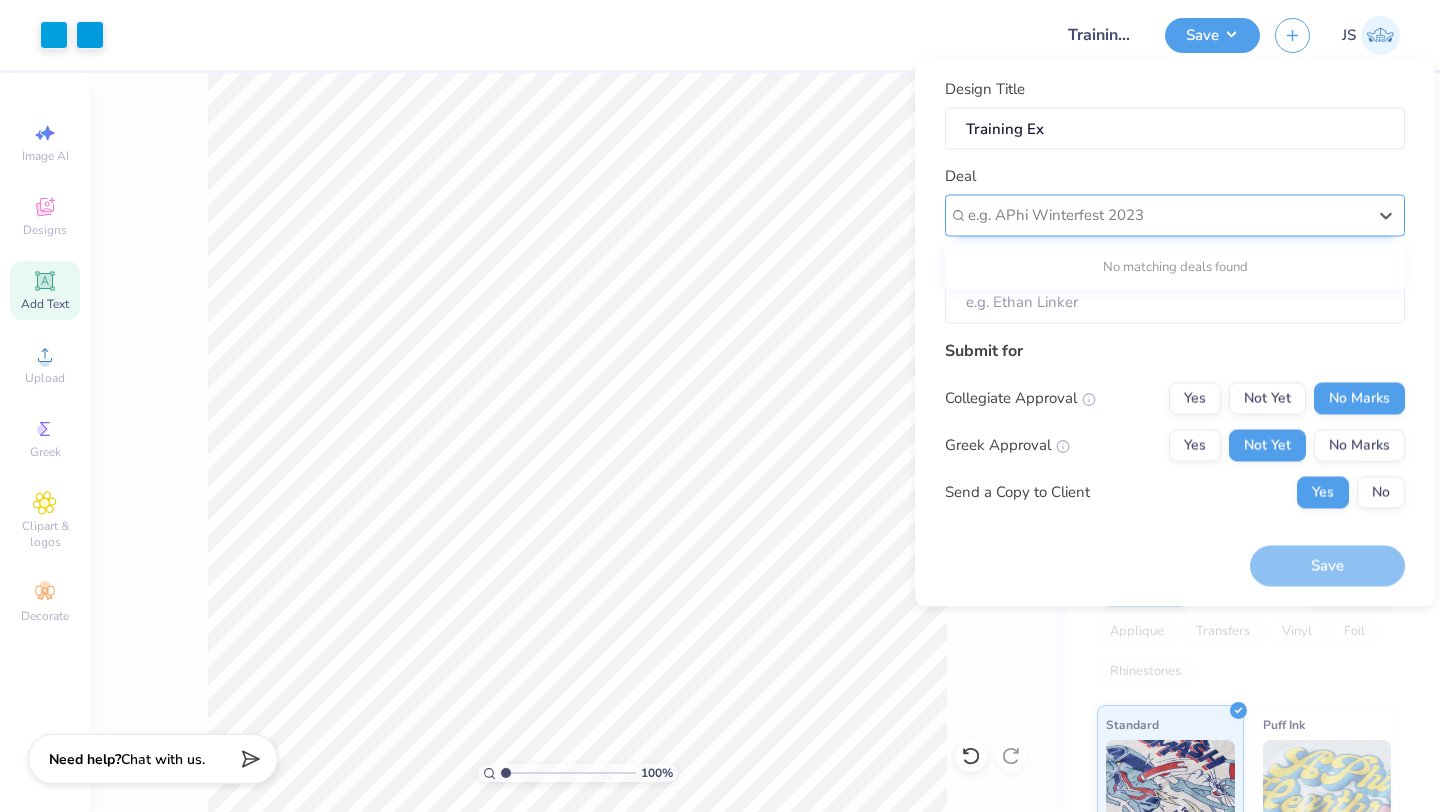 click at bounding box center (1167, 215) 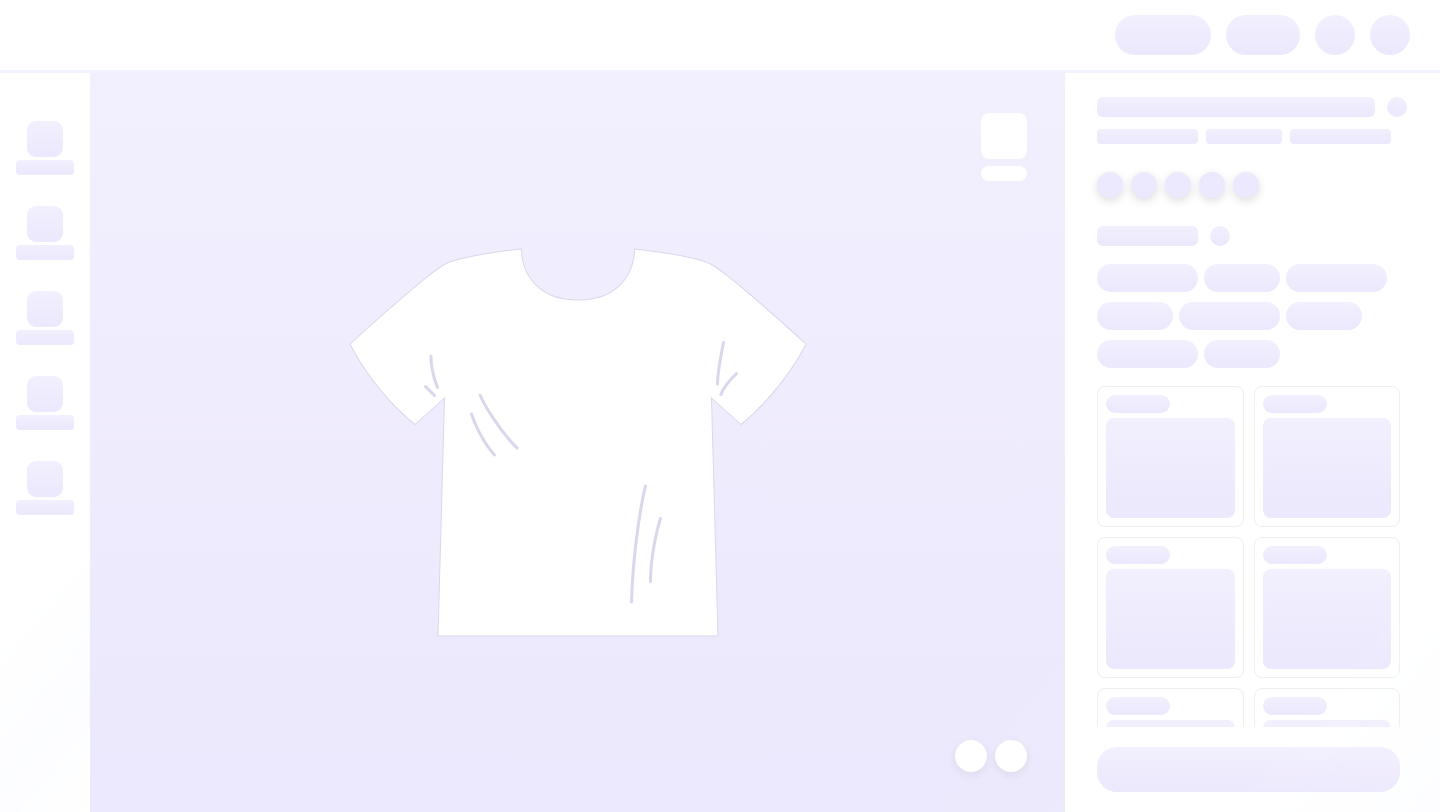 scroll, scrollTop: 0, scrollLeft: 0, axis: both 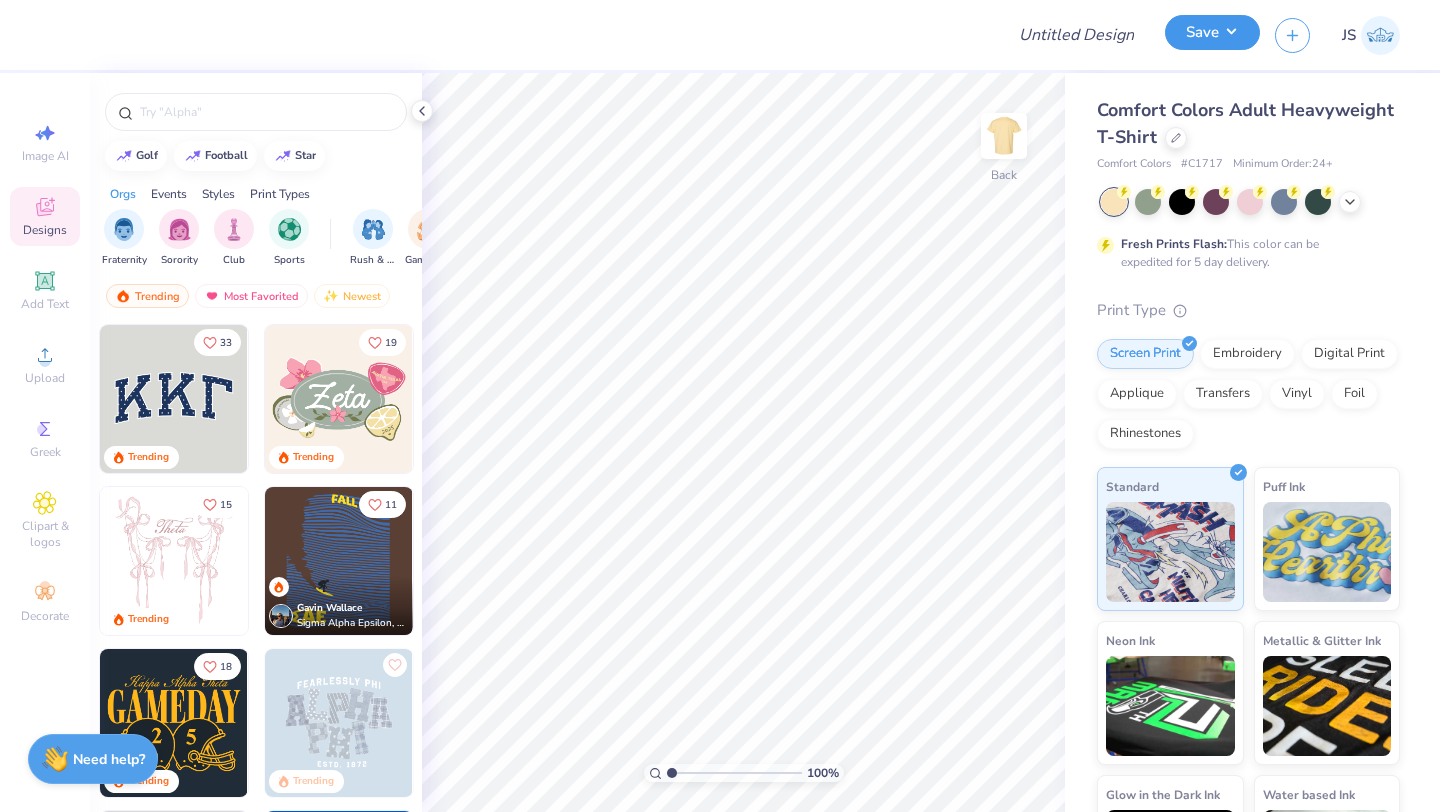 click on "Save" at bounding box center [1212, 32] 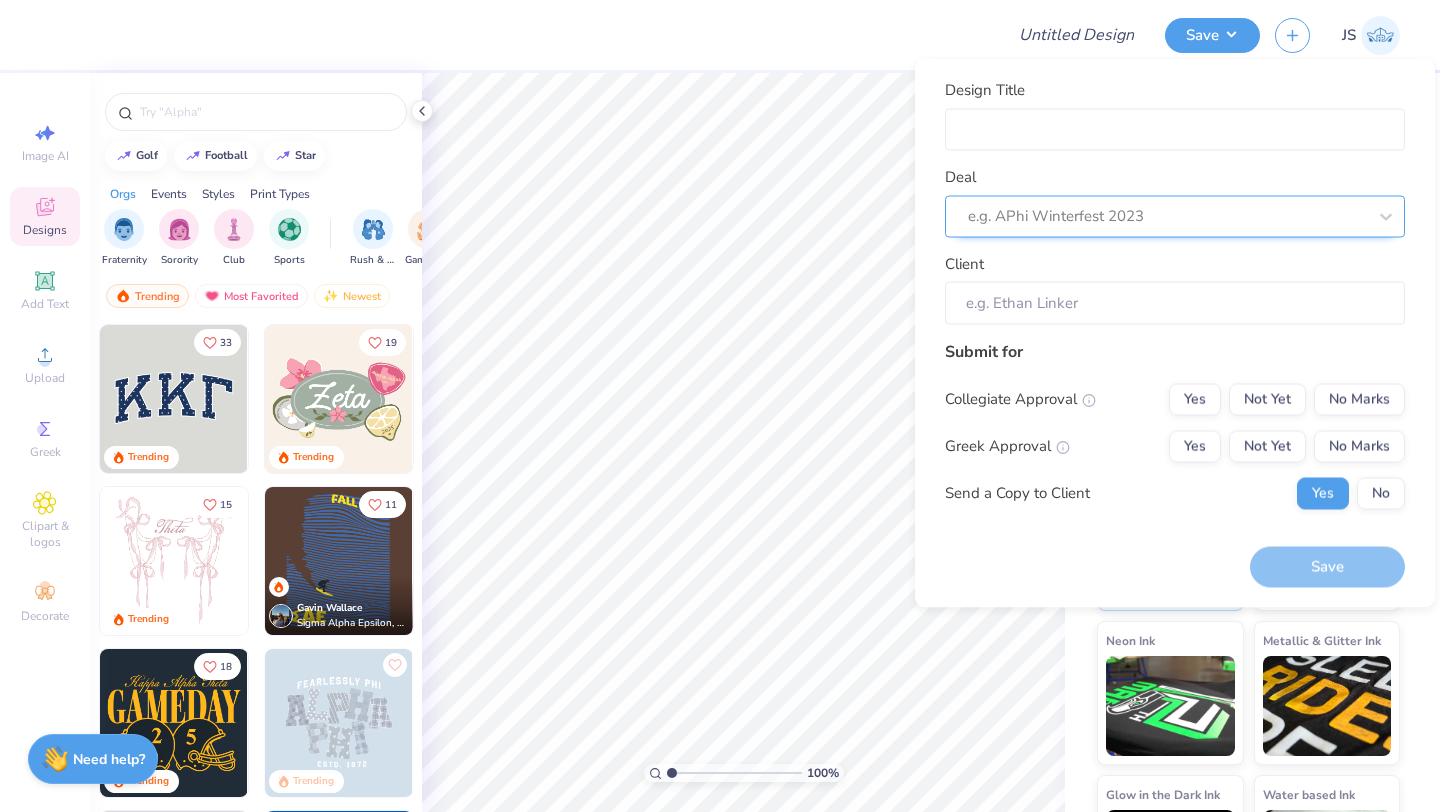 click at bounding box center (1167, 216) 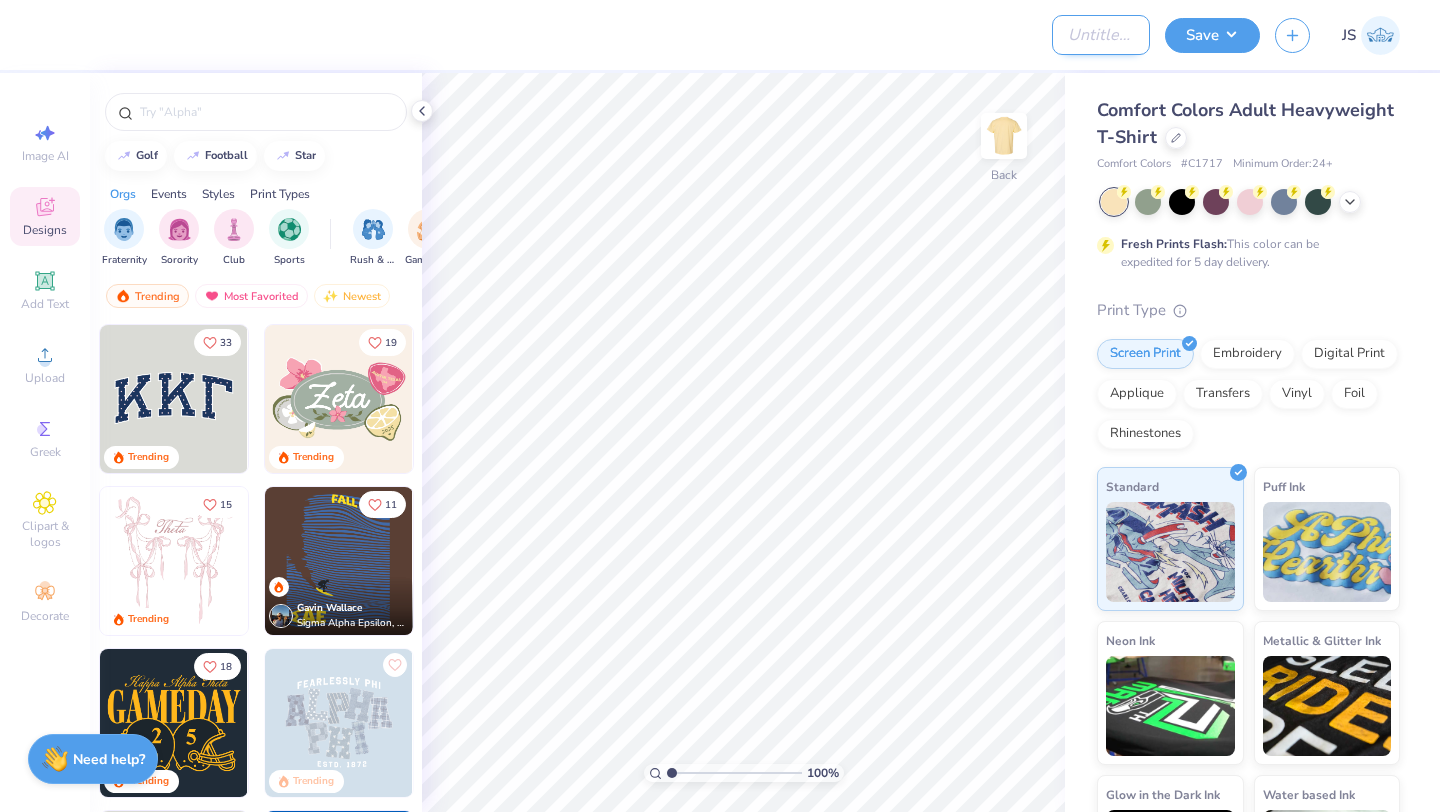 click on "Design Title" at bounding box center (1101, 35) 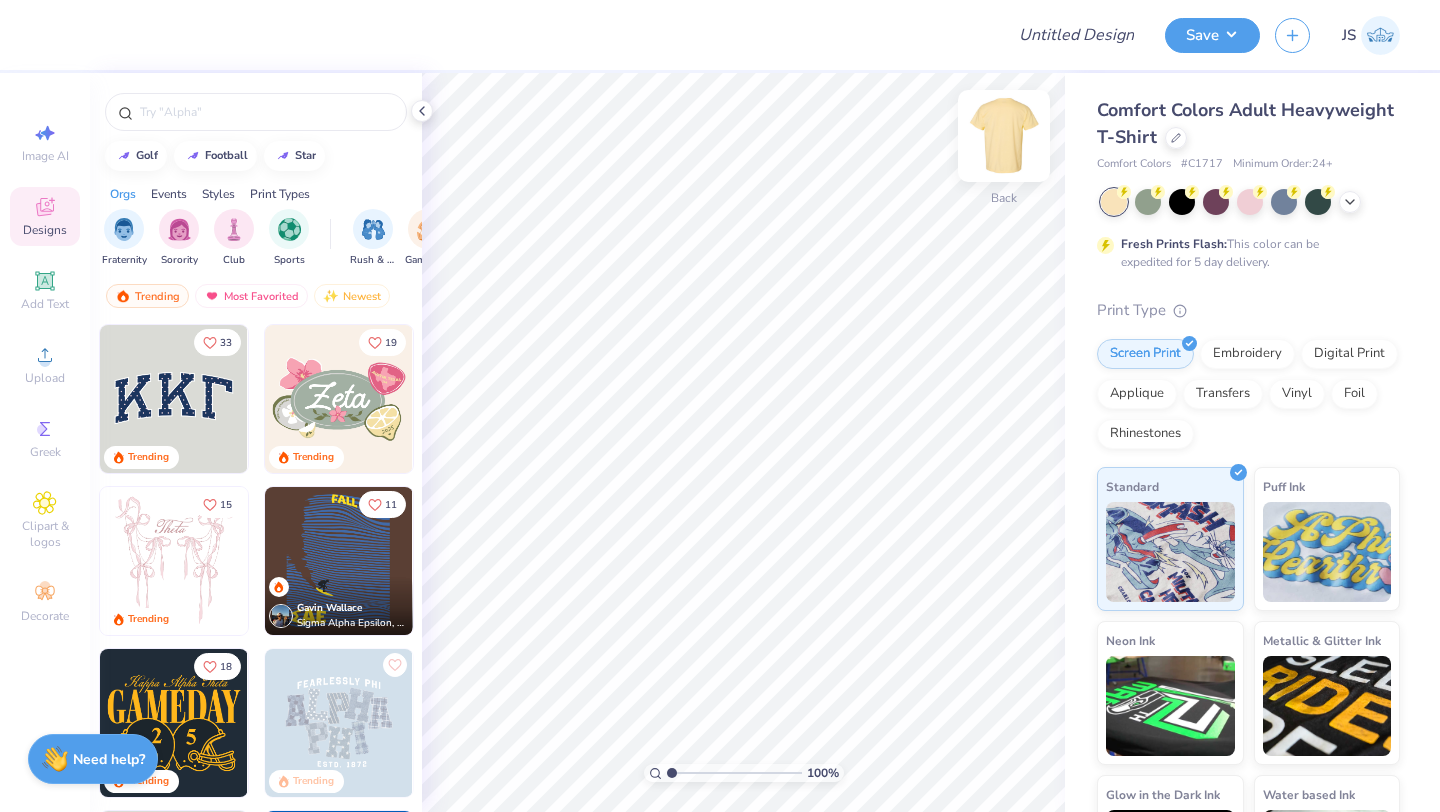 click at bounding box center [1004, 136] 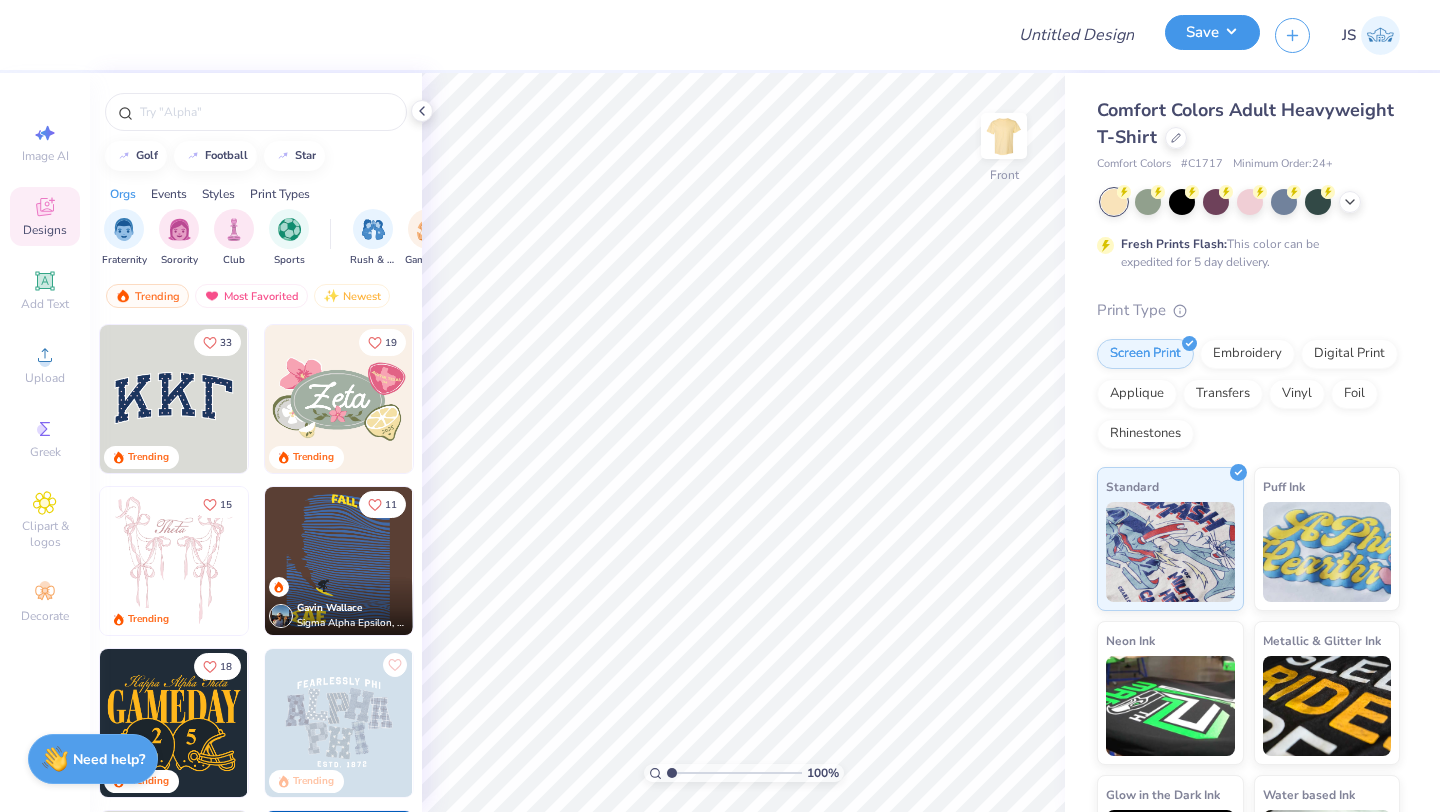 click on "Save" at bounding box center [1212, 32] 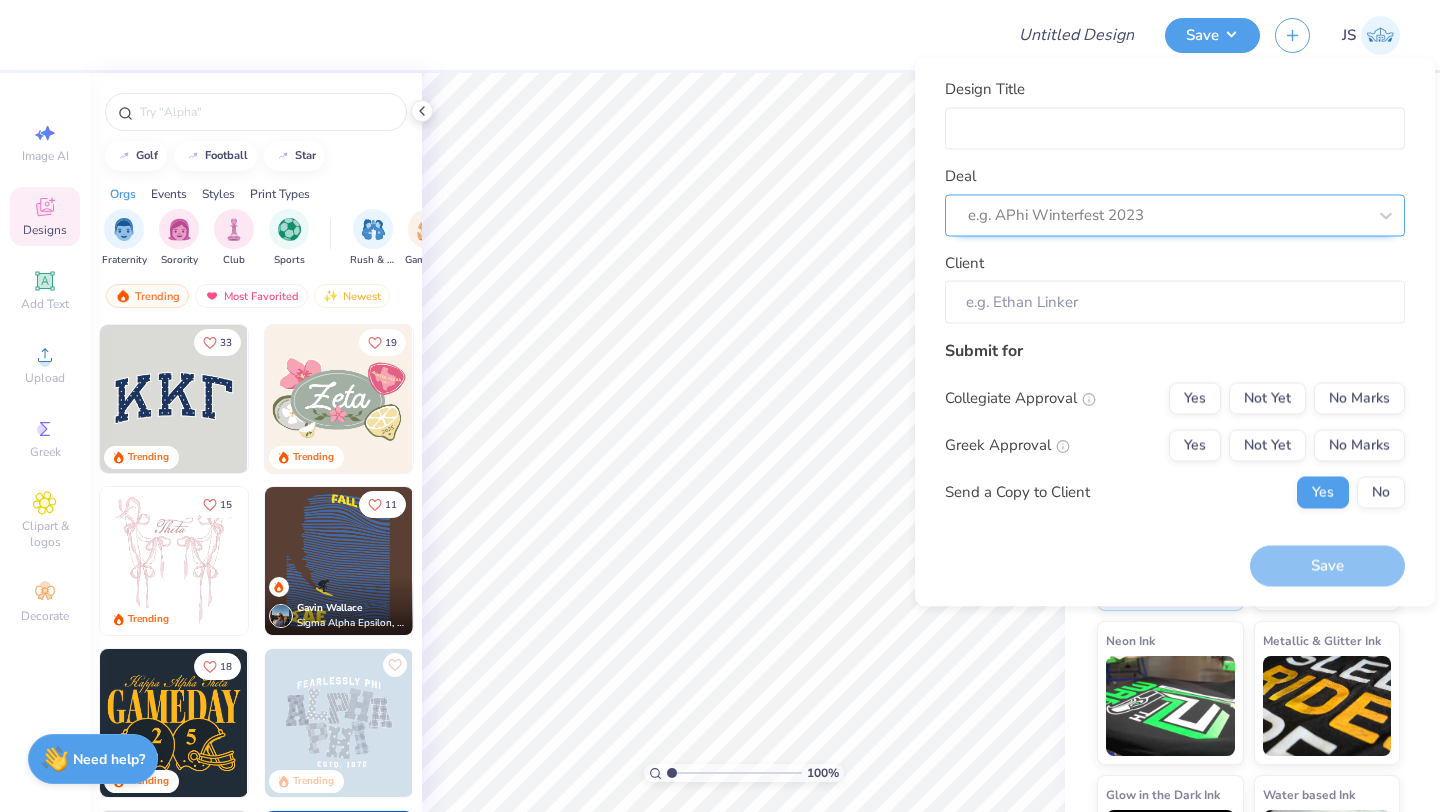 click at bounding box center (1167, 215) 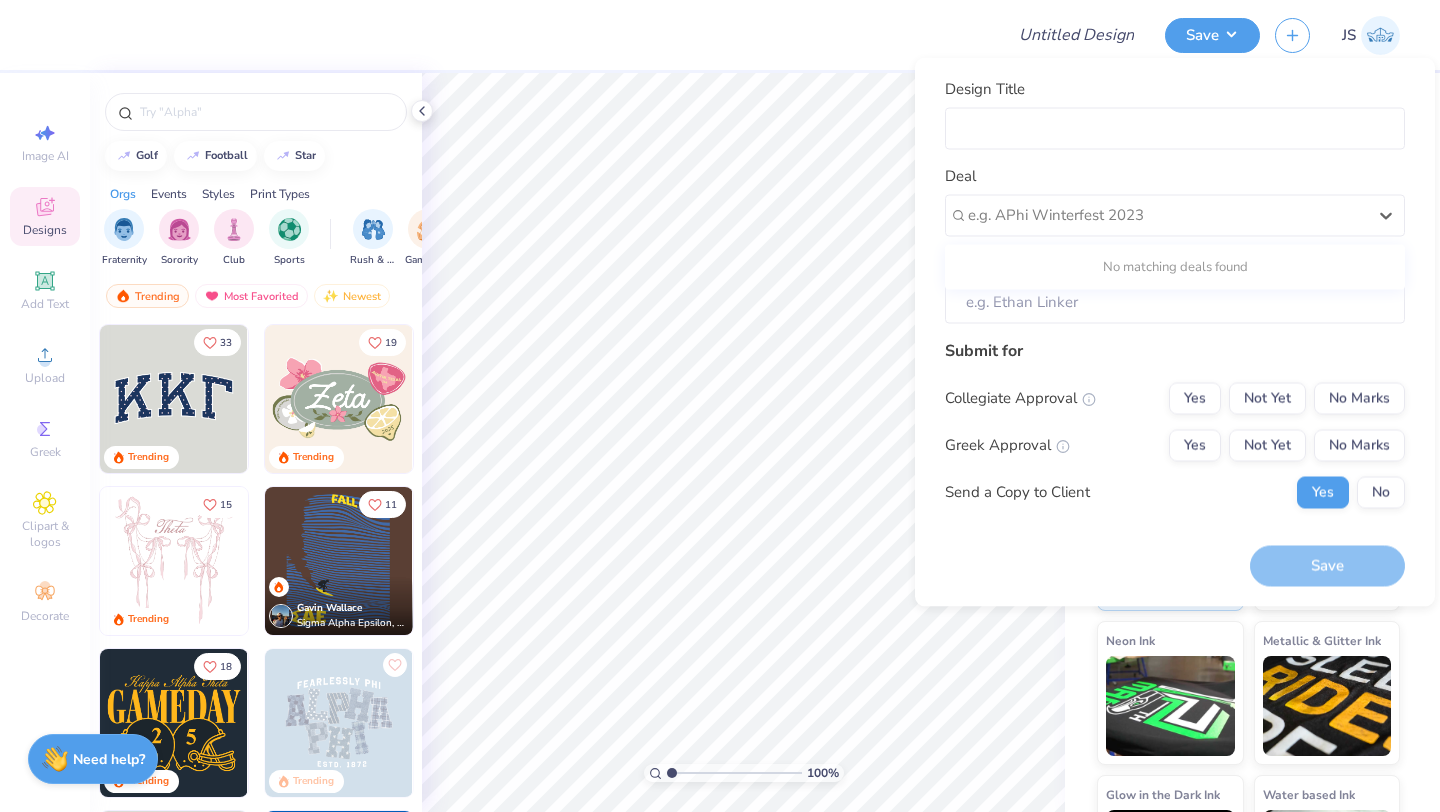 click on "No matching deals found" at bounding box center [1175, 267] 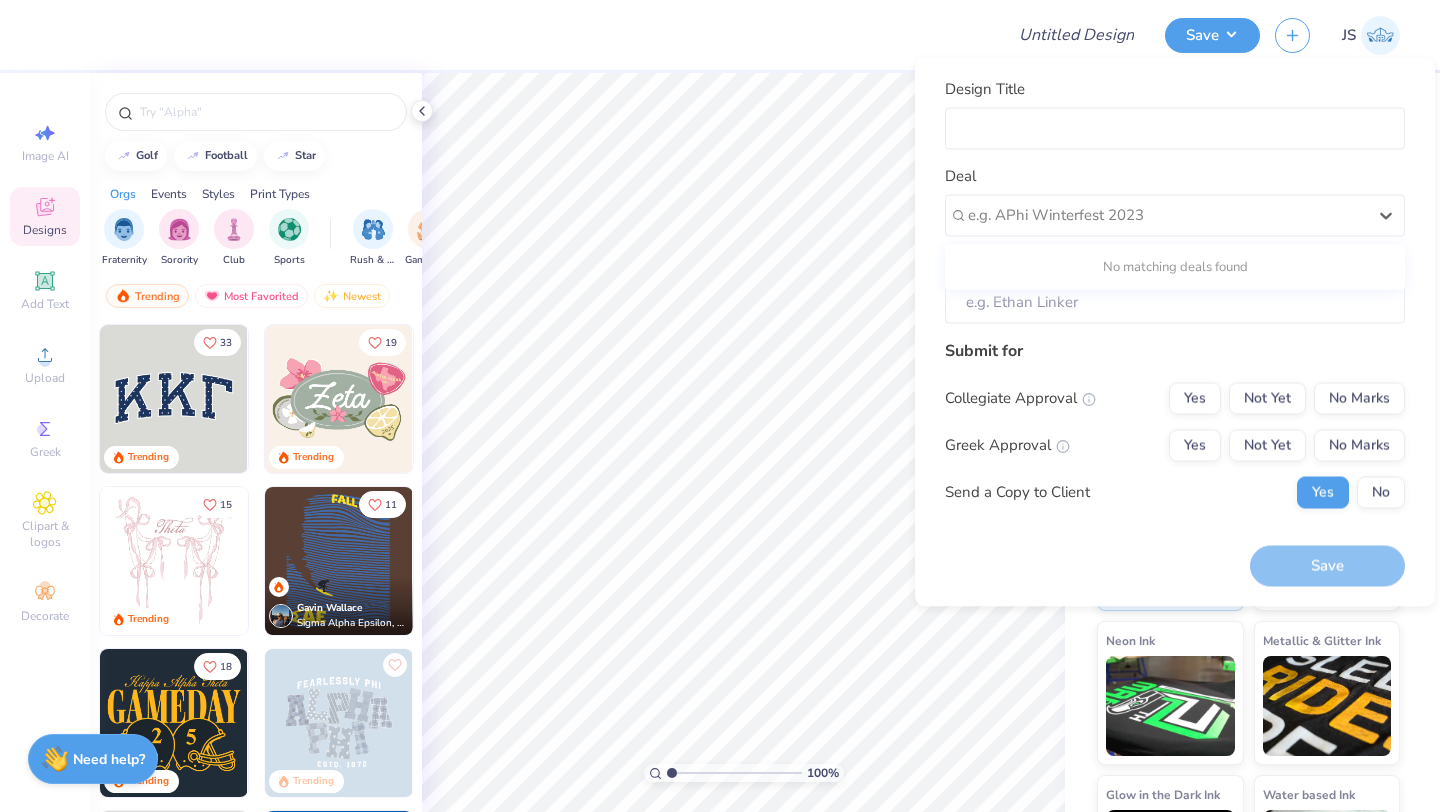 click on "No matching deals found" at bounding box center [1175, 267] 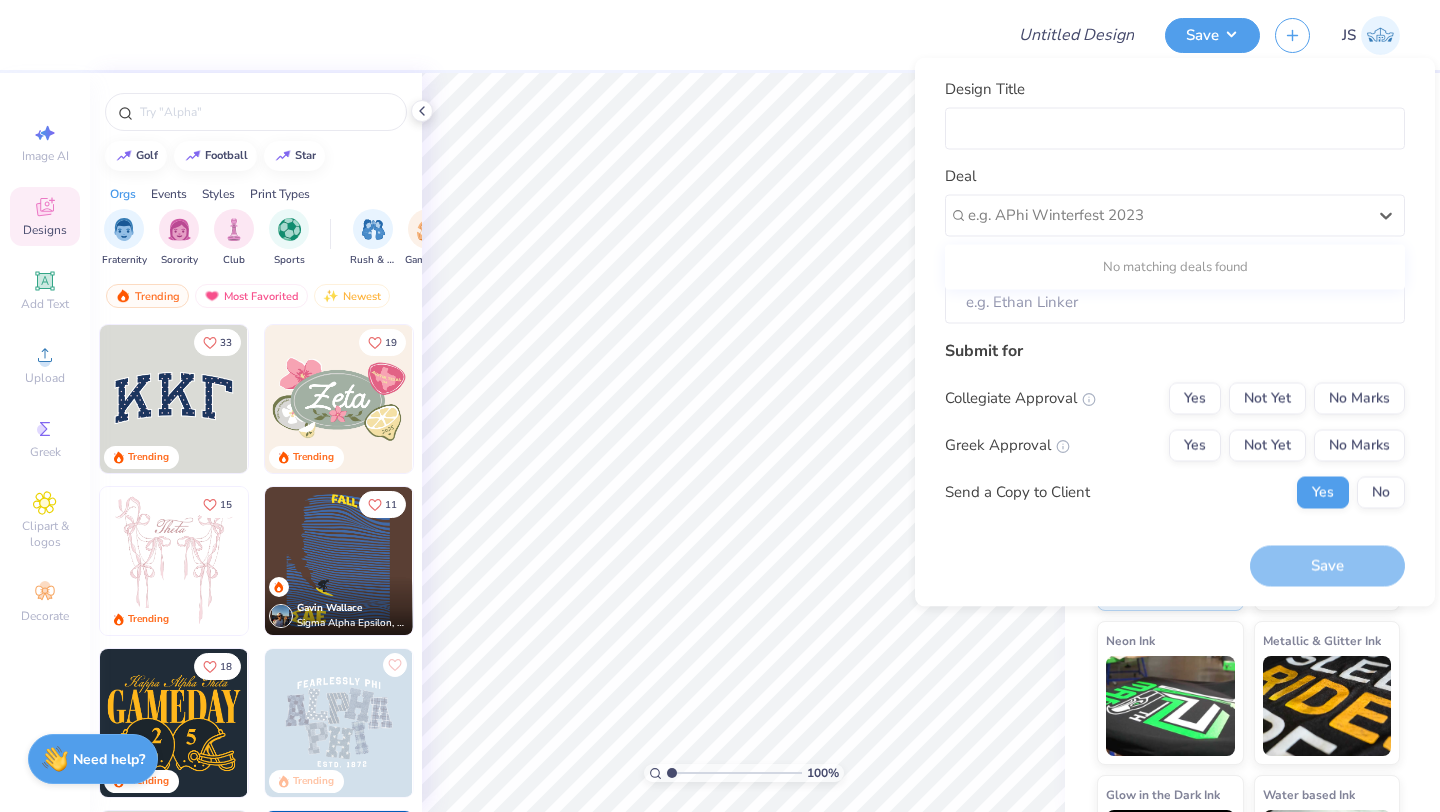 click on "No matching deals found" at bounding box center (1175, 267) 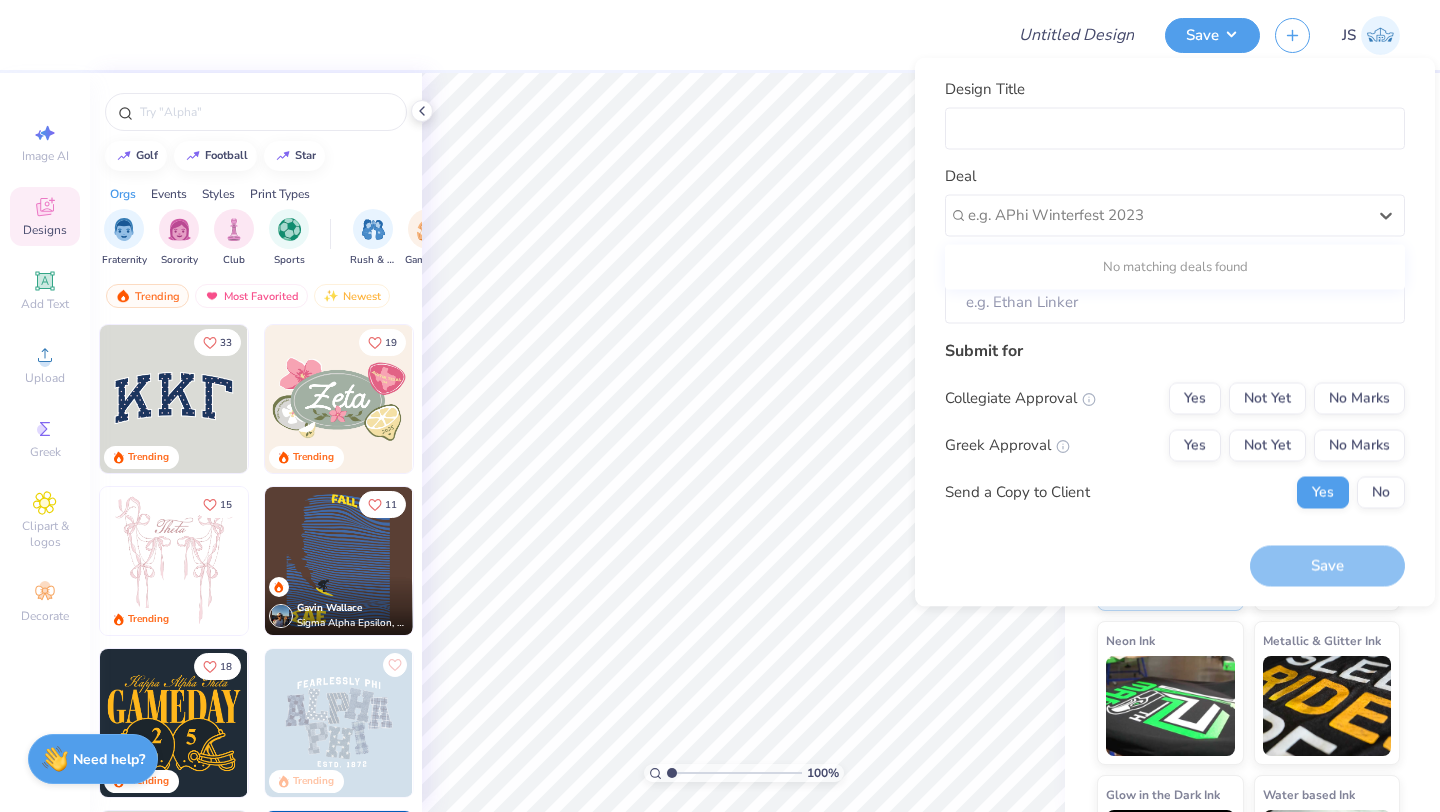 click on "No matching deals found" at bounding box center [1175, 267] 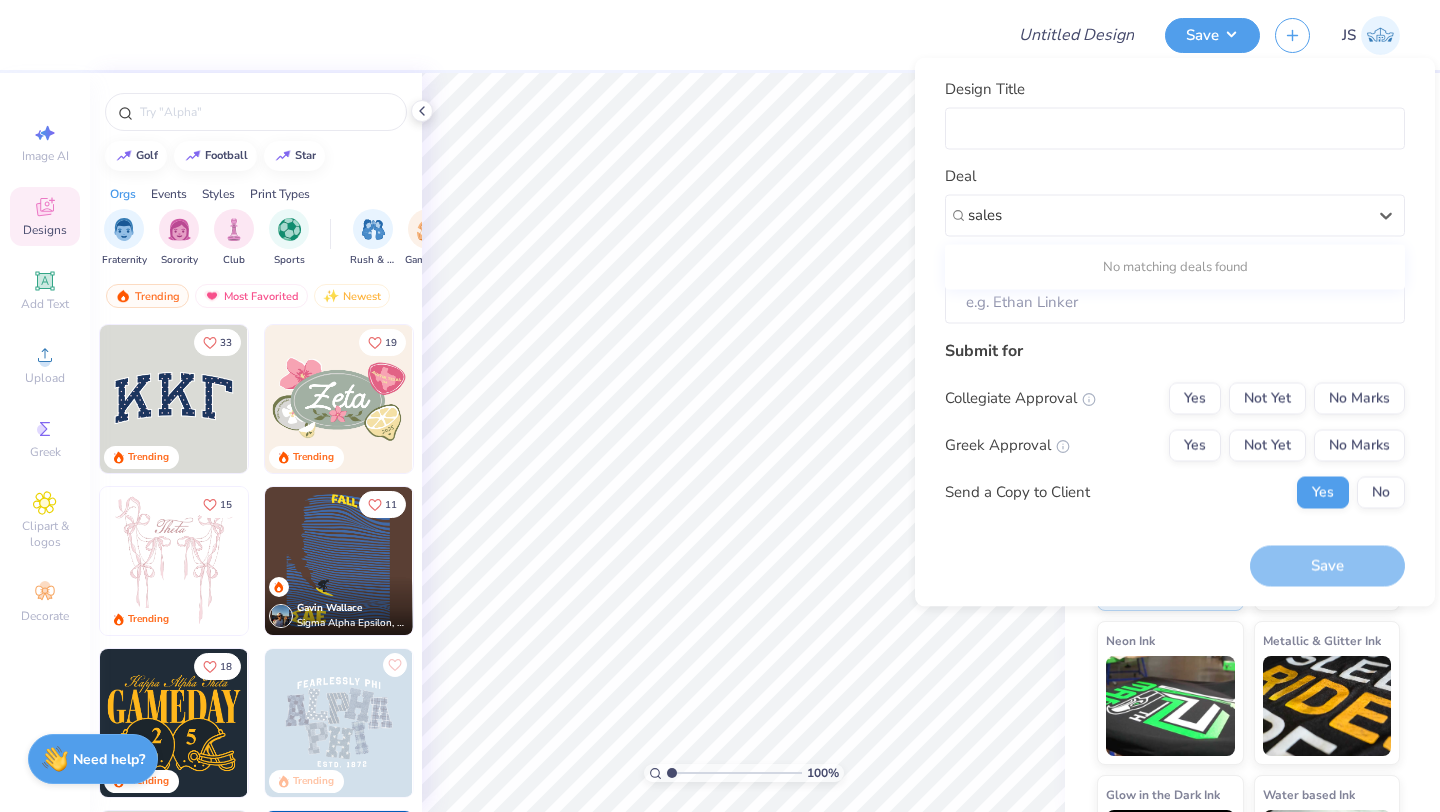 type on "sales" 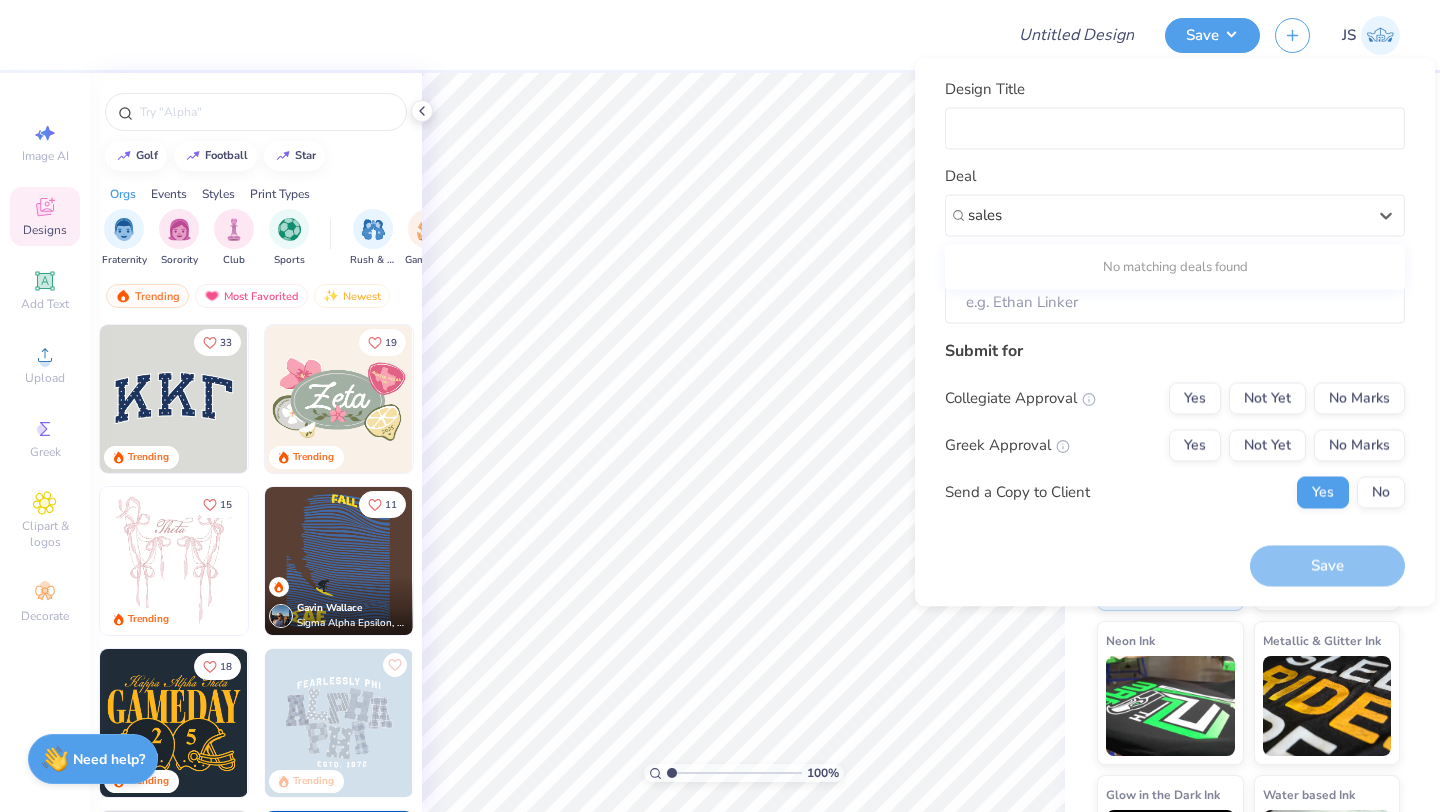 type 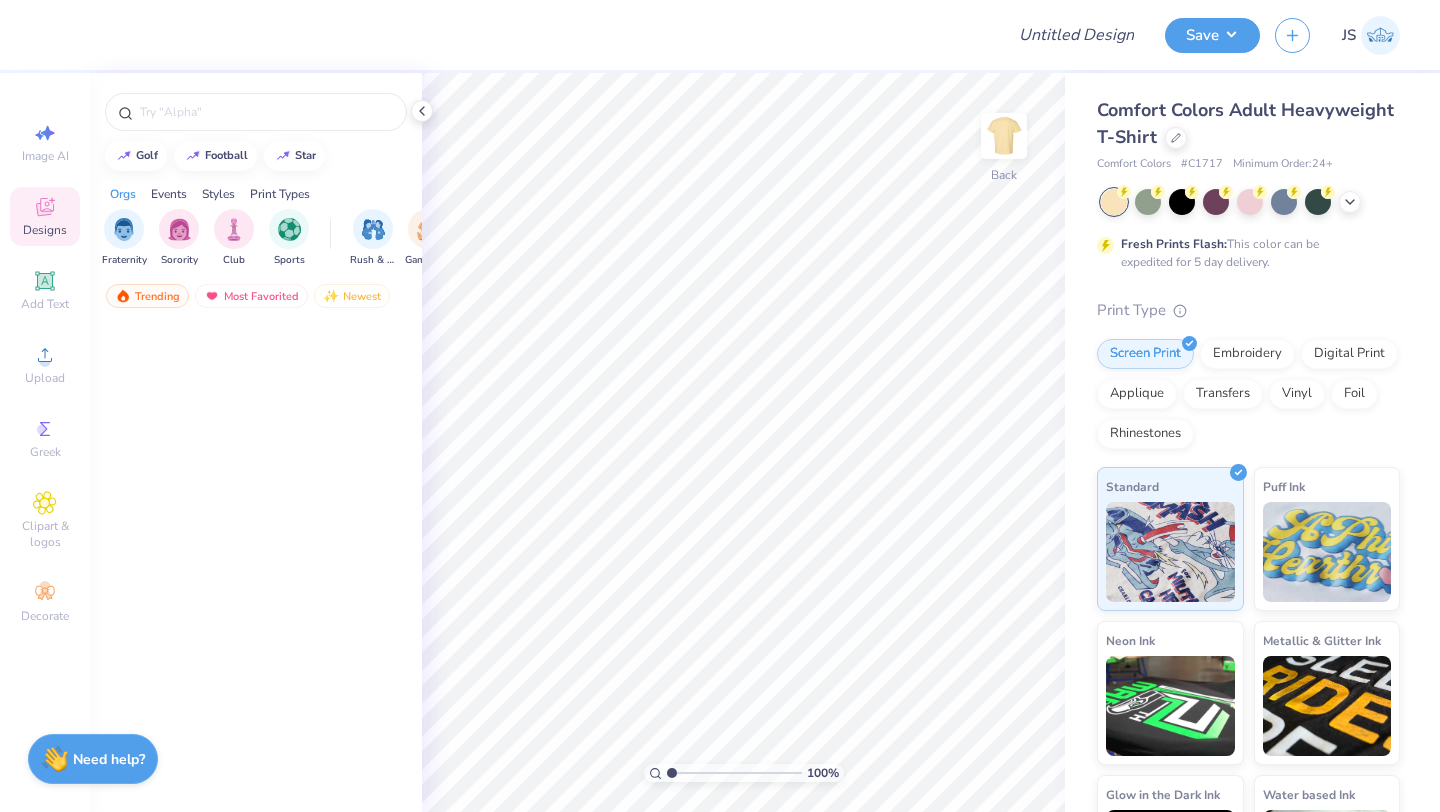 scroll, scrollTop: 0, scrollLeft: 0, axis: both 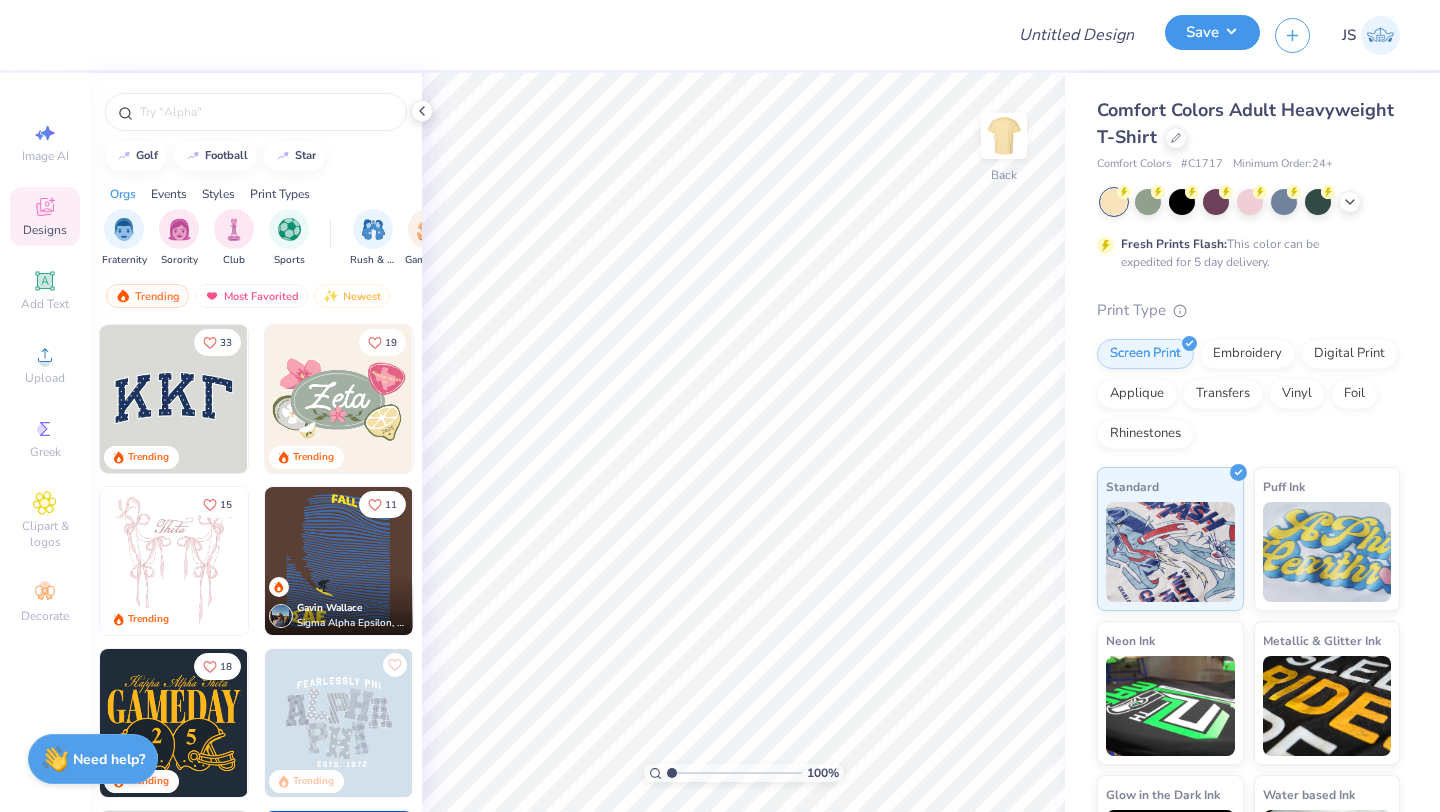 click on "Save" at bounding box center [1212, 32] 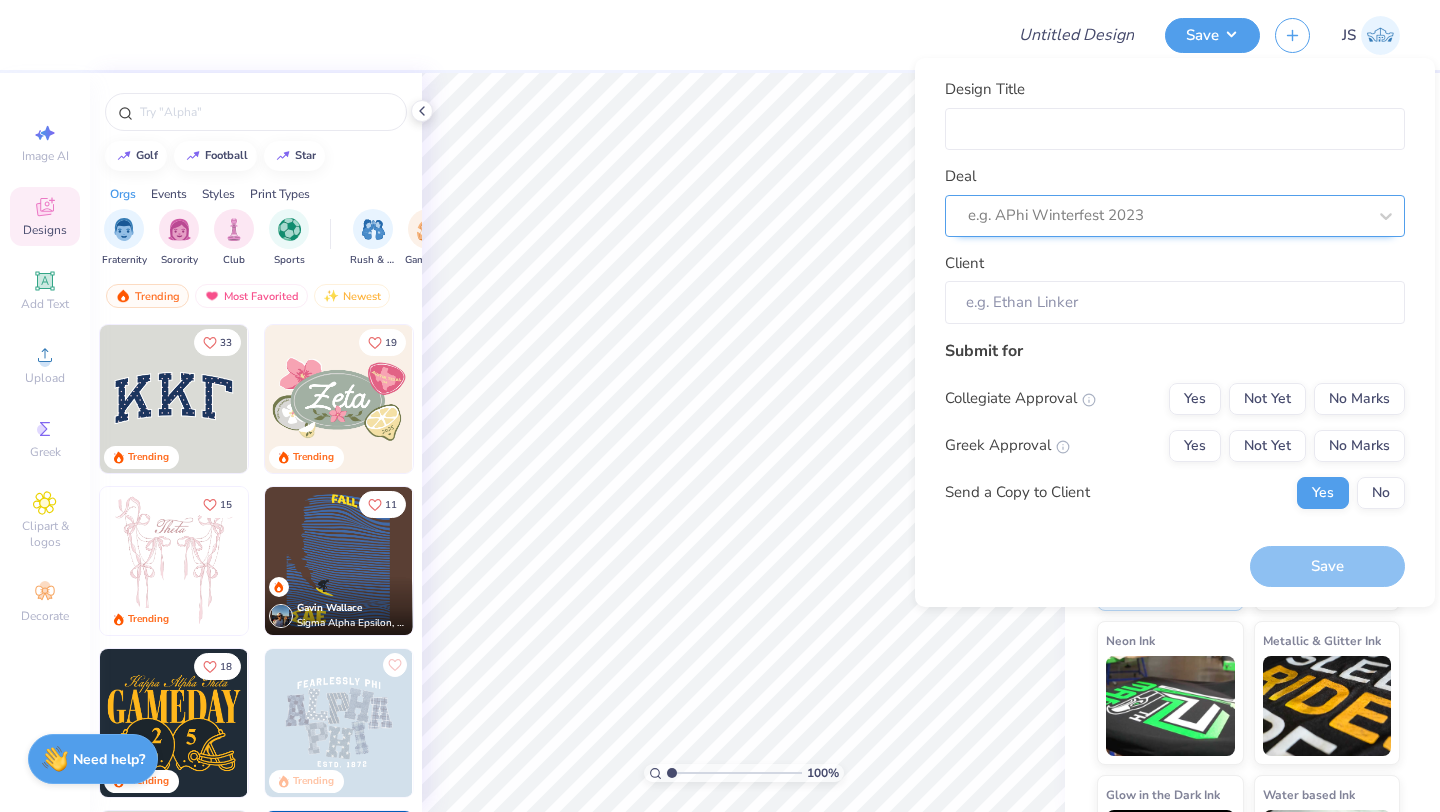 click at bounding box center (1167, 215) 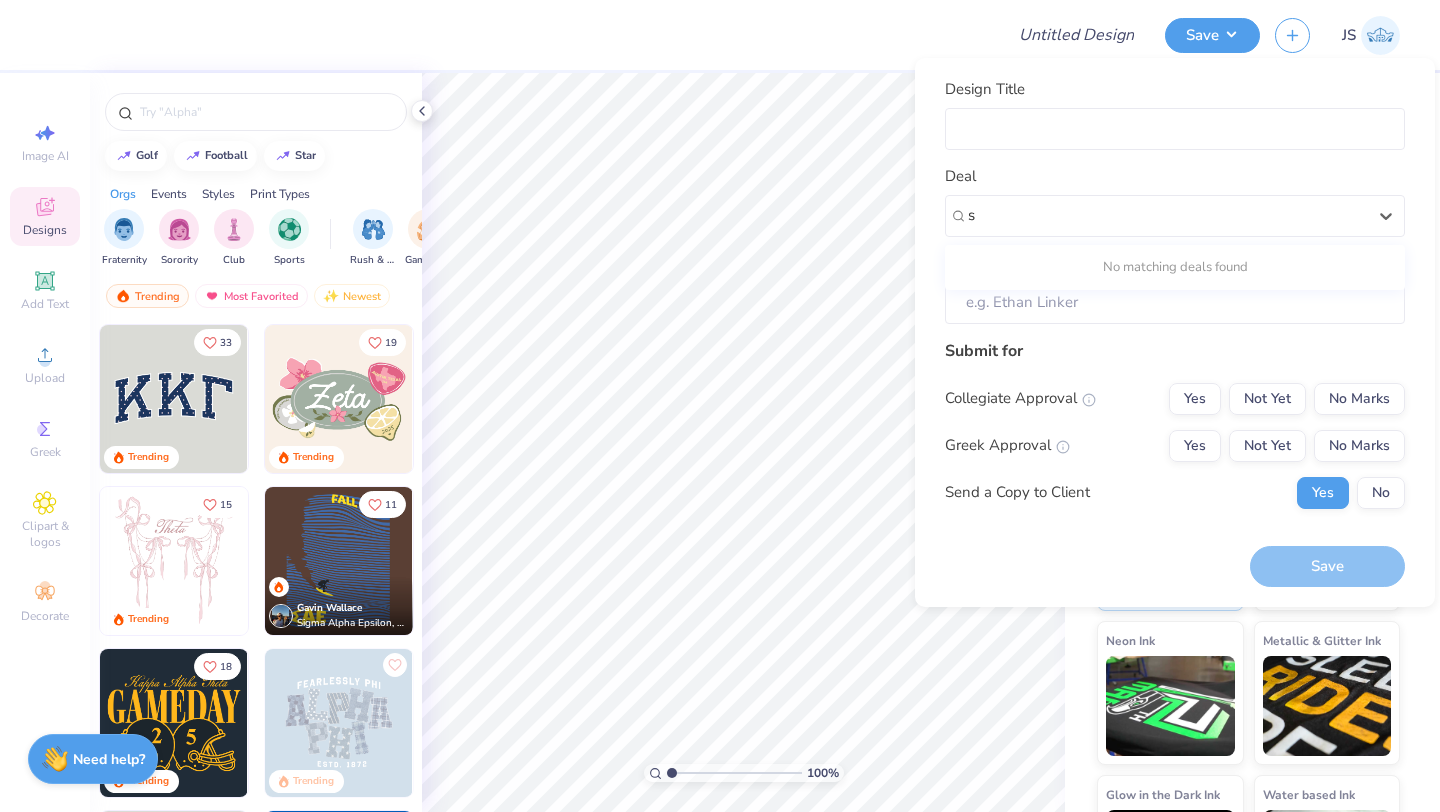 type on "s" 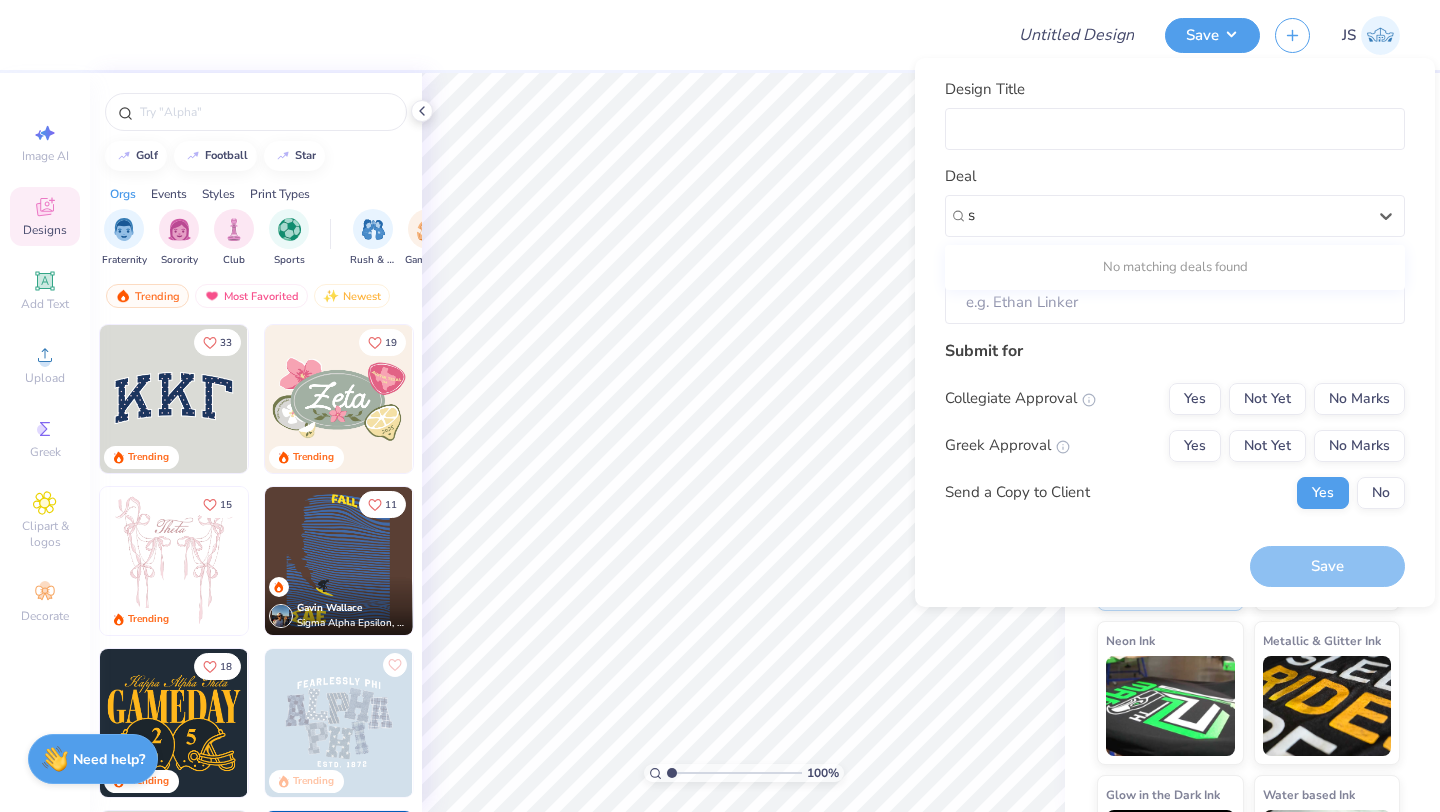 type 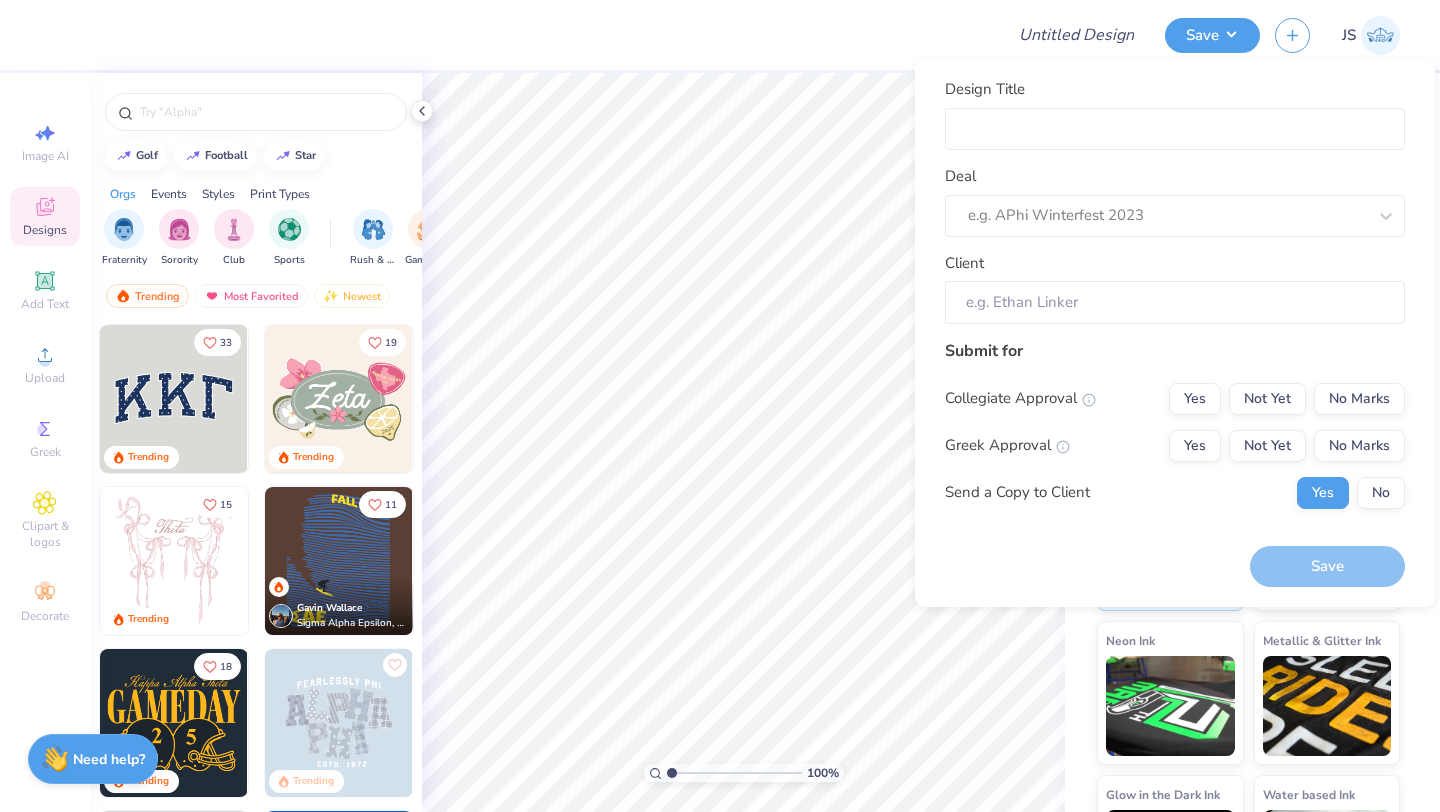 click on "Design Title Deal e.g. APhi Winterfest 2023 Client Submit for Collegiate Approval Yes Not Yet No Marks Greek Approval Yes Not Yet No Marks Send a Copy to Client Yes No Save" at bounding box center (1175, 332) 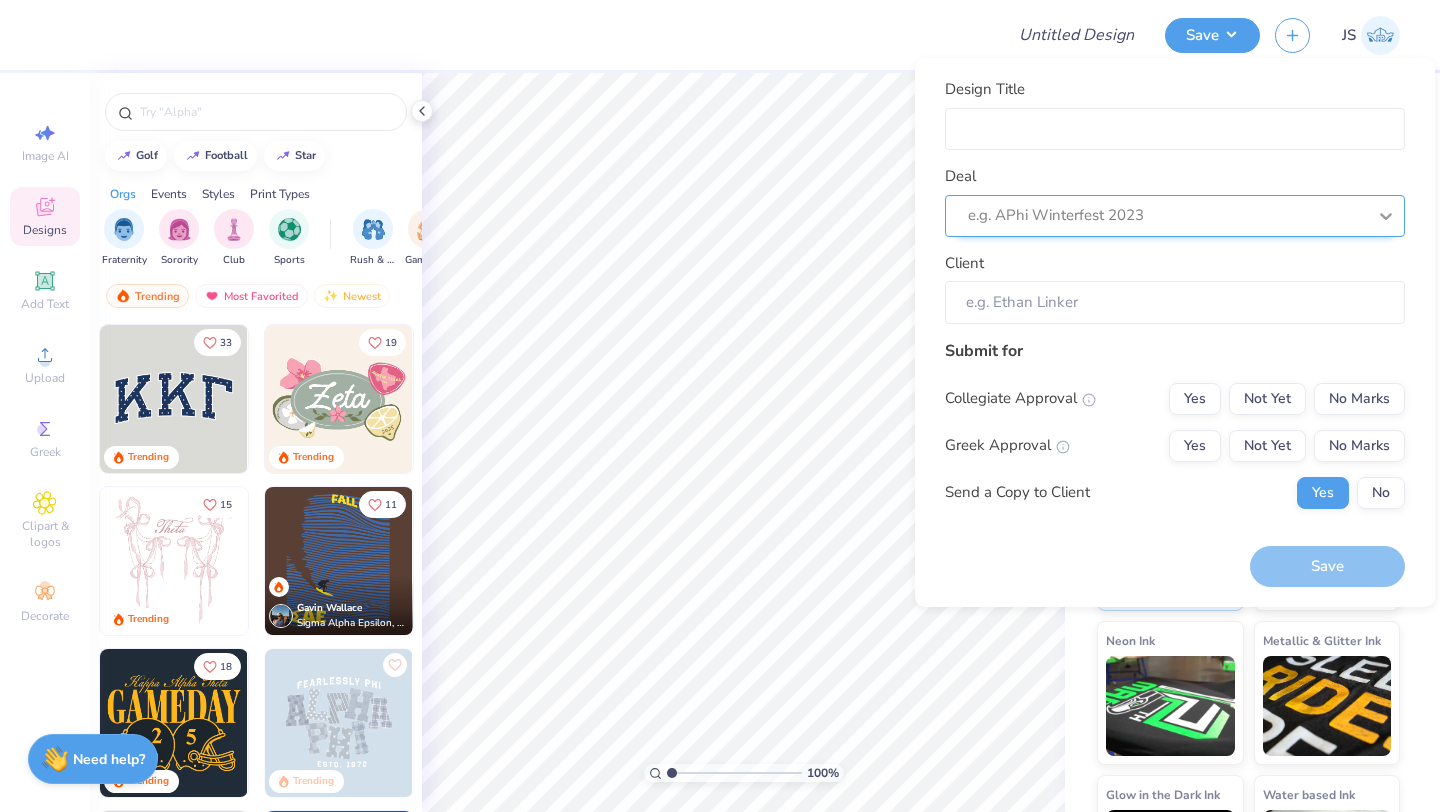 click at bounding box center [1386, 216] 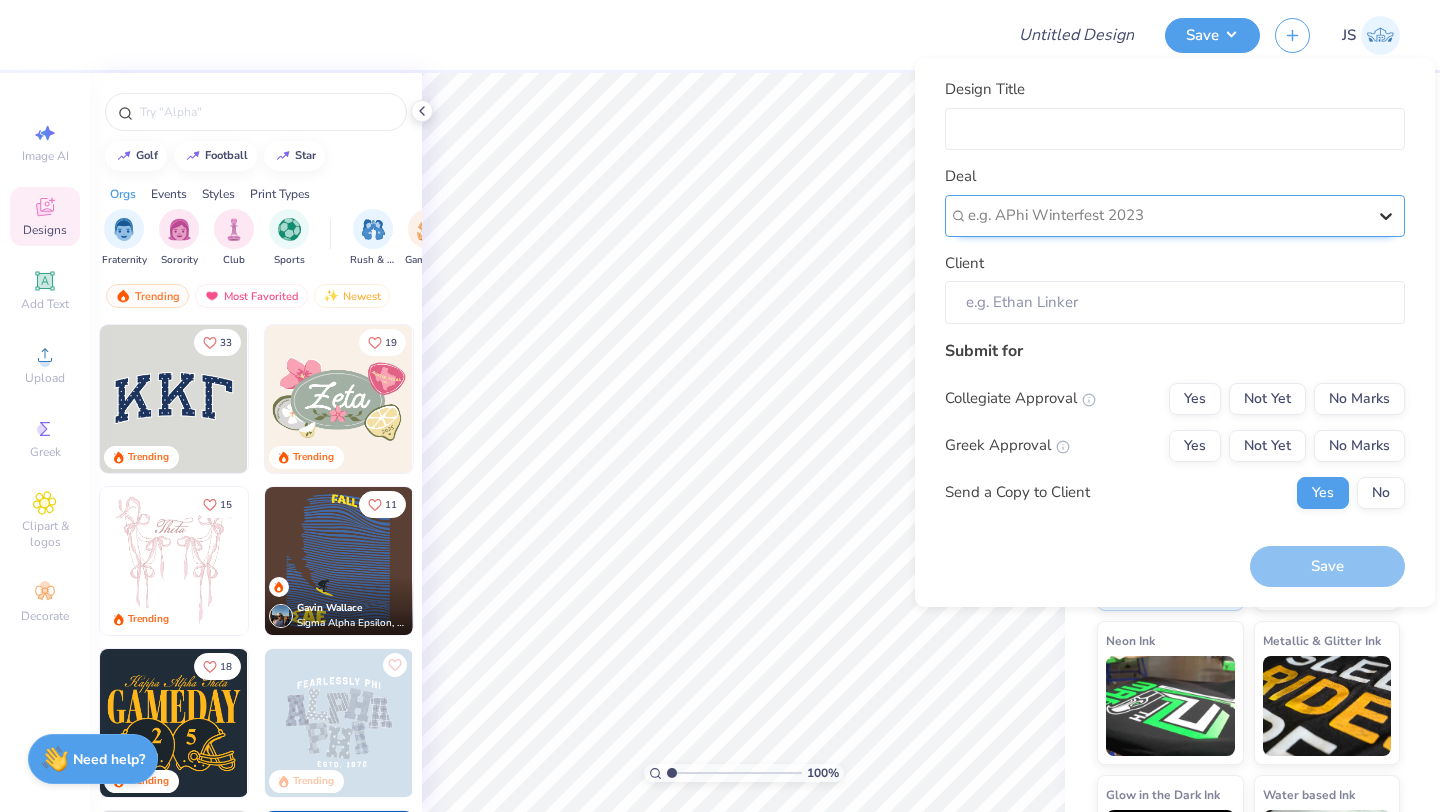 click at bounding box center (1386, 216) 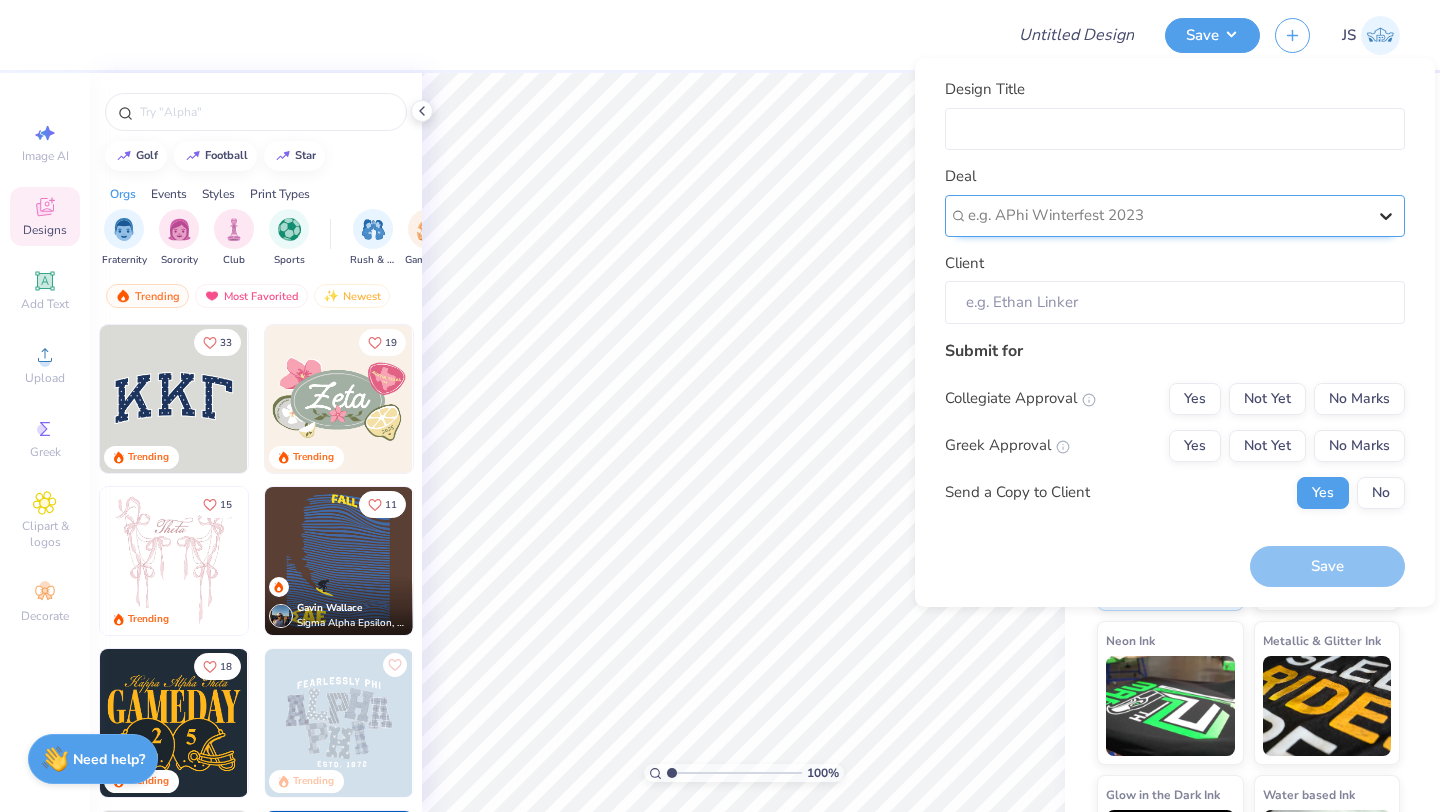 click at bounding box center (1386, 216) 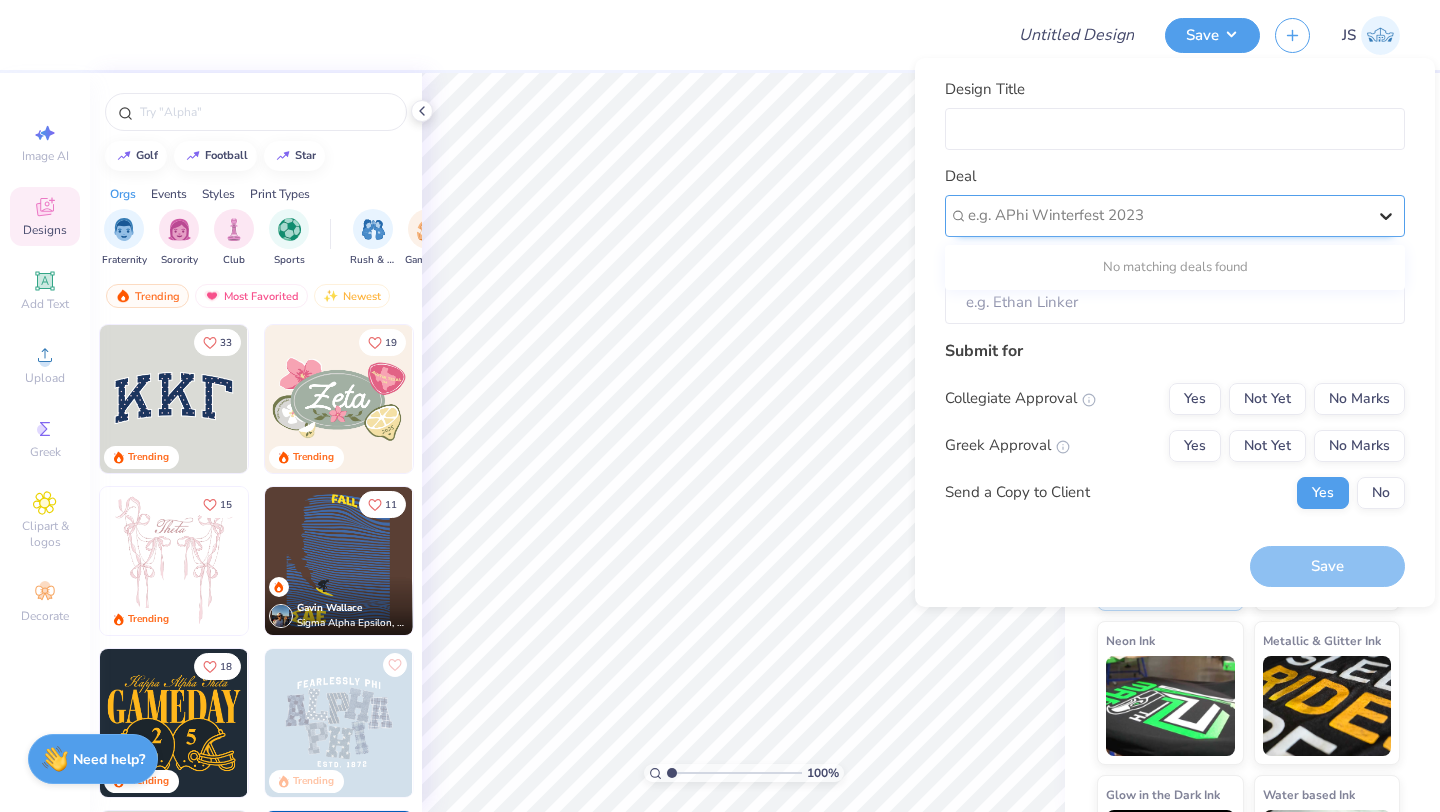 click at bounding box center [1386, 216] 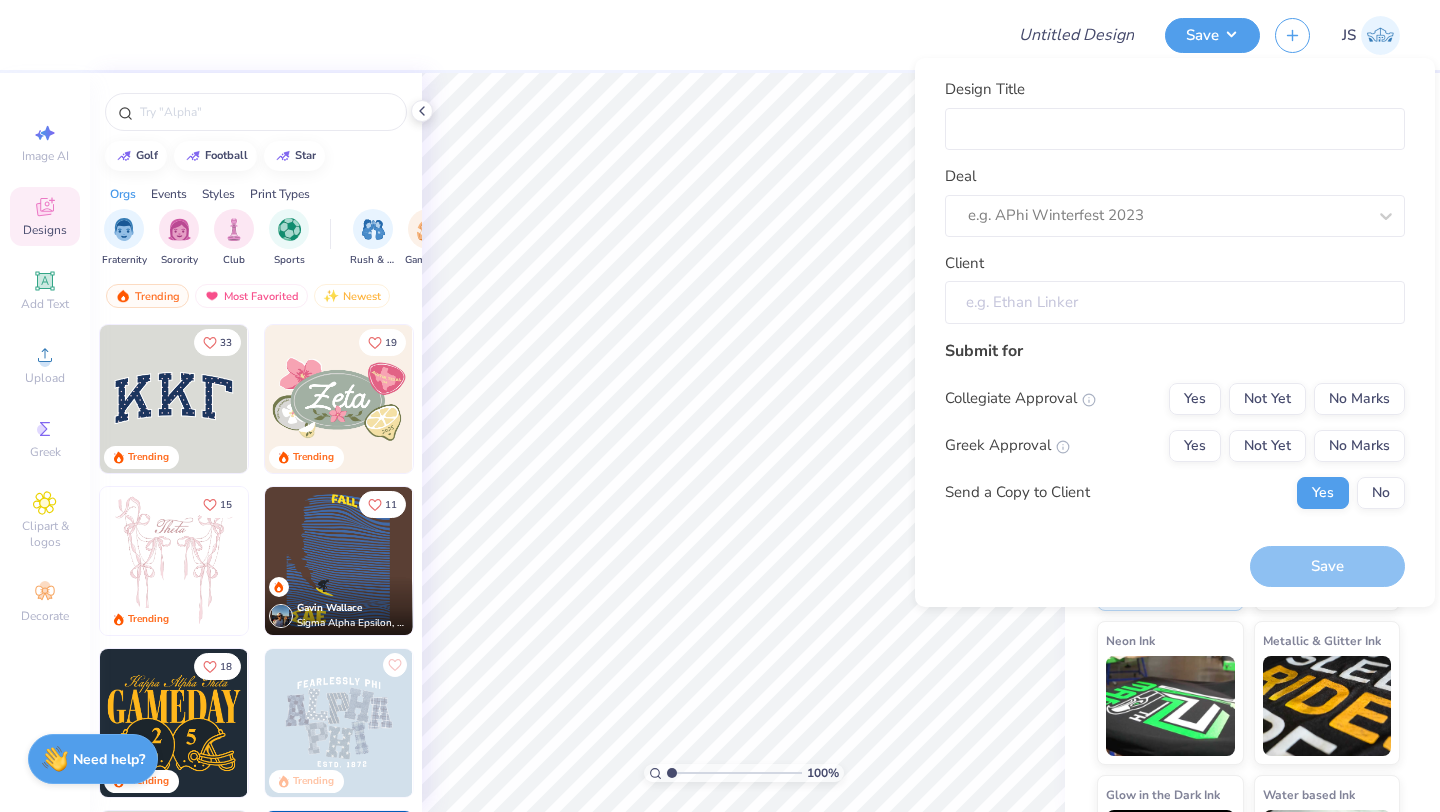click on "Client" at bounding box center [1175, 302] 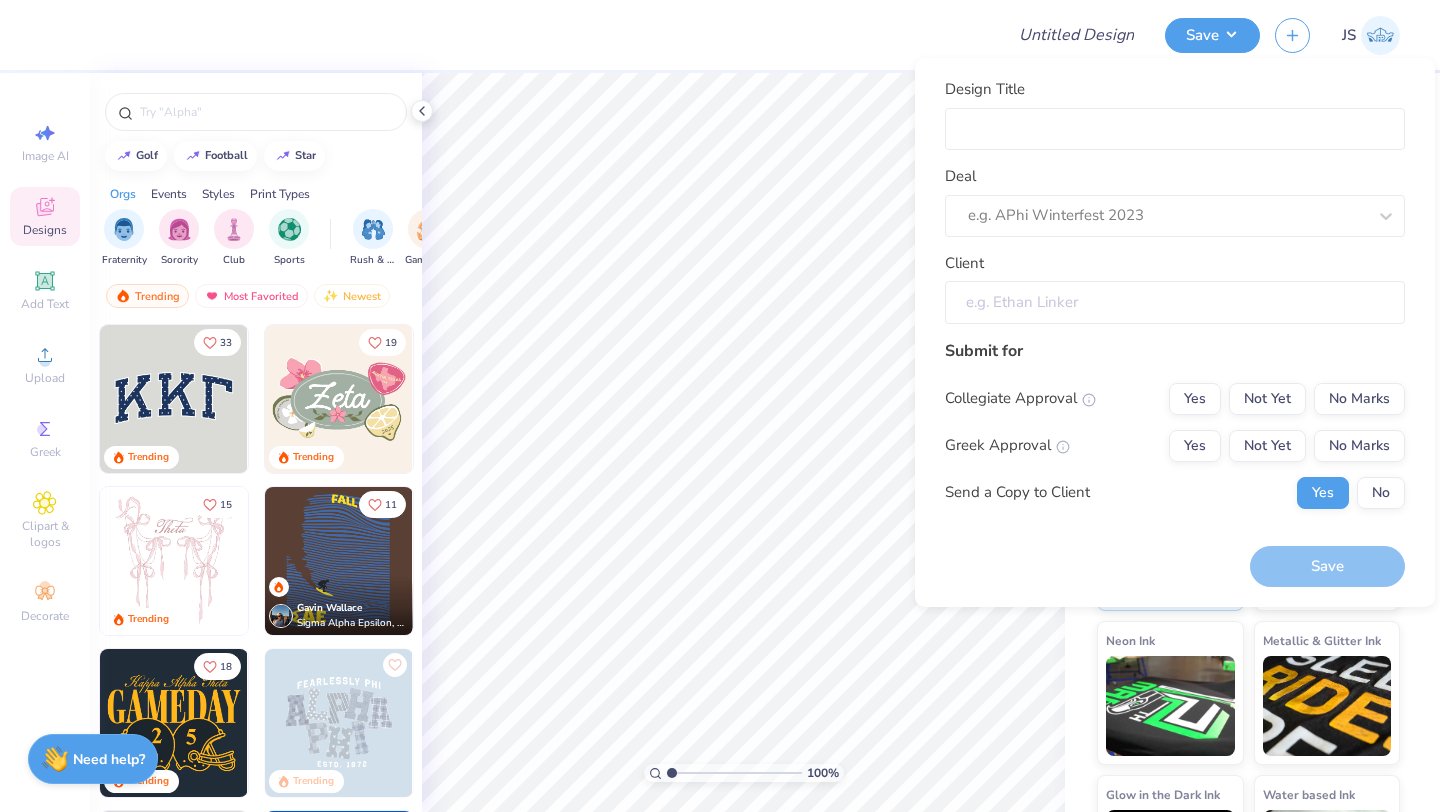 click on "Client" at bounding box center [1175, 302] 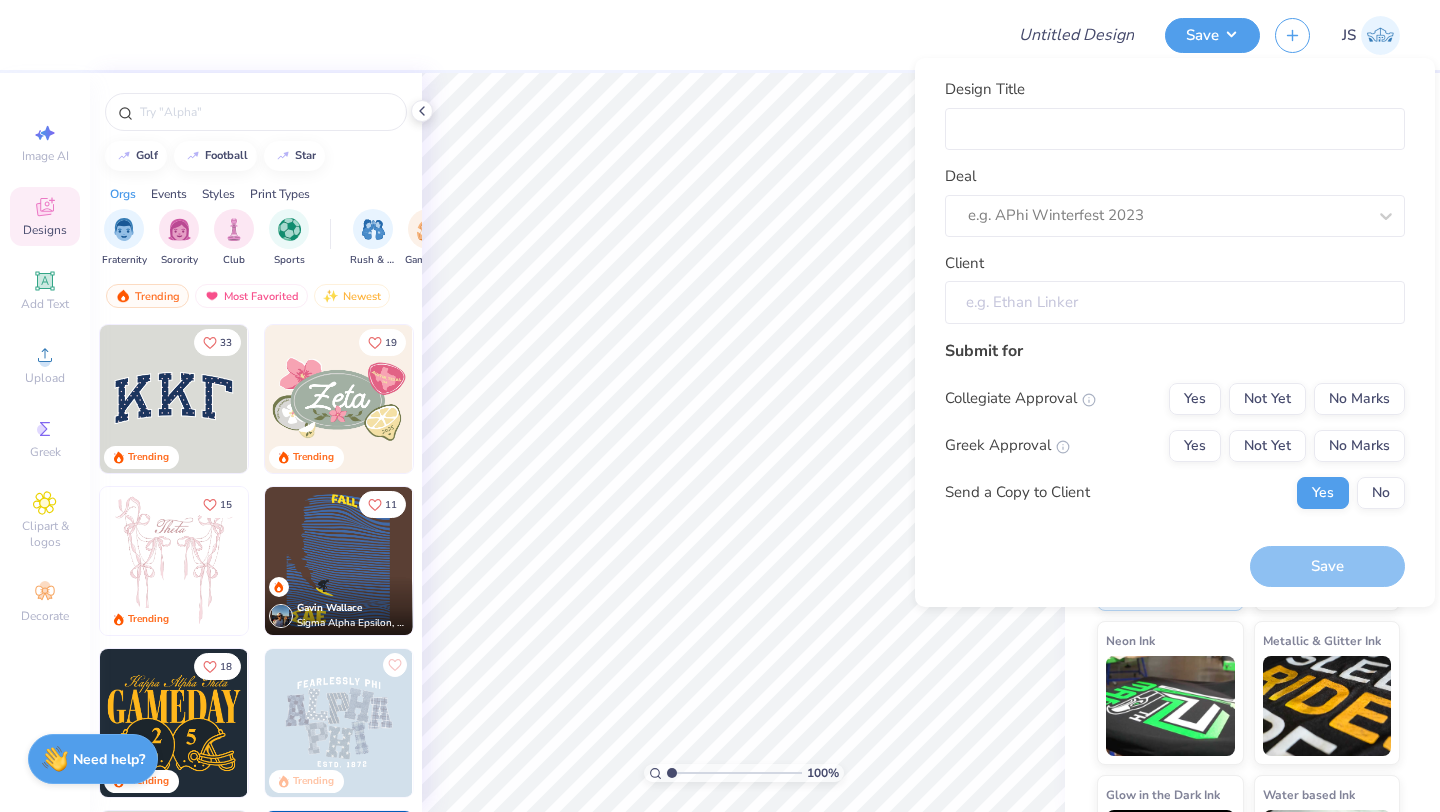 click on "Client" at bounding box center [1175, 302] 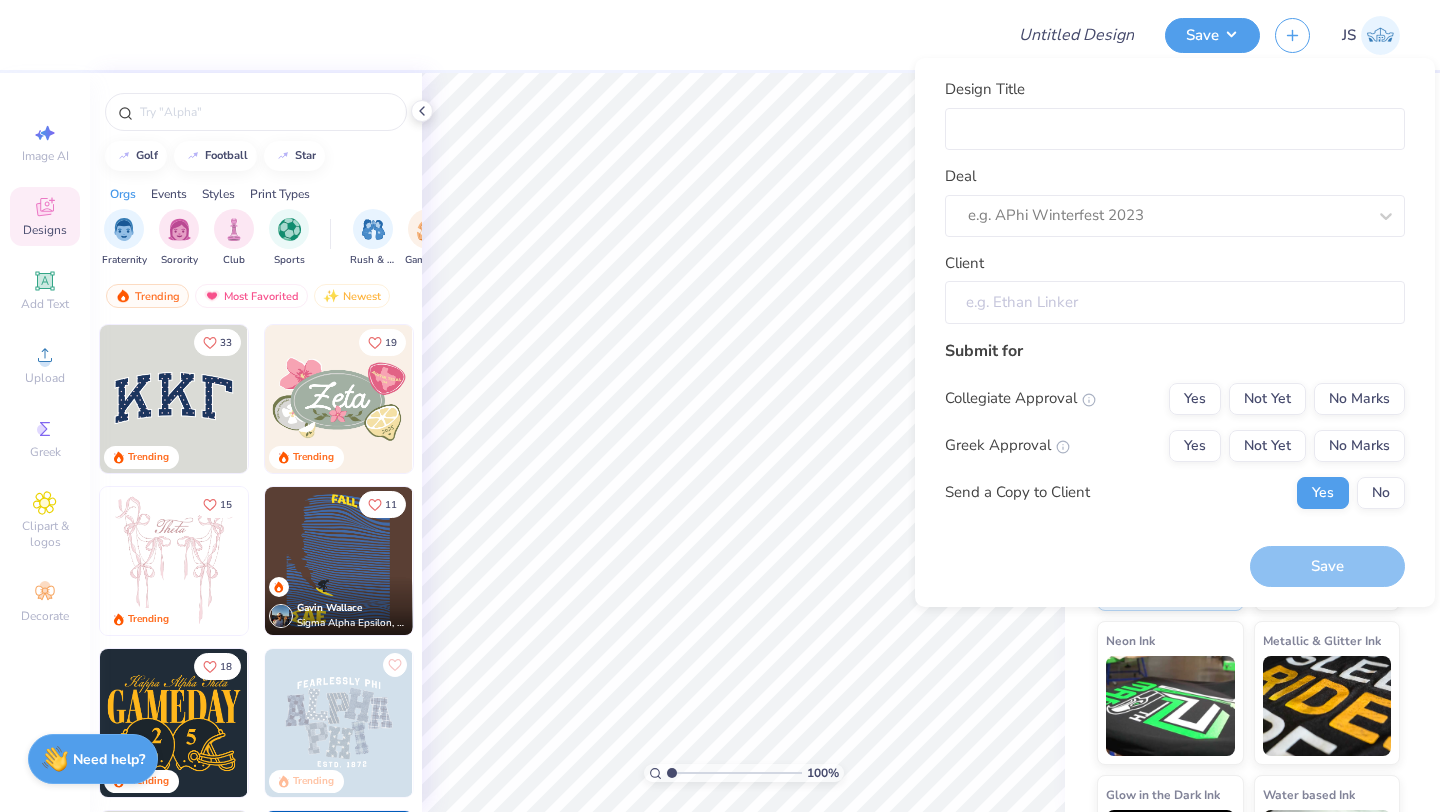 click on "Client" at bounding box center (1175, 302) 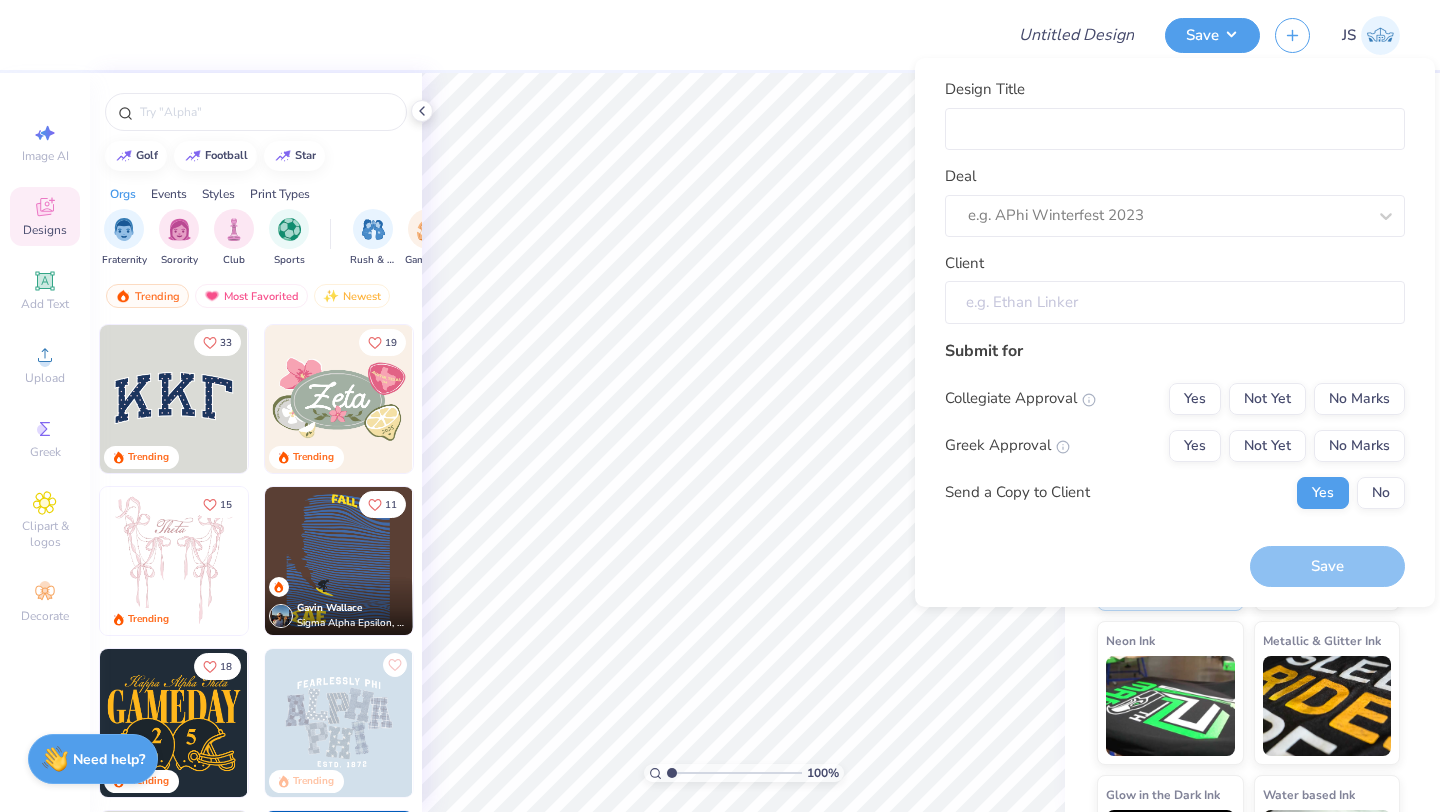 click on "Client" at bounding box center [1175, 302] 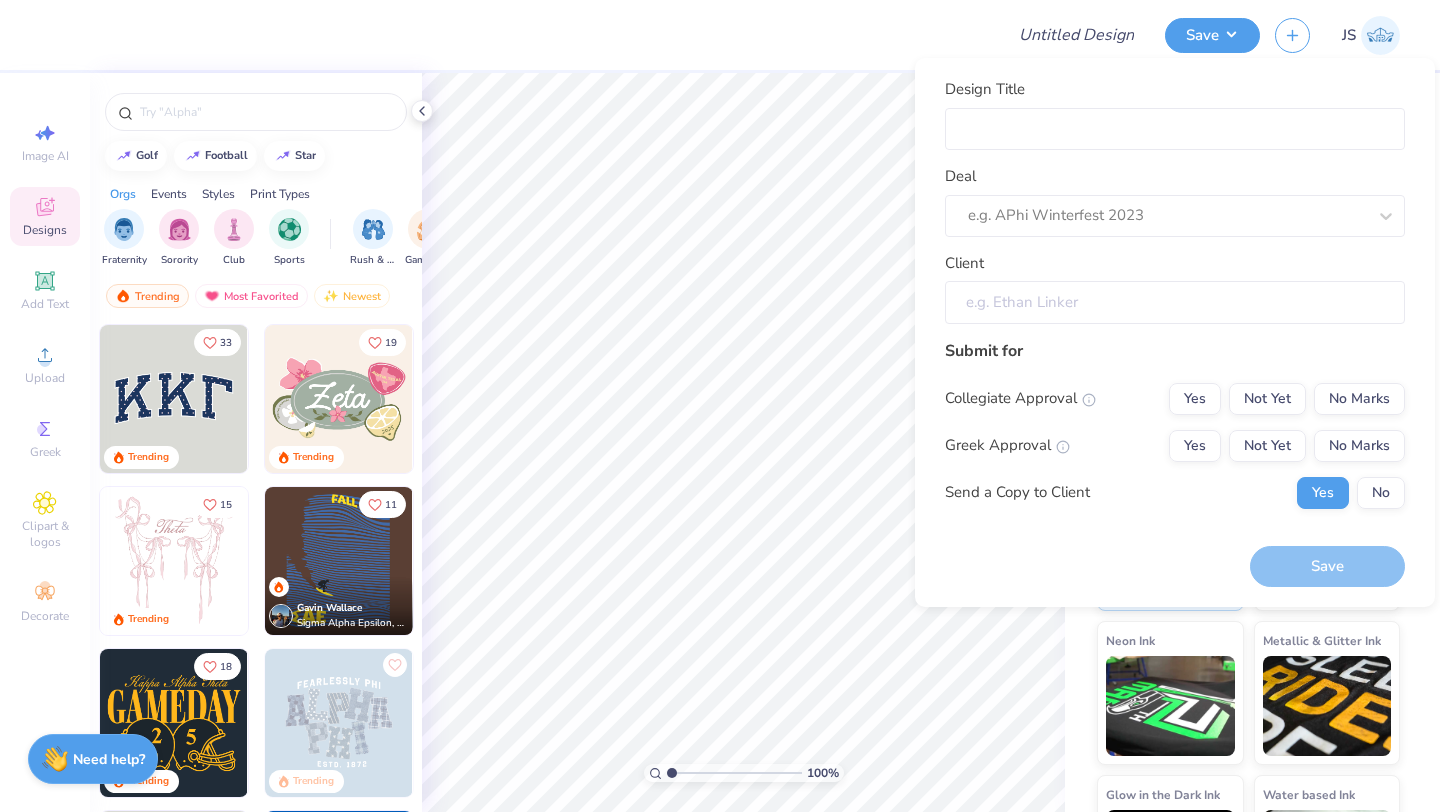 click on "Client" at bounding box center (1175, 302) 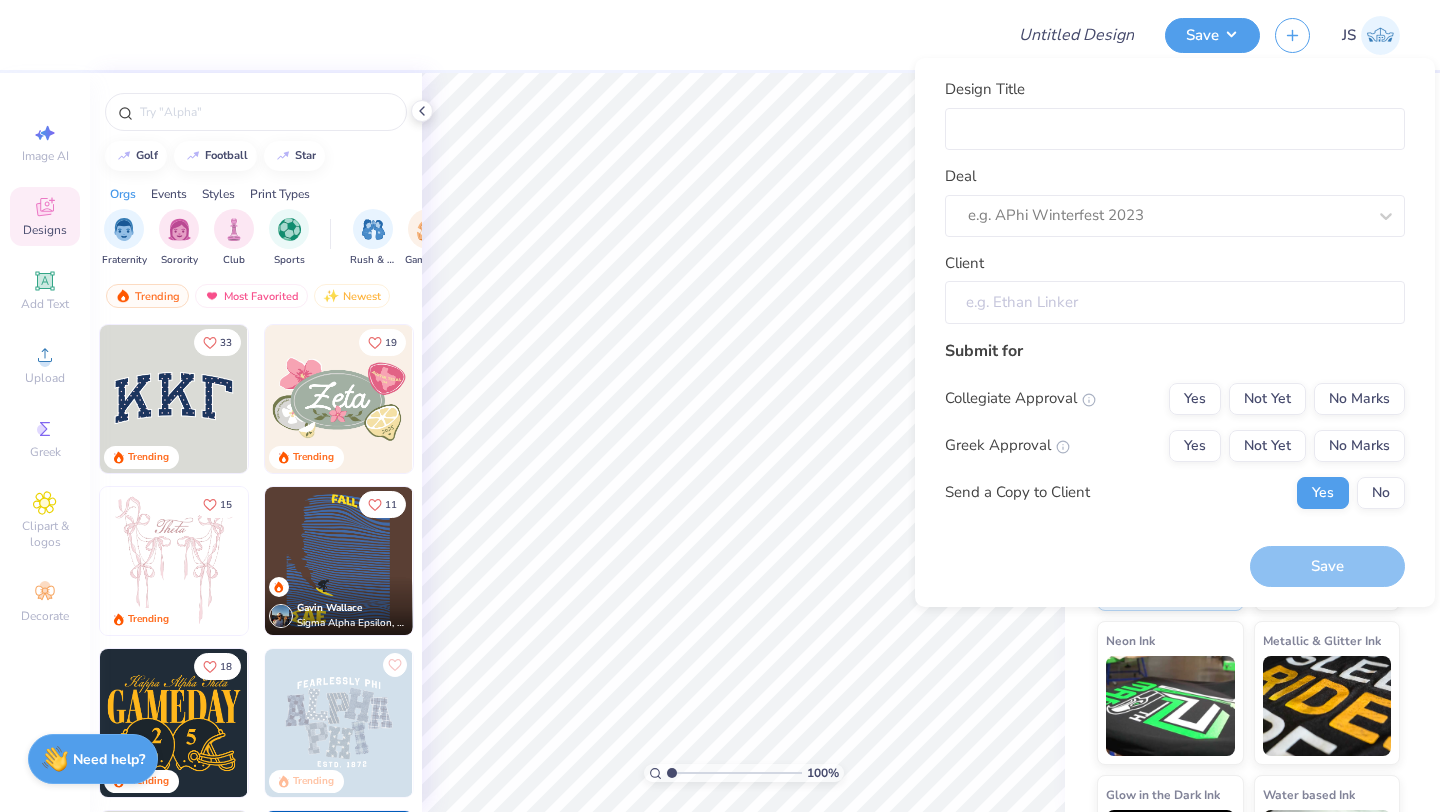click on "Client" at bounding box center [1175, 302] 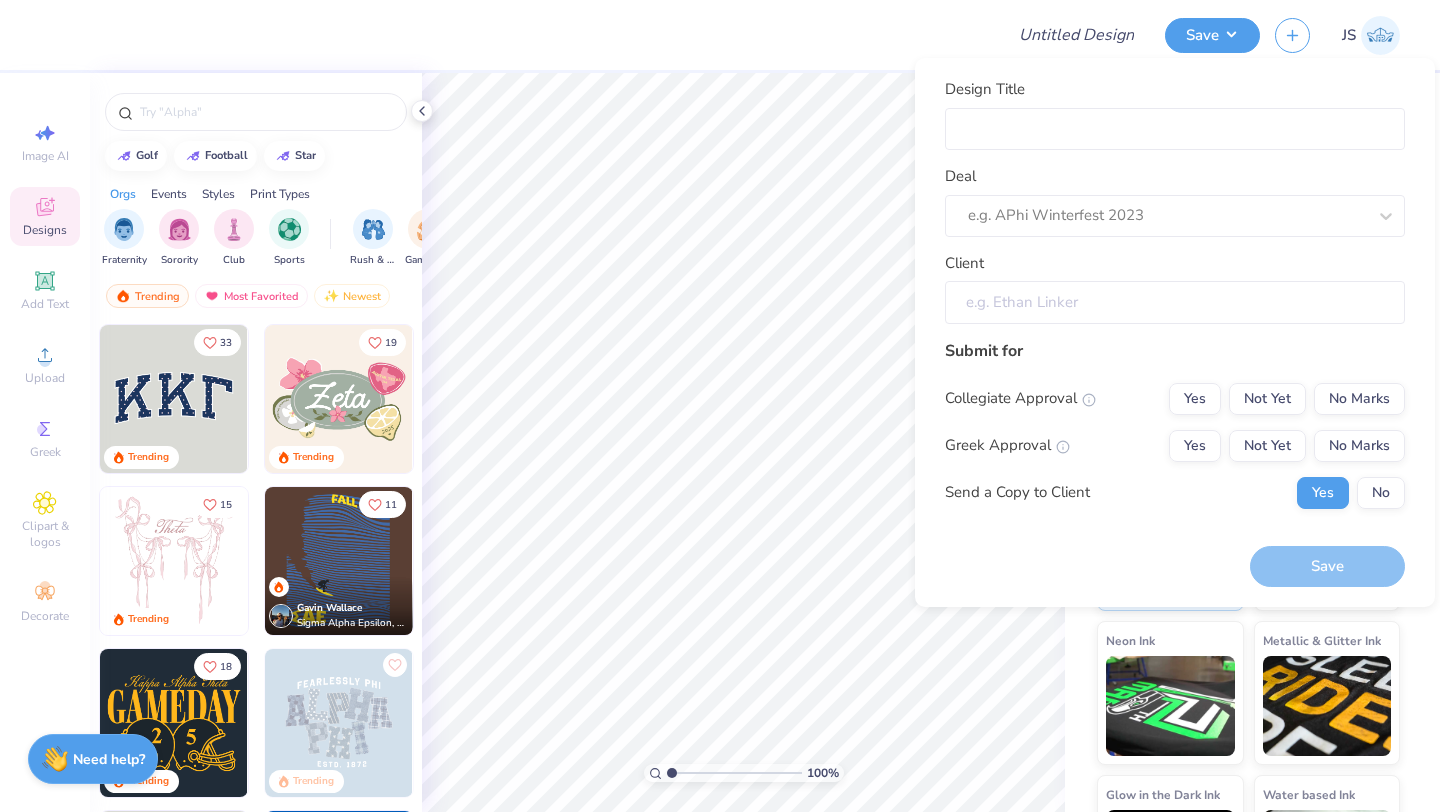 click on "Client" at bounding box center [1175, 302] 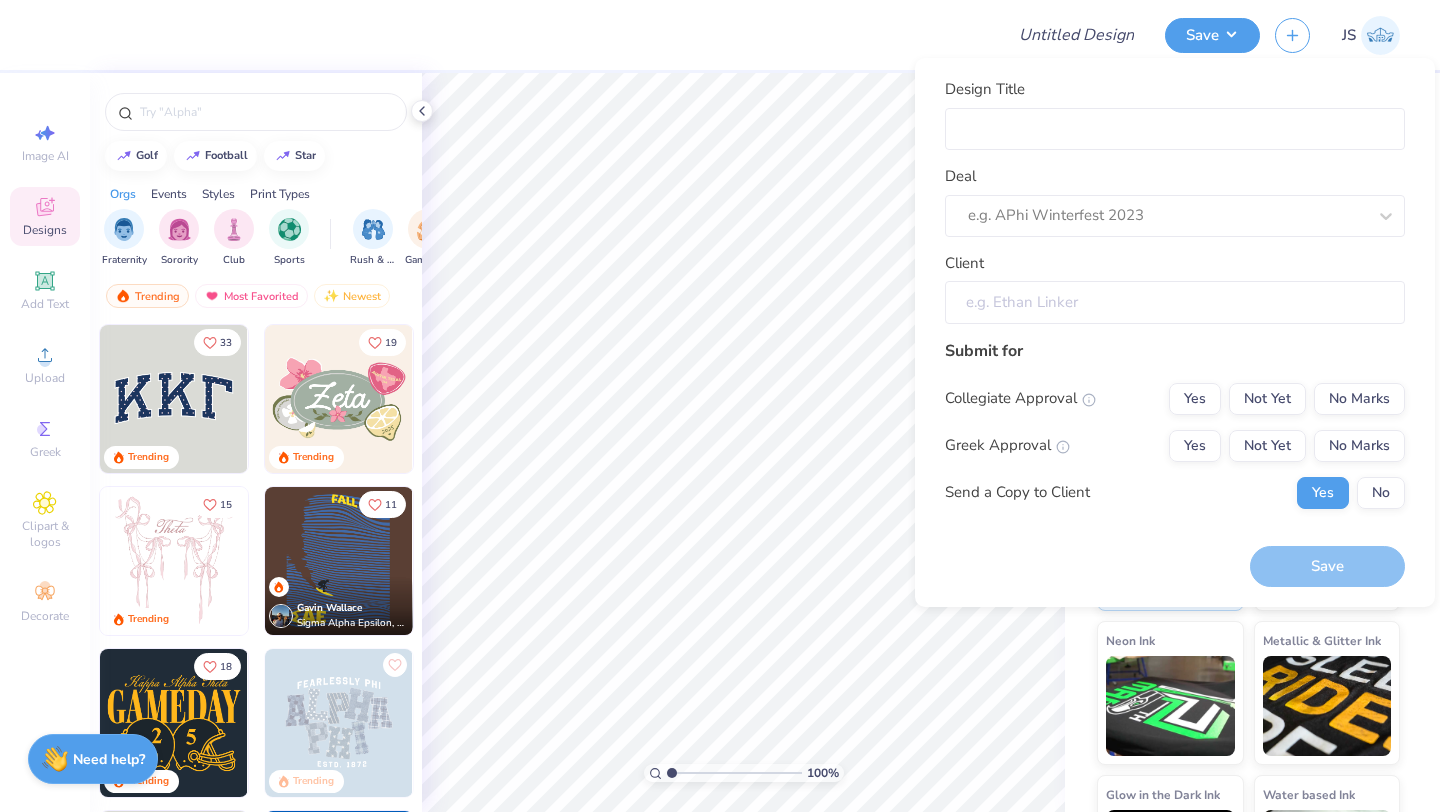 click on "Client" at bounding box center [1175, 302] 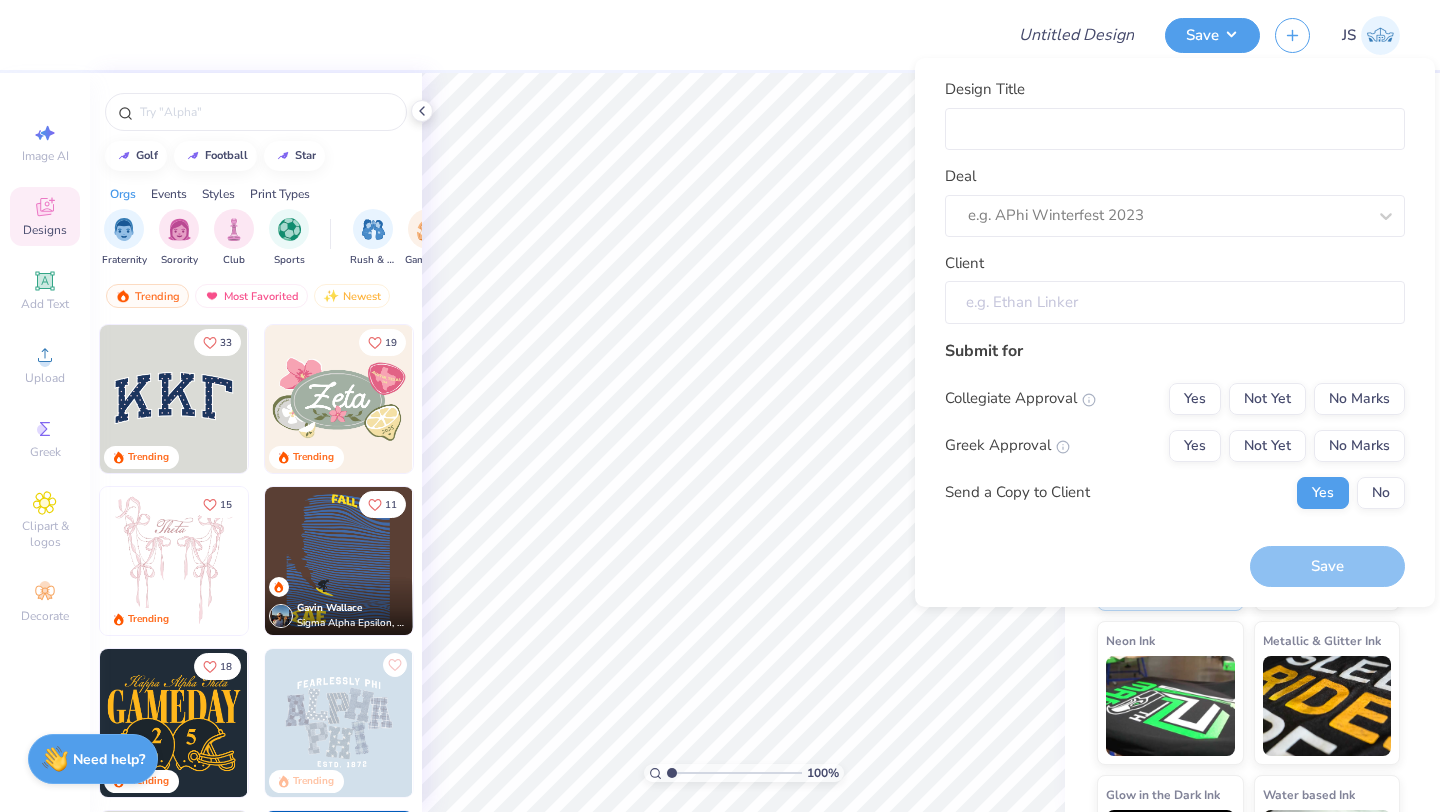 click on "Client" at bounding box center (1175, 302) 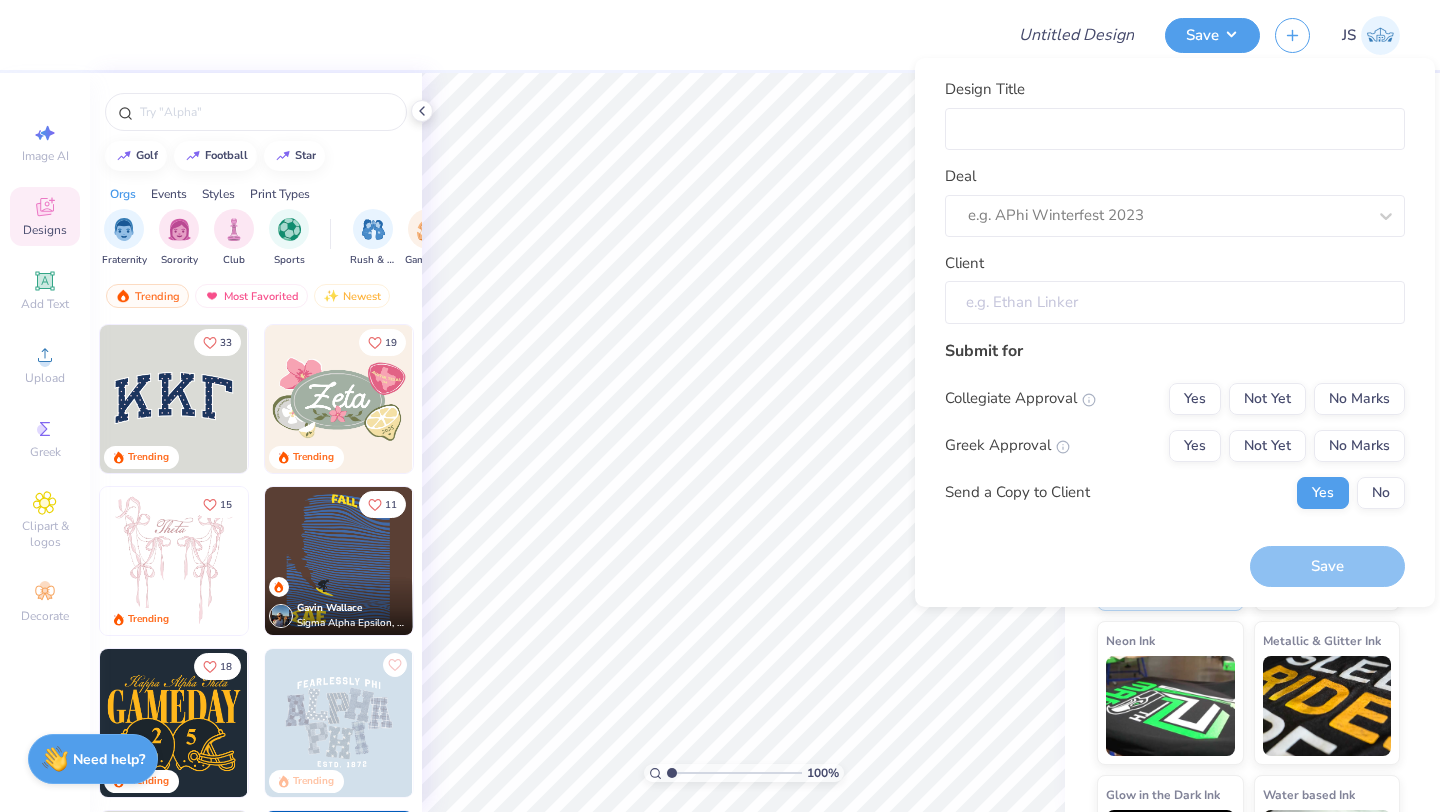 click on "Client" at bounding box center [1175, 302] 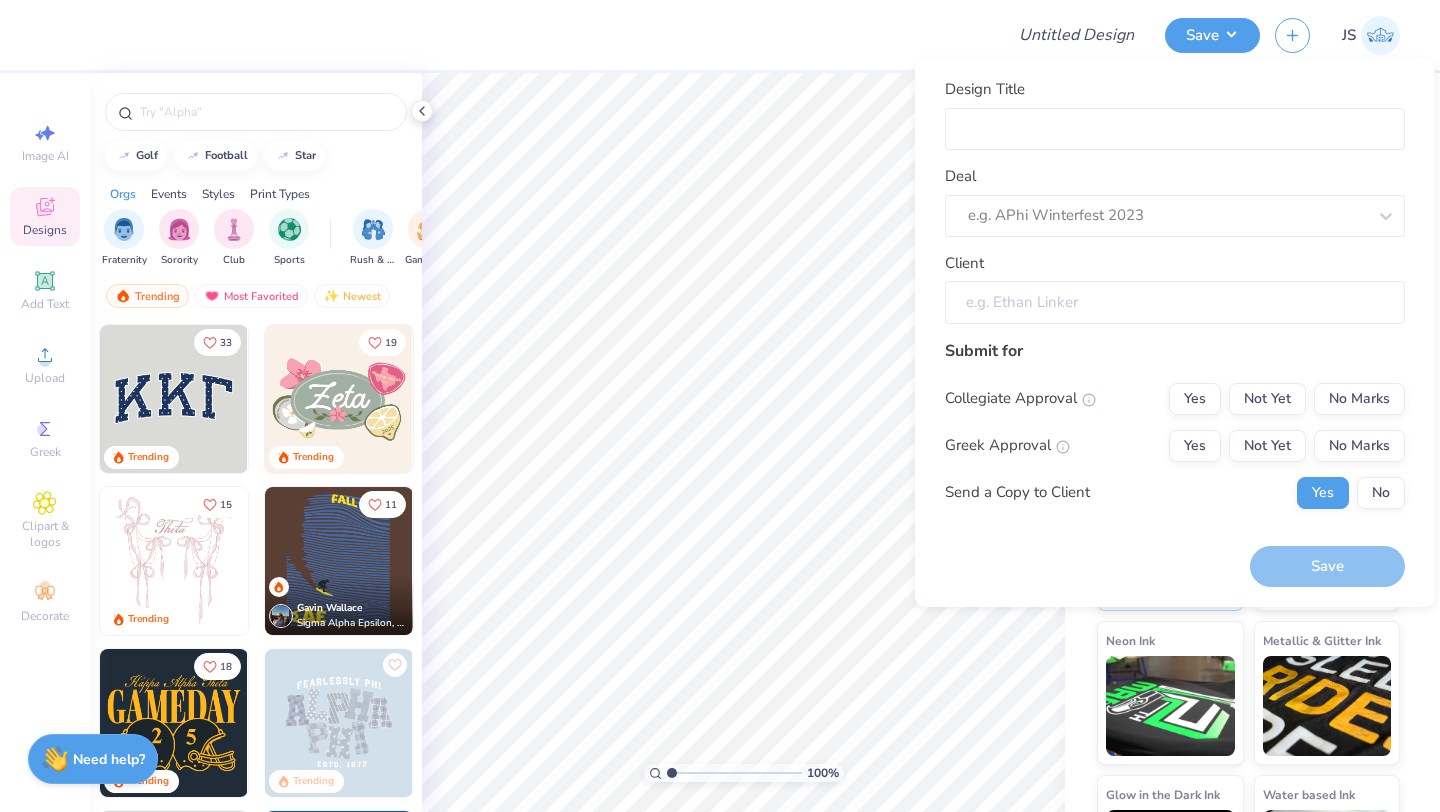 click on "Client" at bounding box center (1175, 302) 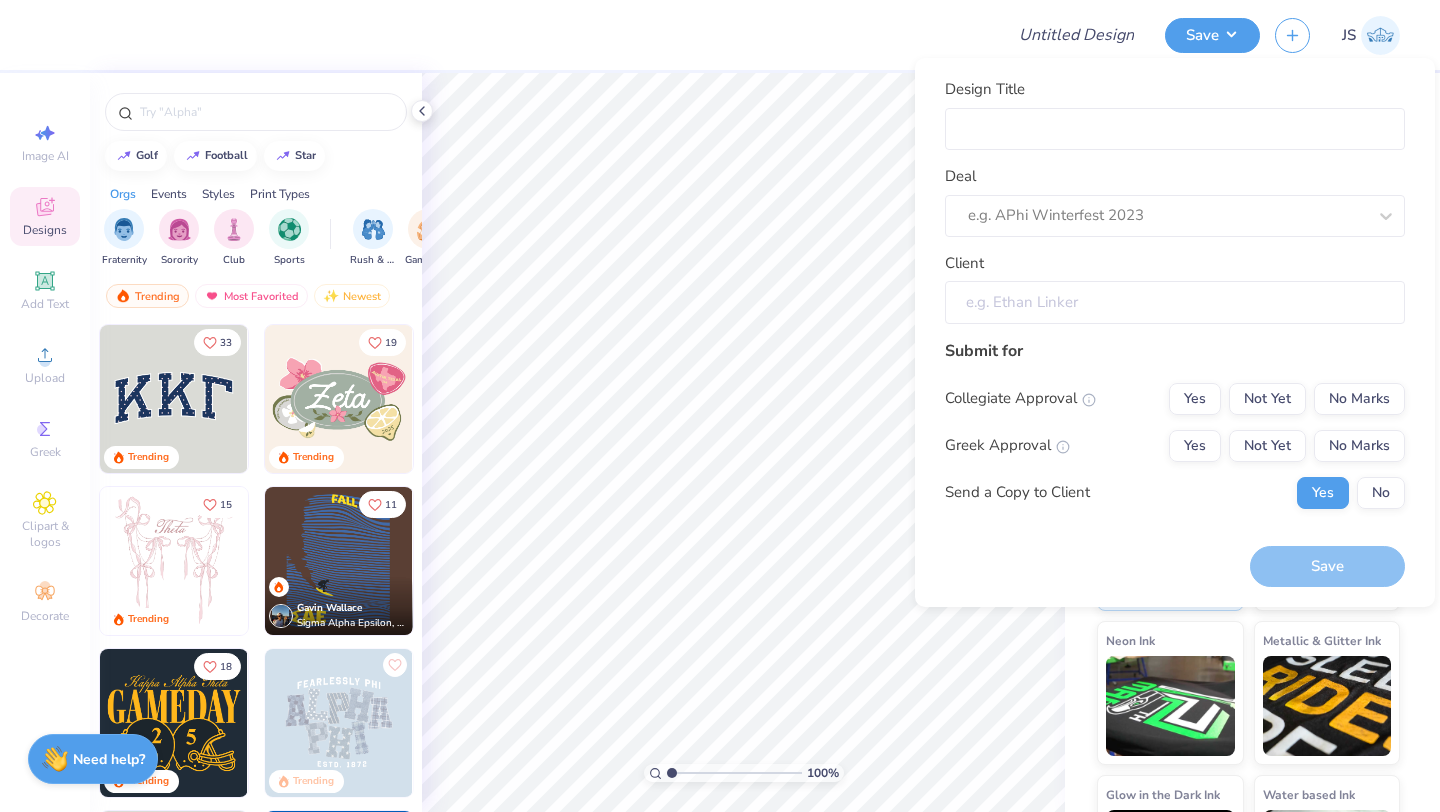 click on "Client" at bounding box center [1175, 302] 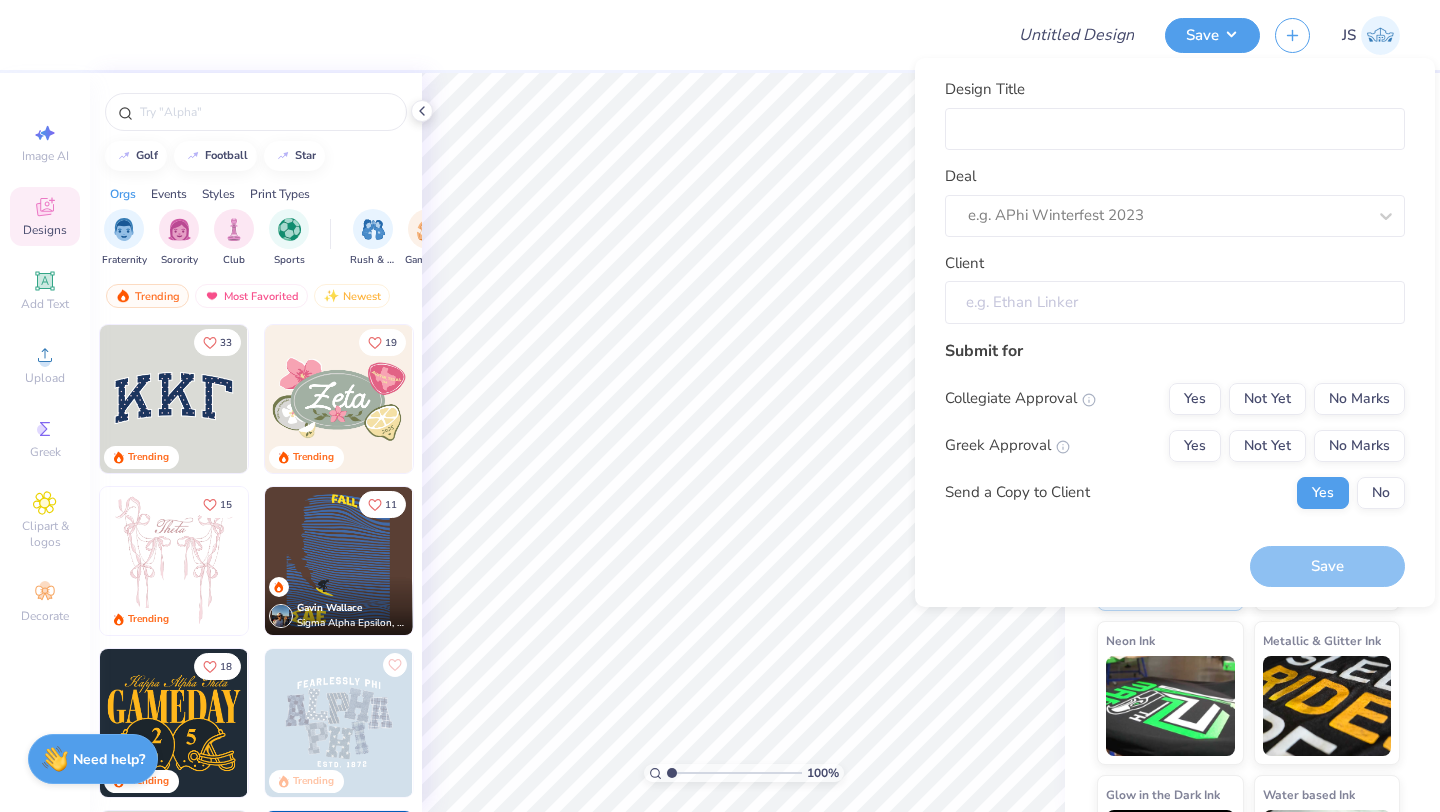 click on "Client" at bounding box center [1175, 302] 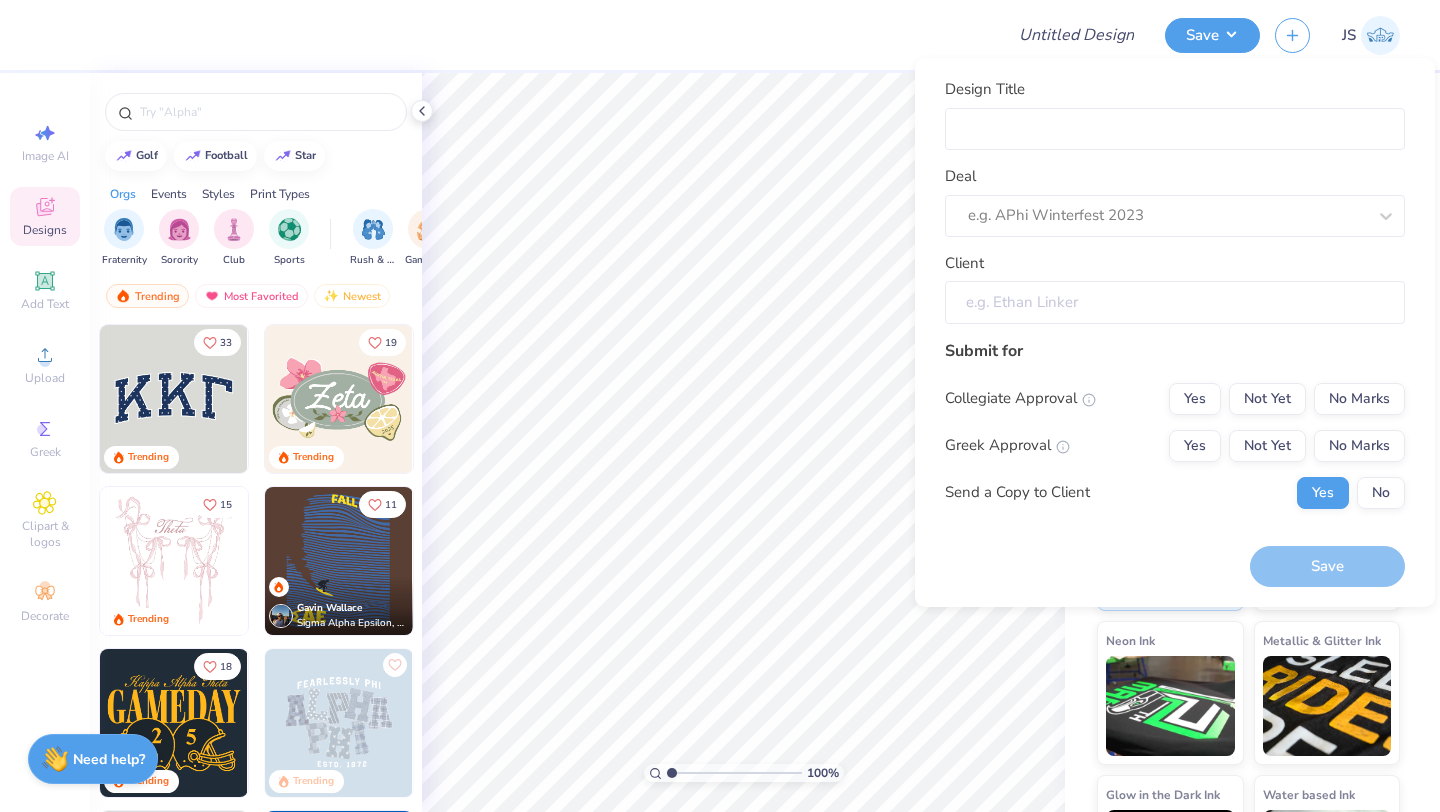 click on "Client" at bounding box center [1175, 302] 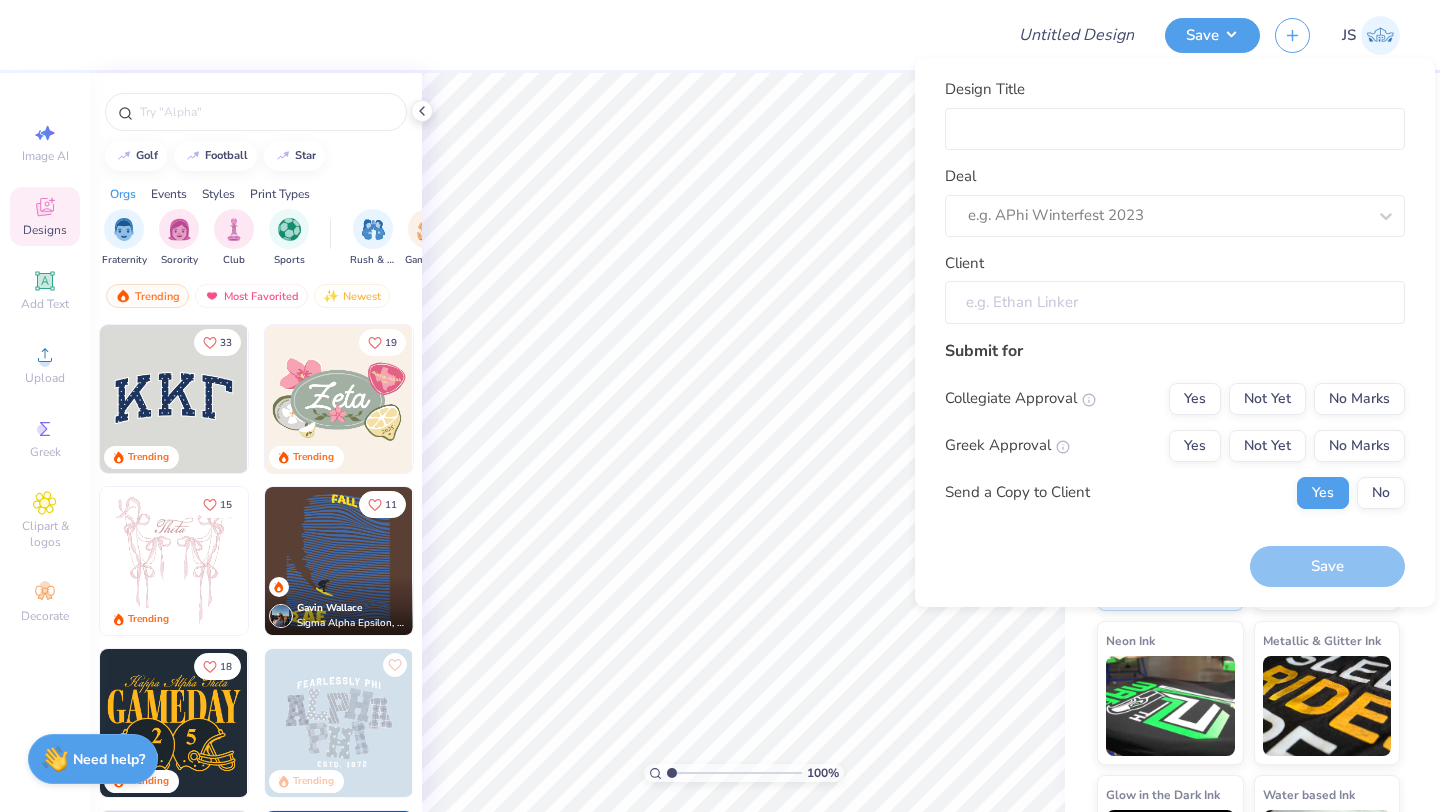 click on "Client" at bounding box center [1175, 302] 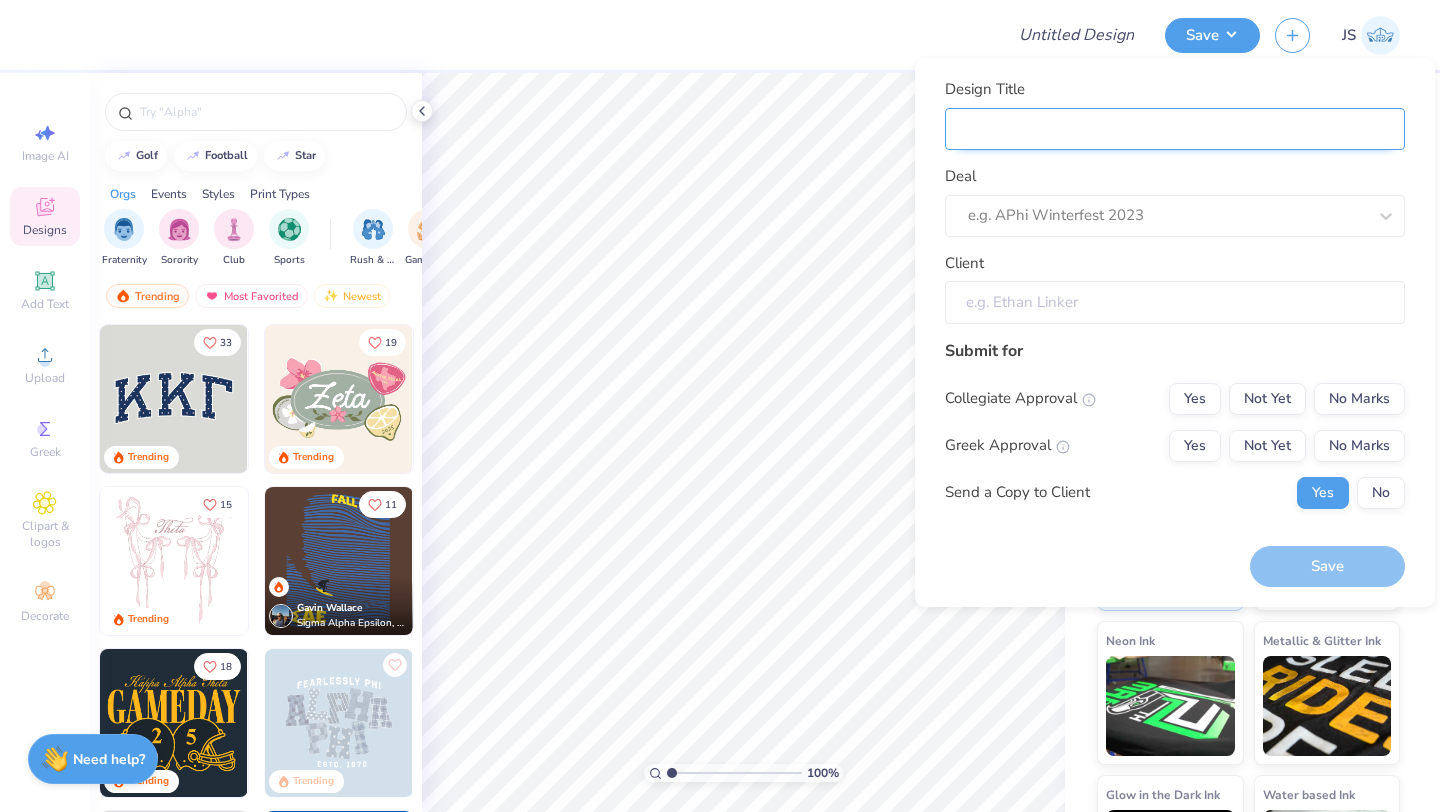 click on "Design Title" at bounding box center [1175, 129] 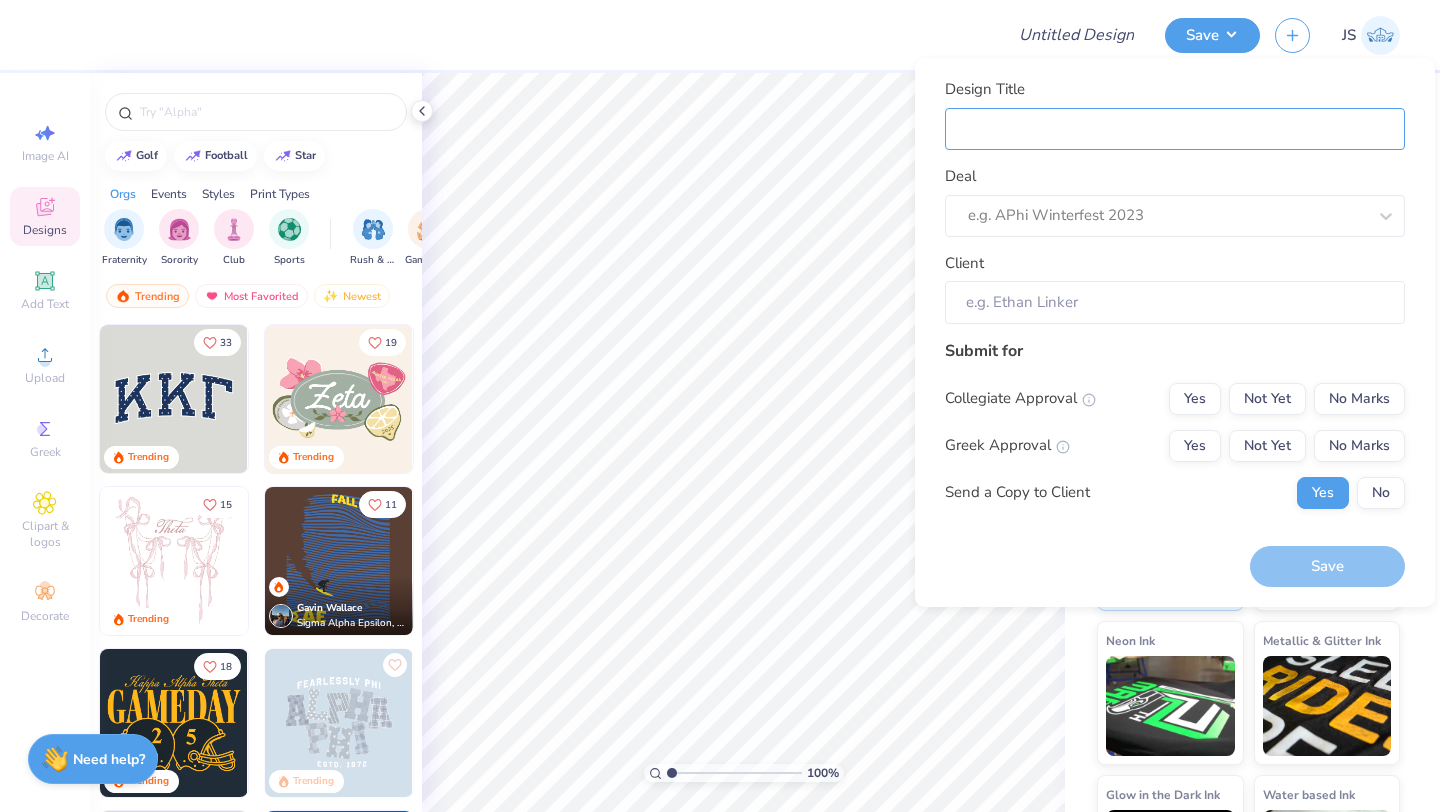 type on "Training Ex" 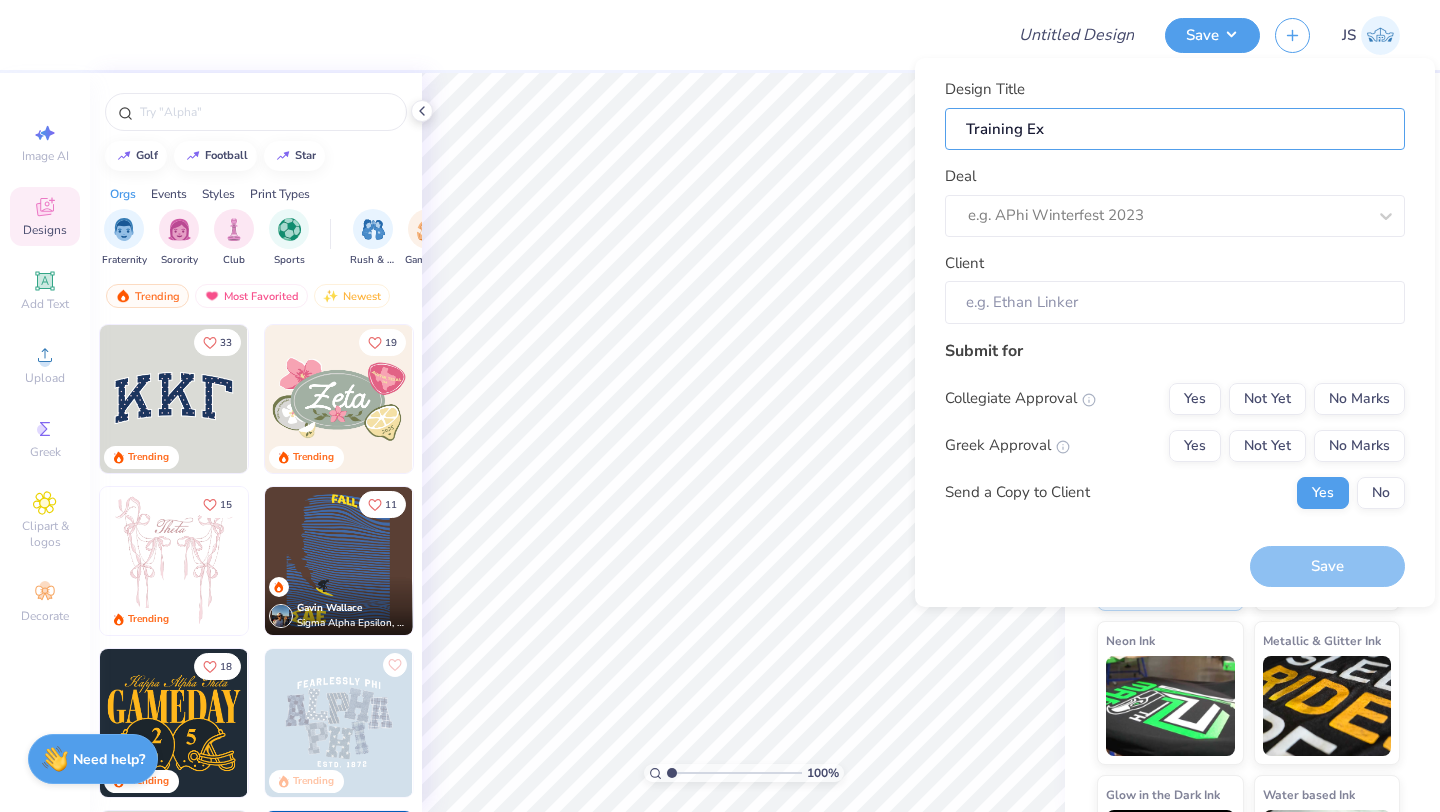 type on "Training Ex" 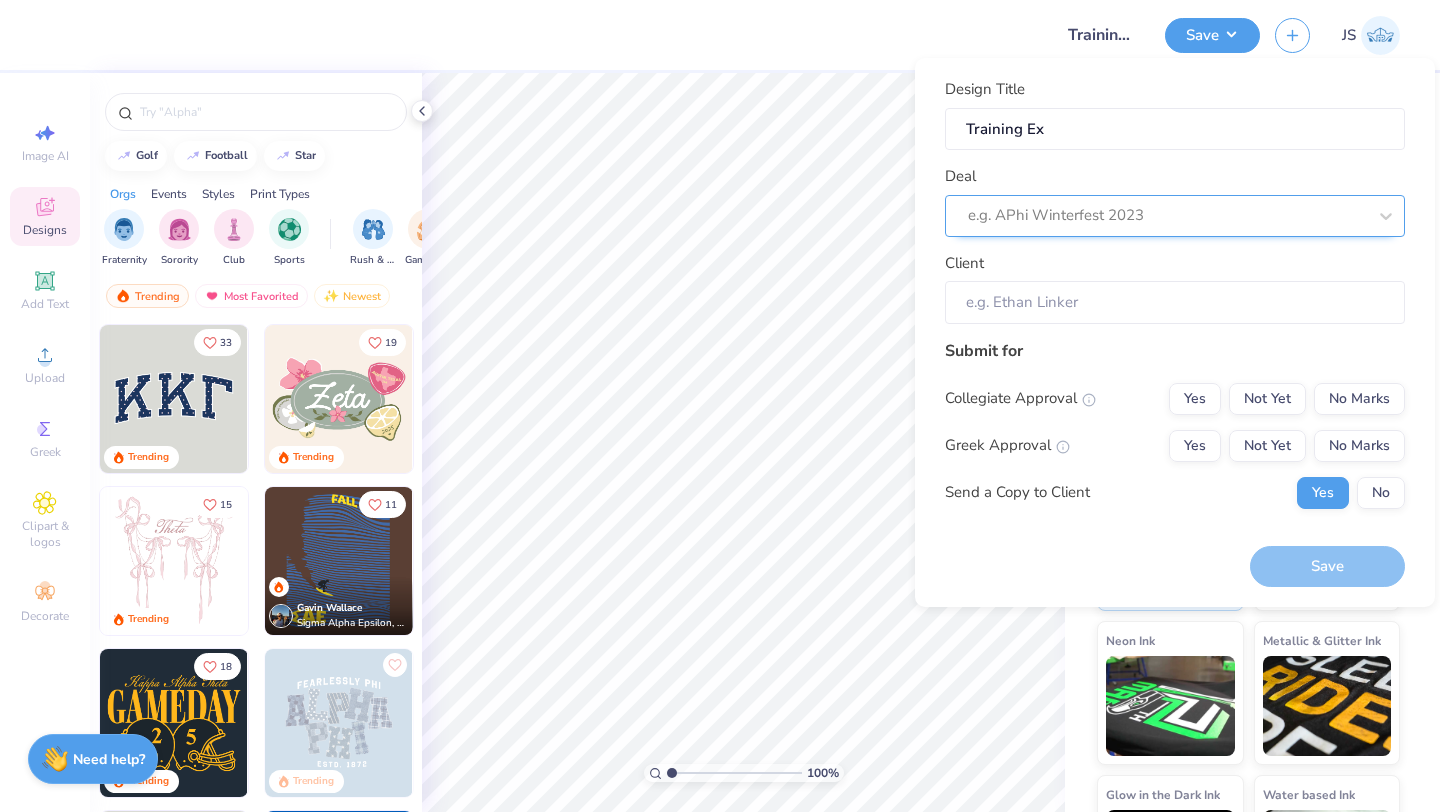 click at bounding box center [1167, 215] 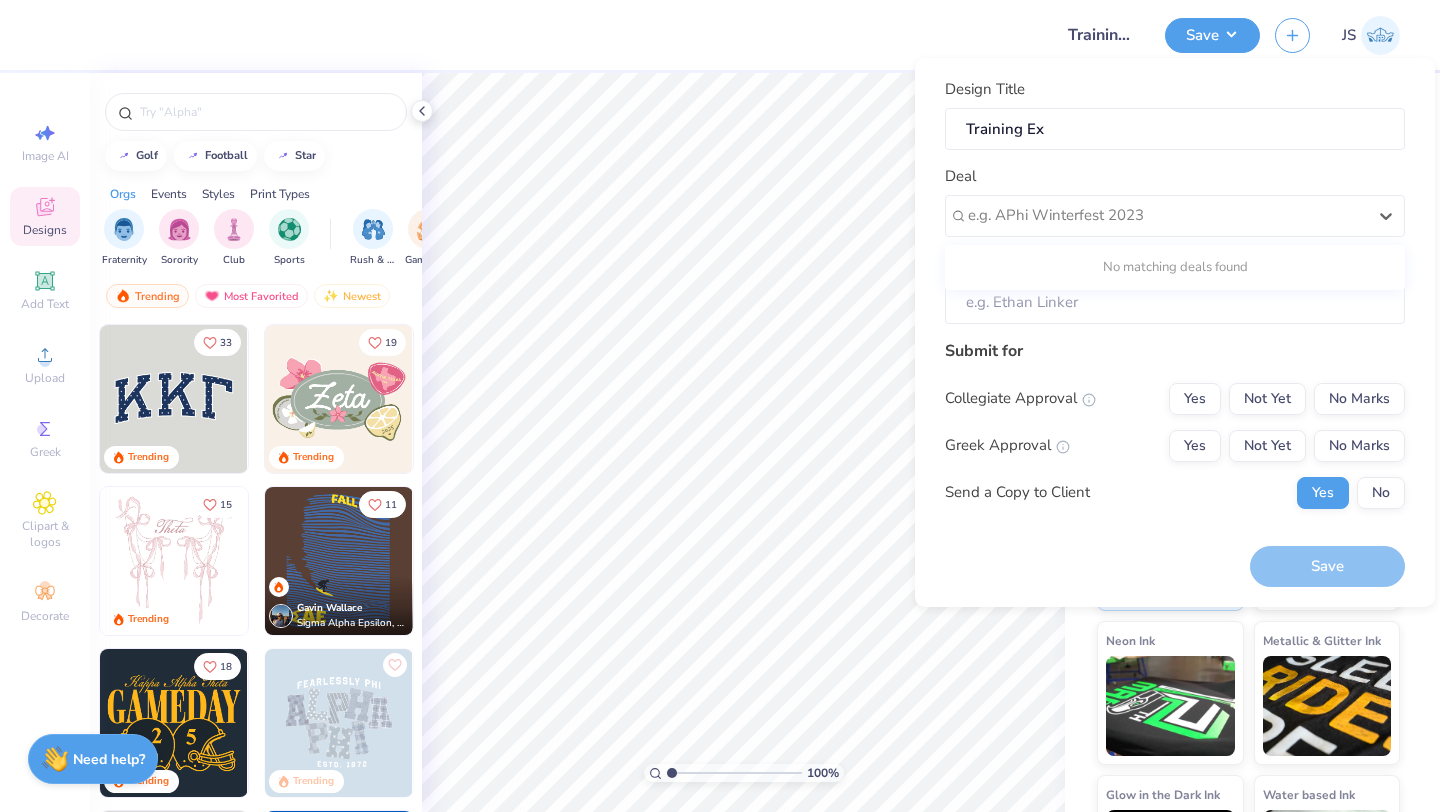 click on "No matching deals found" at bounding box center (1175, 268) 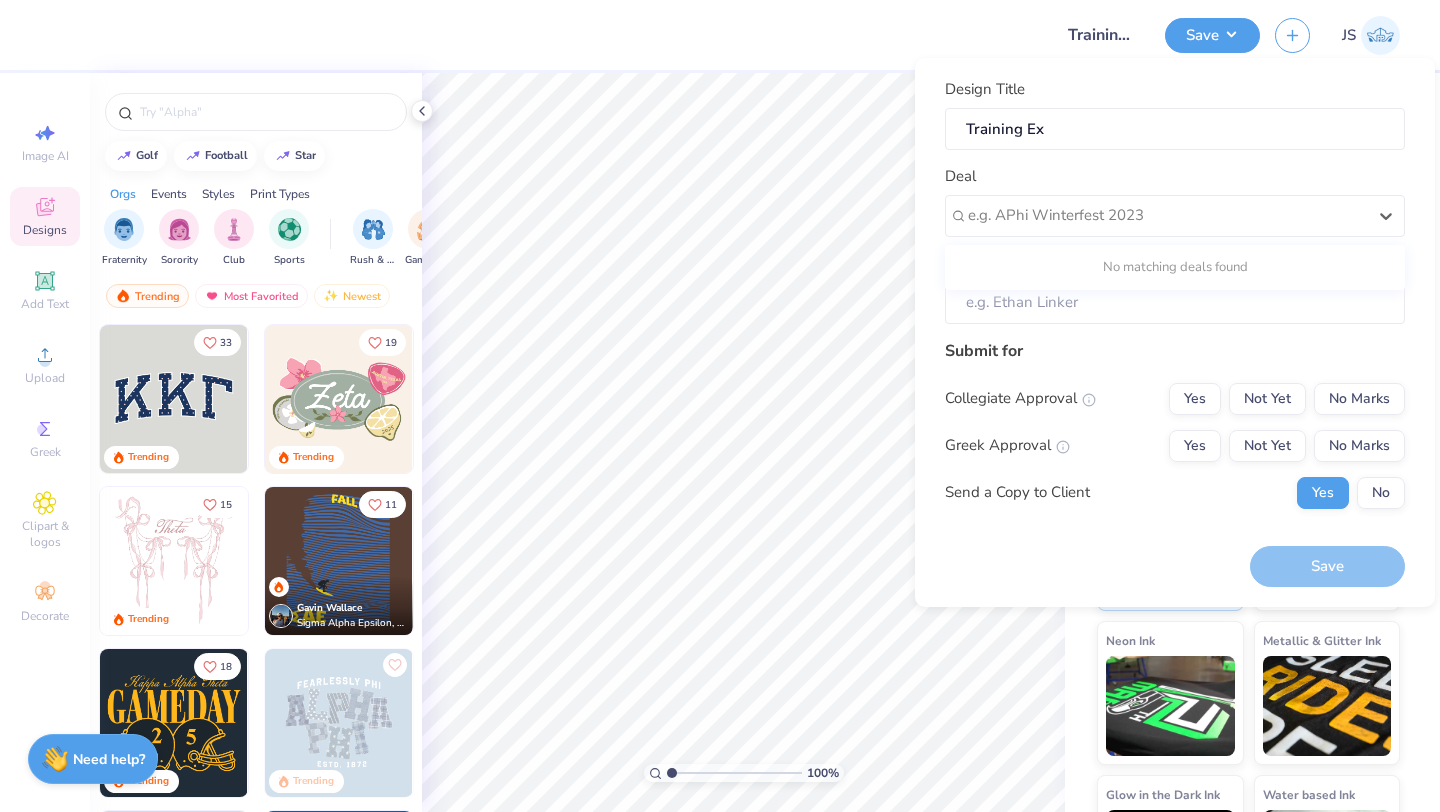 click on "No matching deals found" at bounding box center (1175, 268) 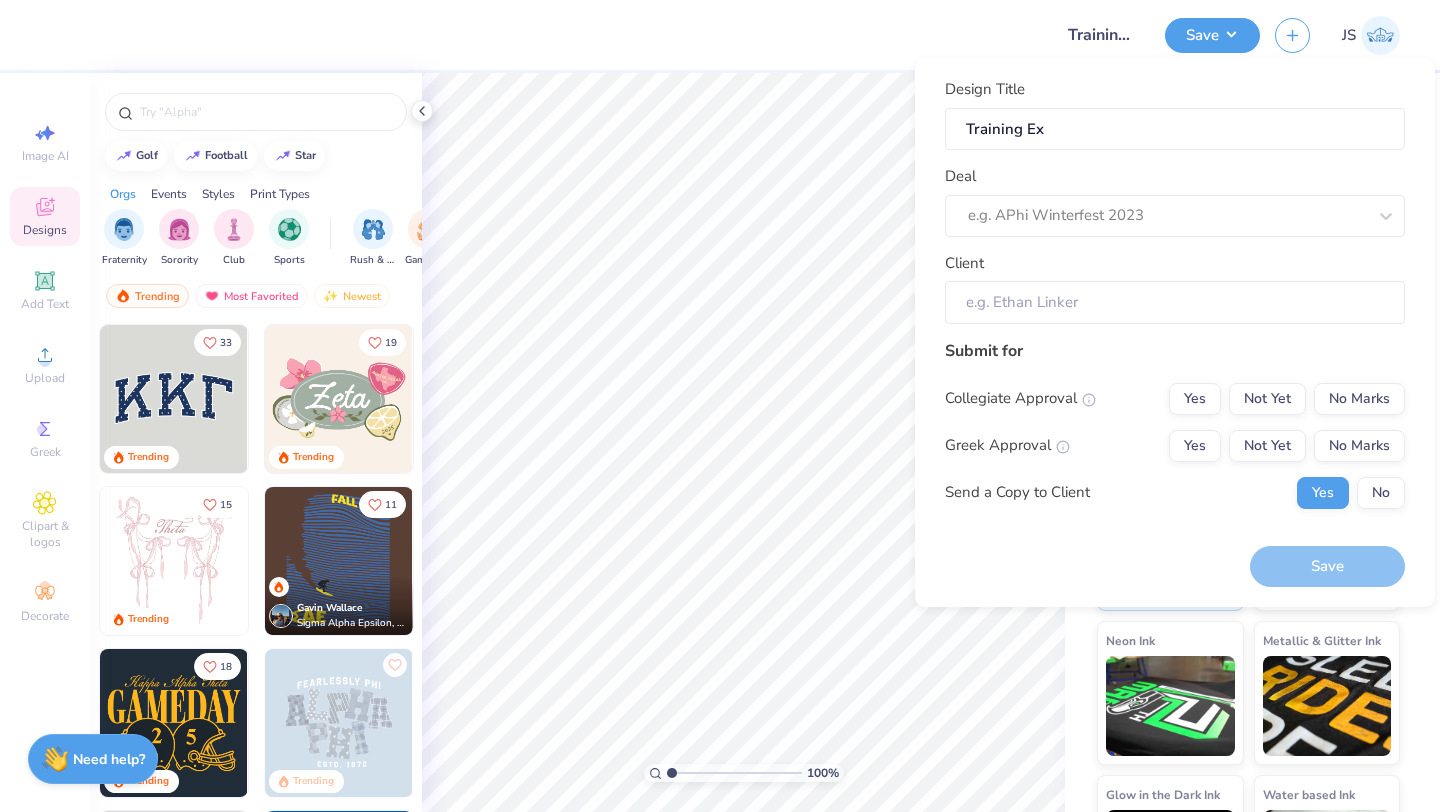 click on "Client" at bounding box center (1175, 302) 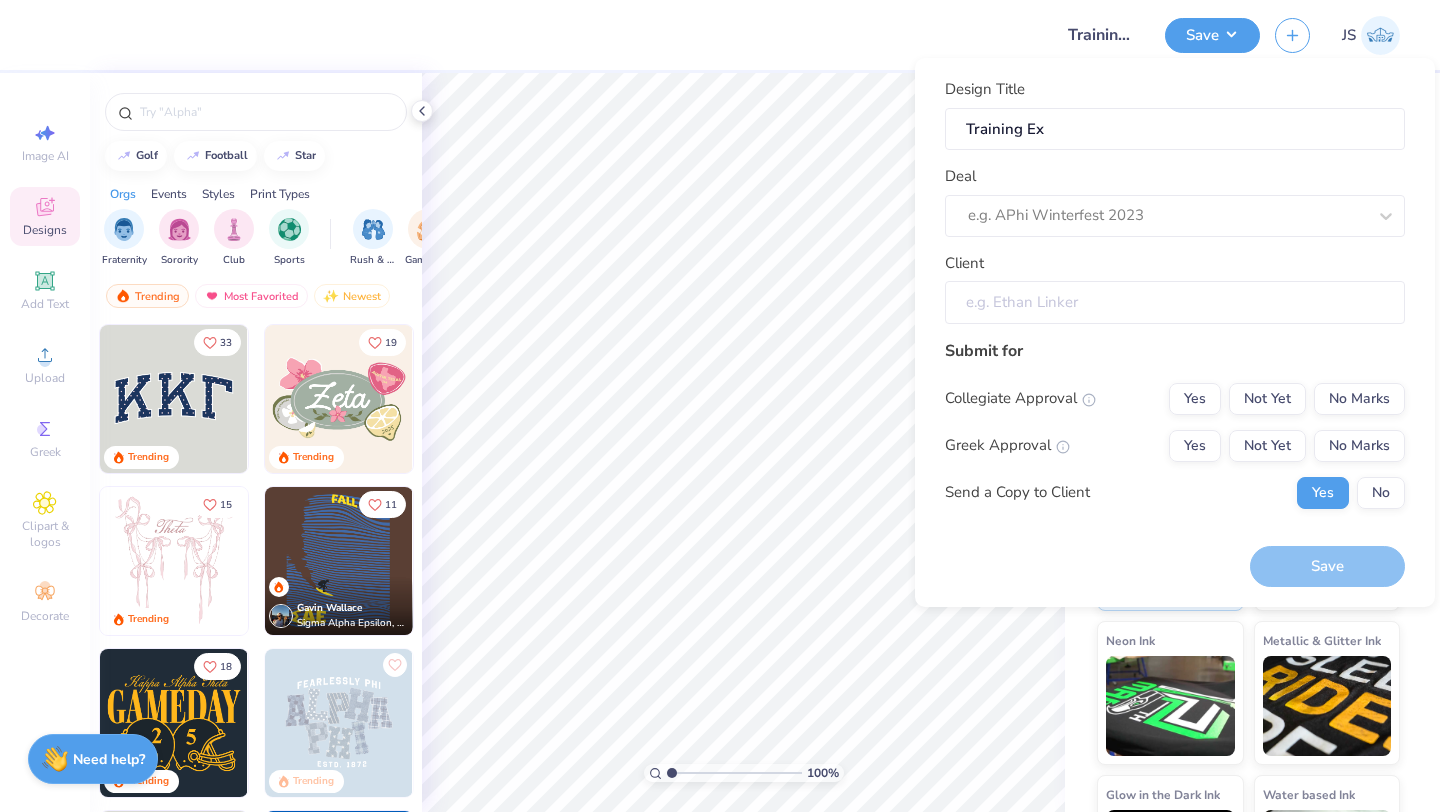click on "Client" at bounding box center [1175, 302] 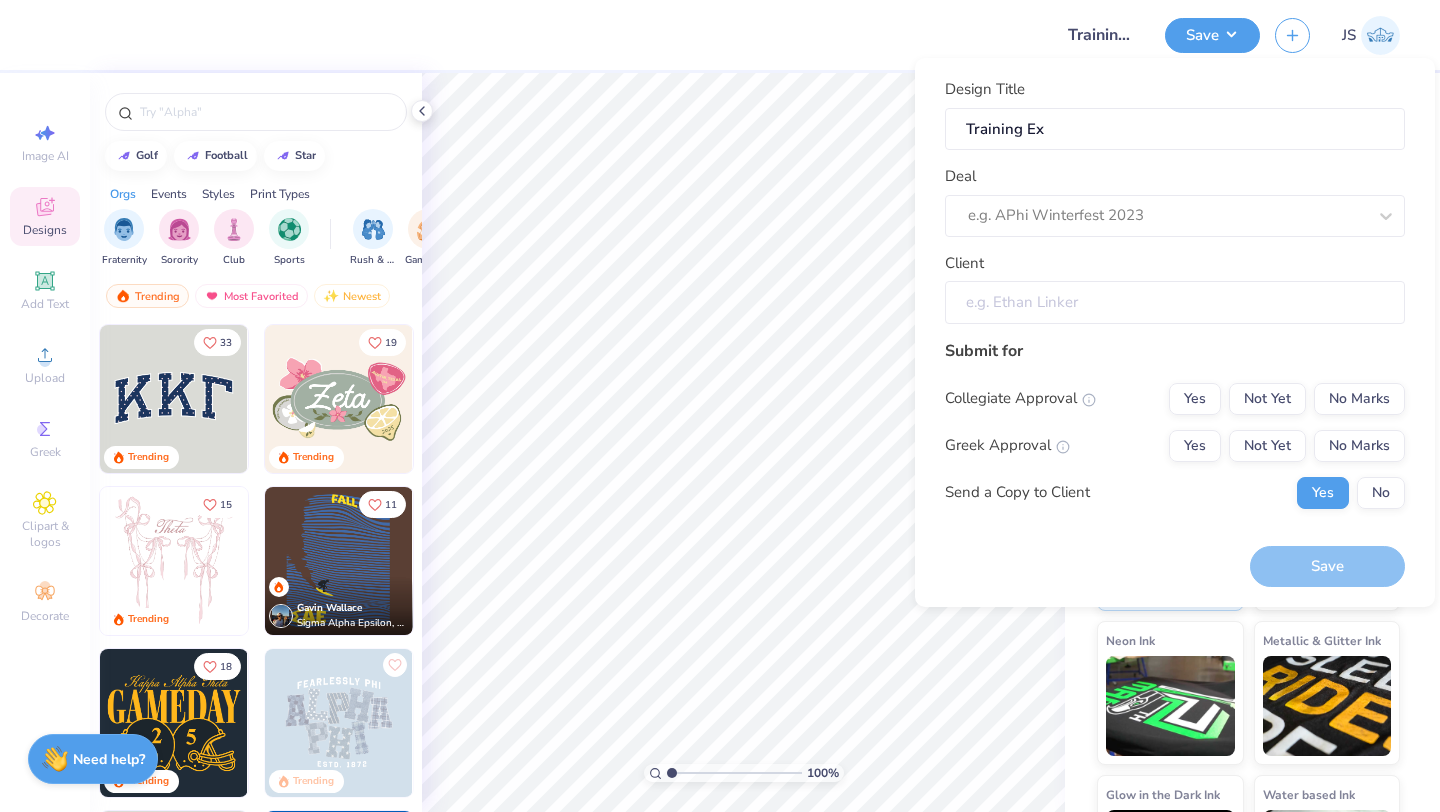 click on "Client" at bounding box center (1175, 302) 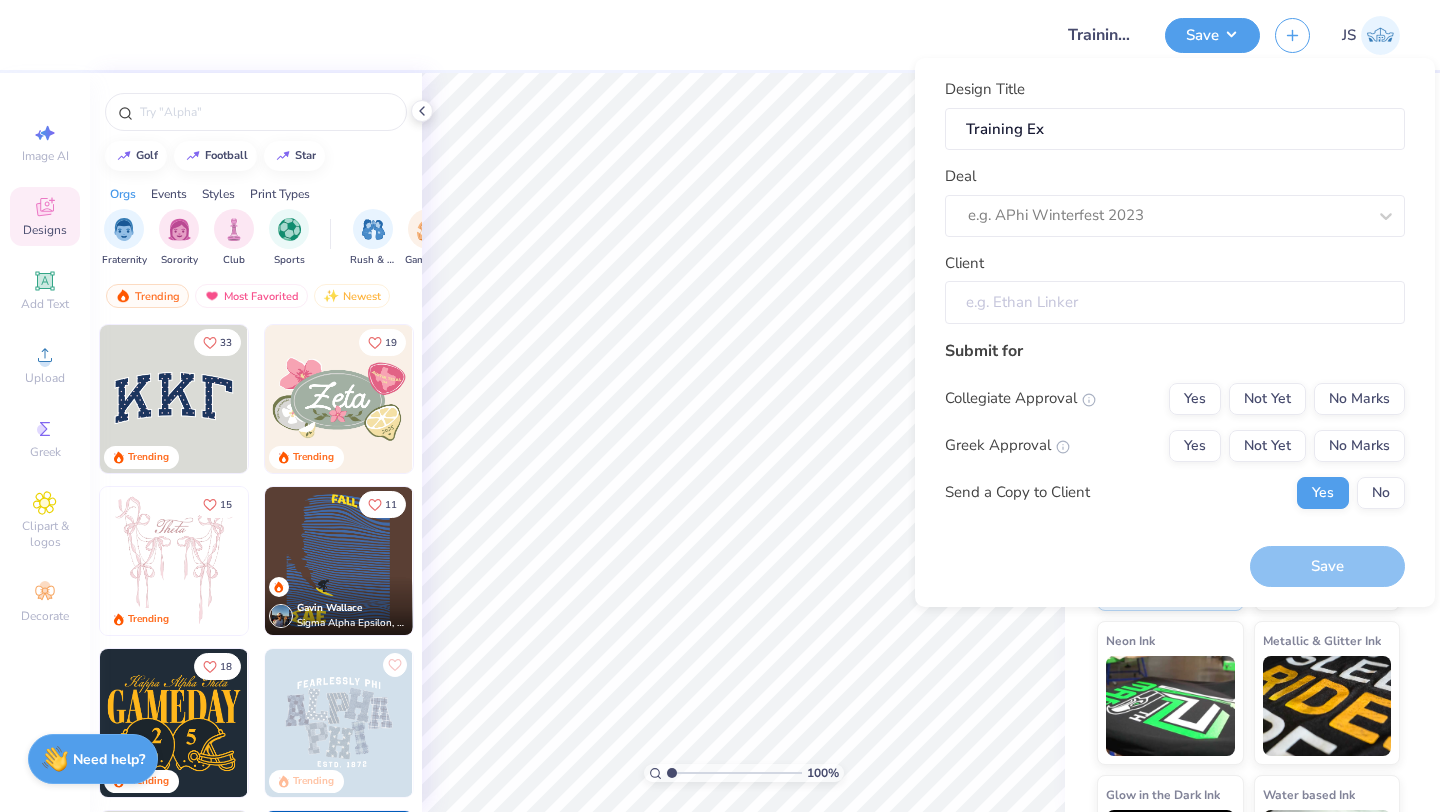 click on "Client" at bounding box center (1175, 302) 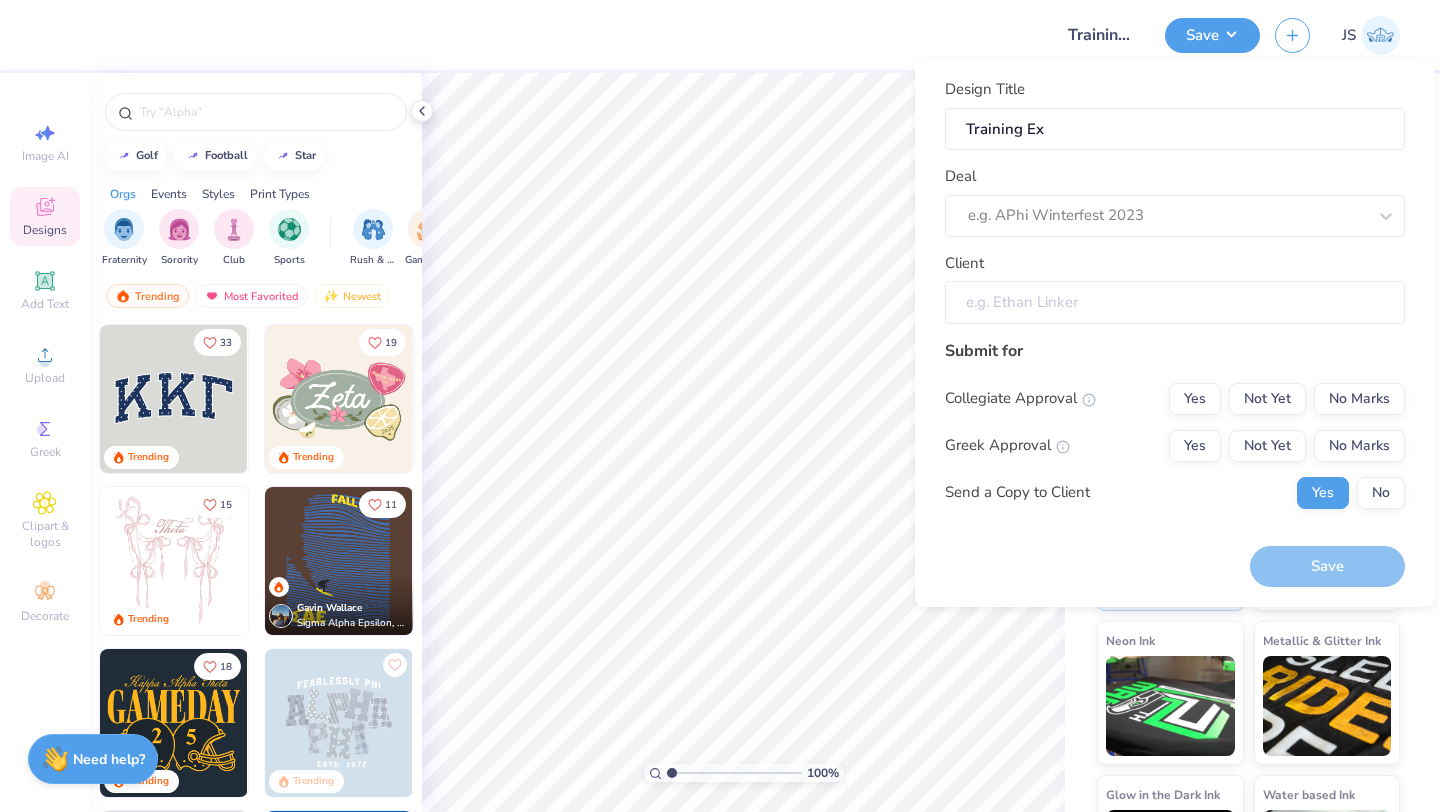 click on "Client" at bounding box center [1175, 302] 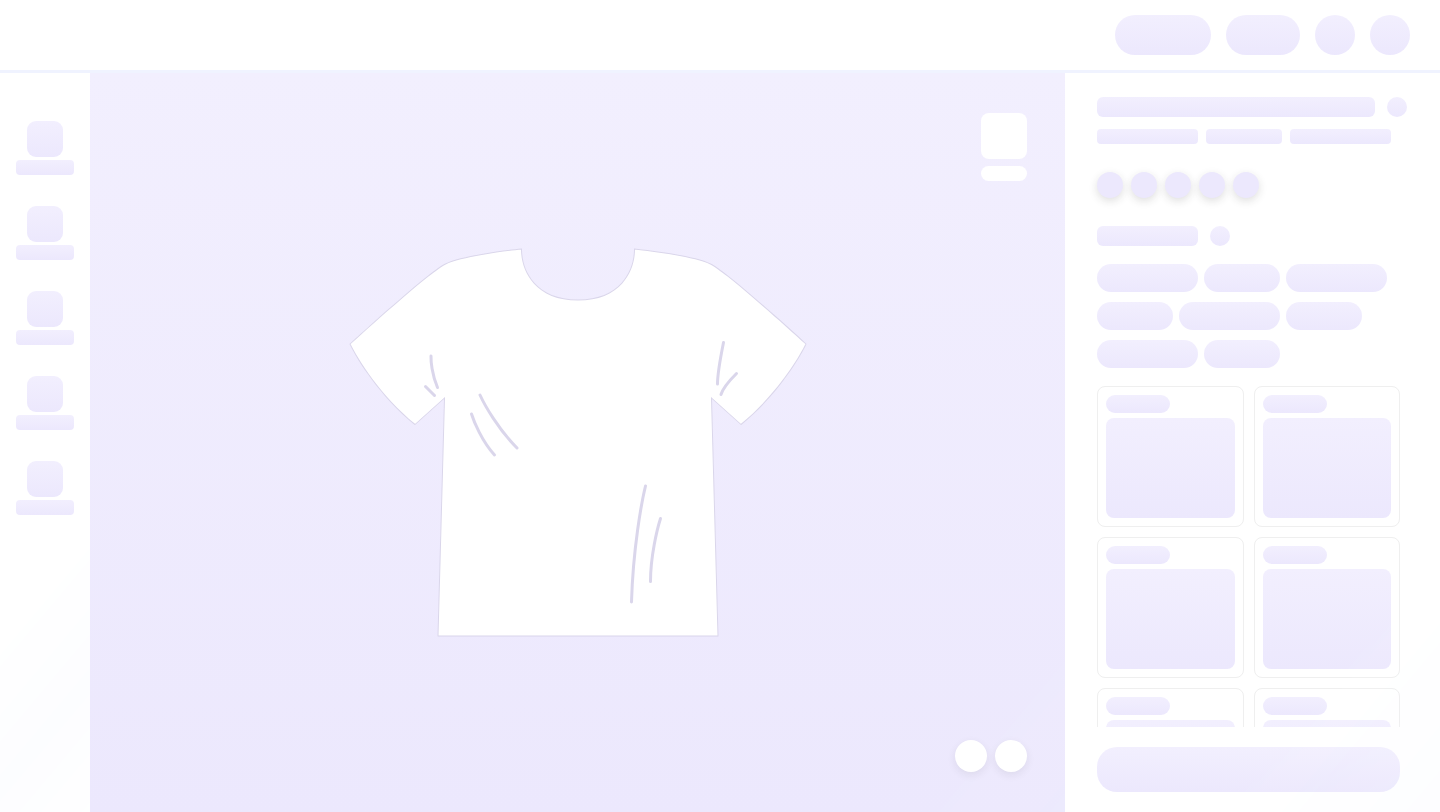 scroll, scrollTop: 0, scrollLeft: 0, axis: both 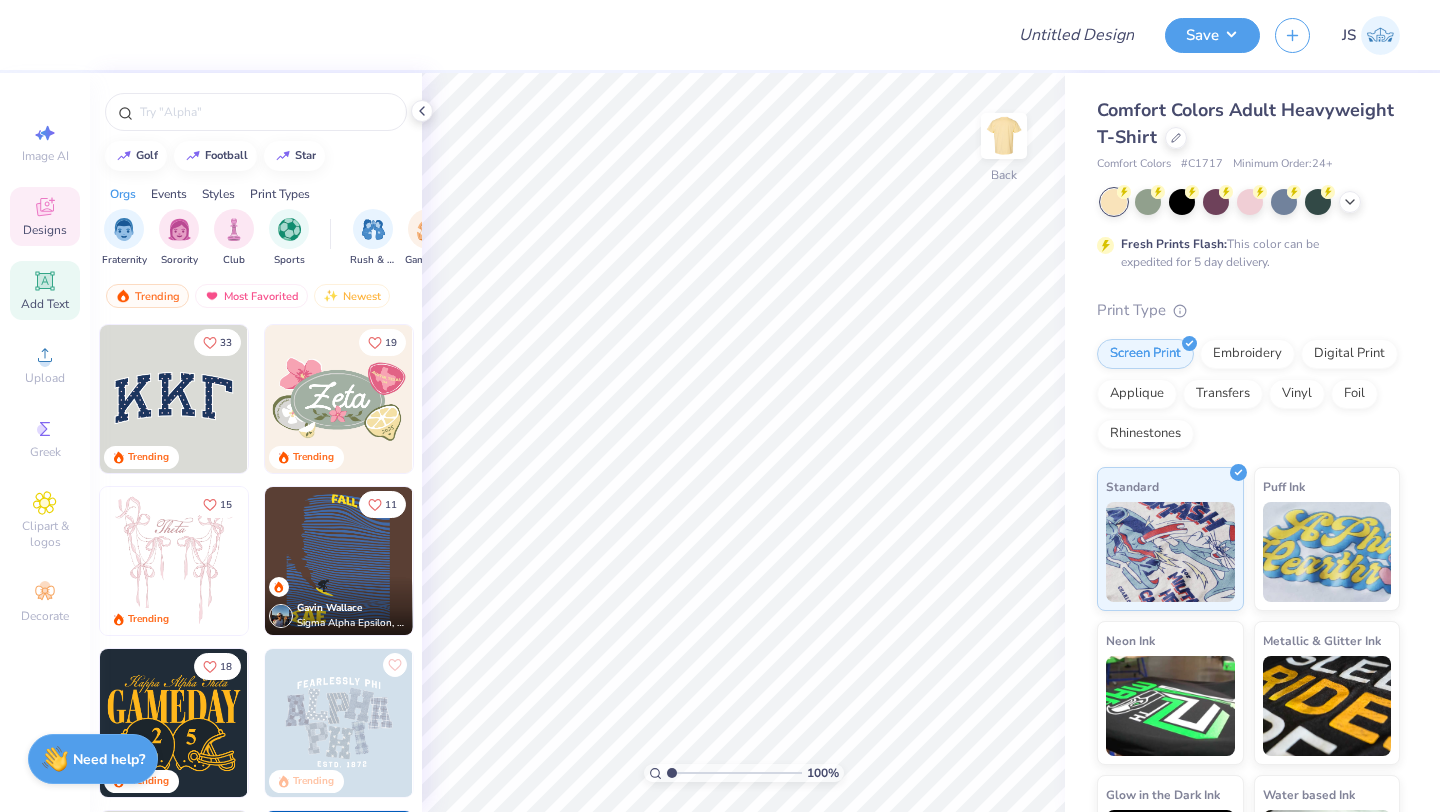 click on "Add Text" at bounding box center [45, 304] 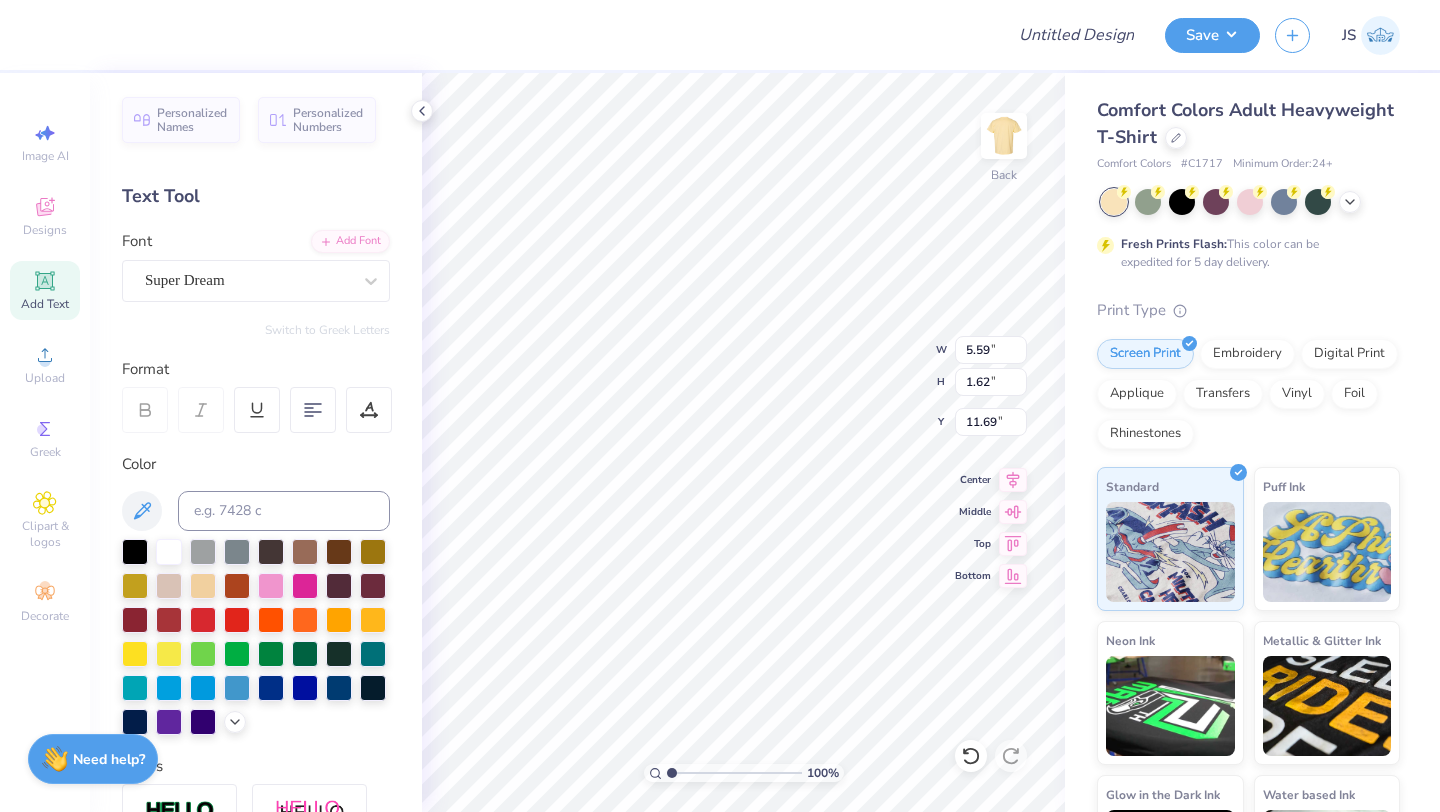 scroll, scrollTop: 0, scrollLeft: 0, axis: both 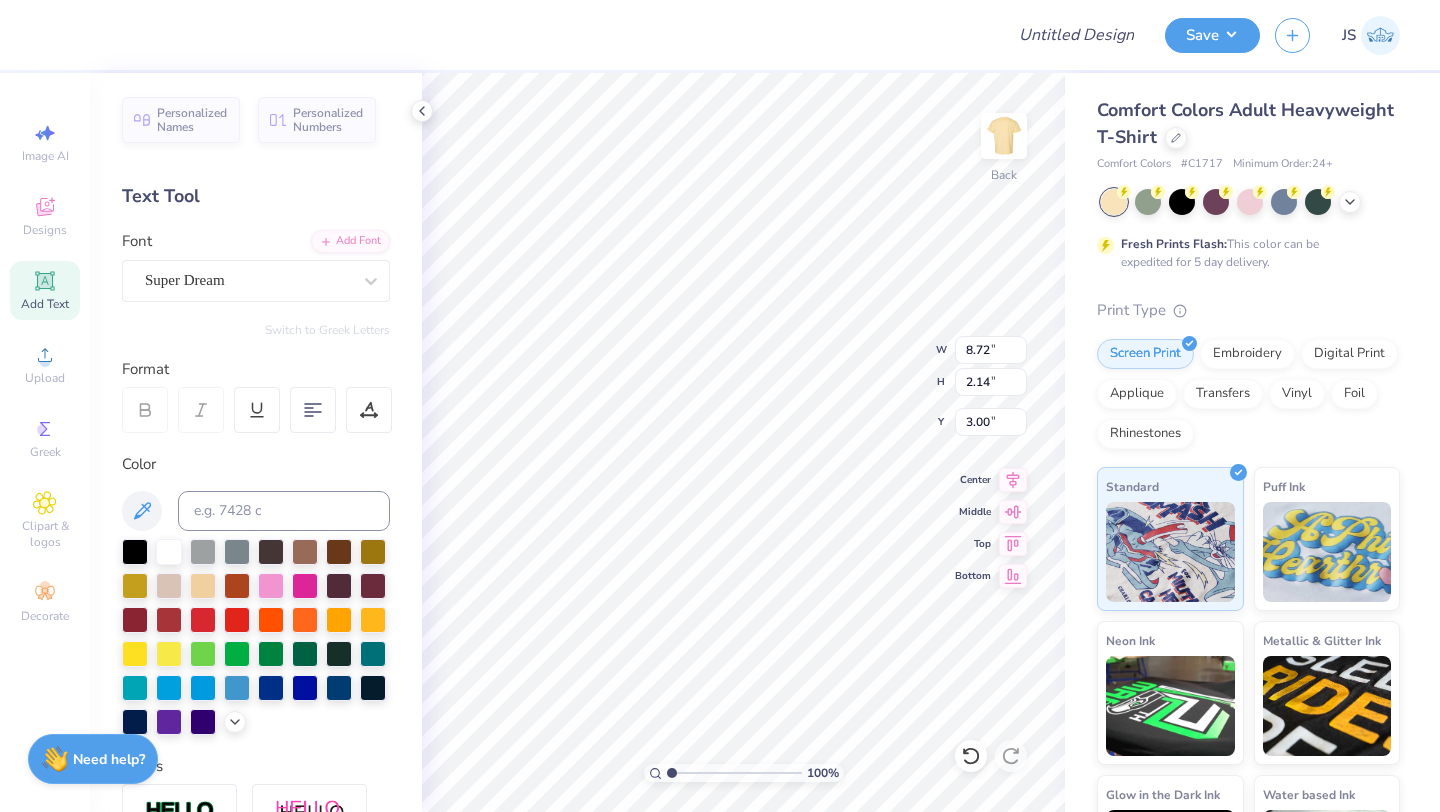 type on "3.00" 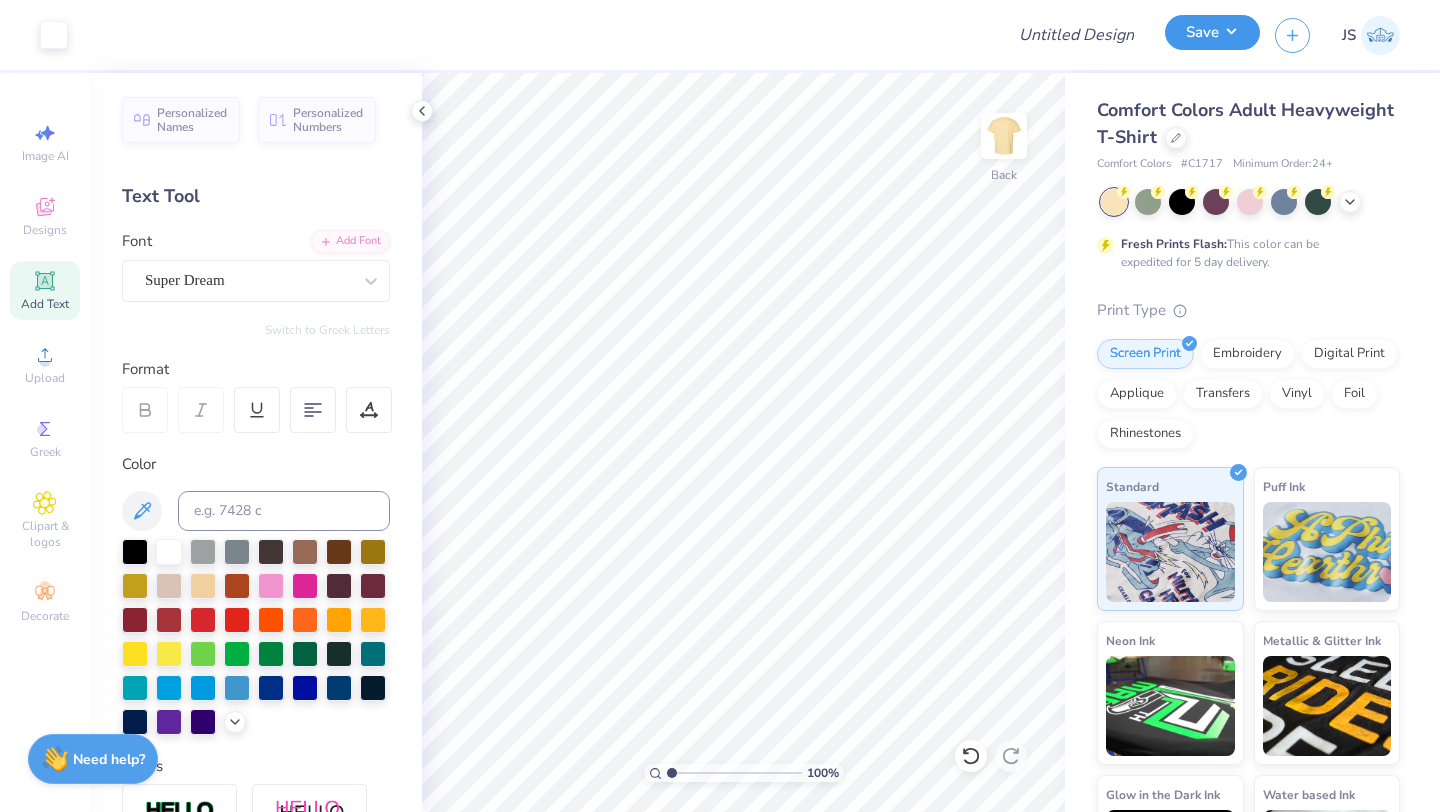 click on "Save" at bounding box center [1212, 32] 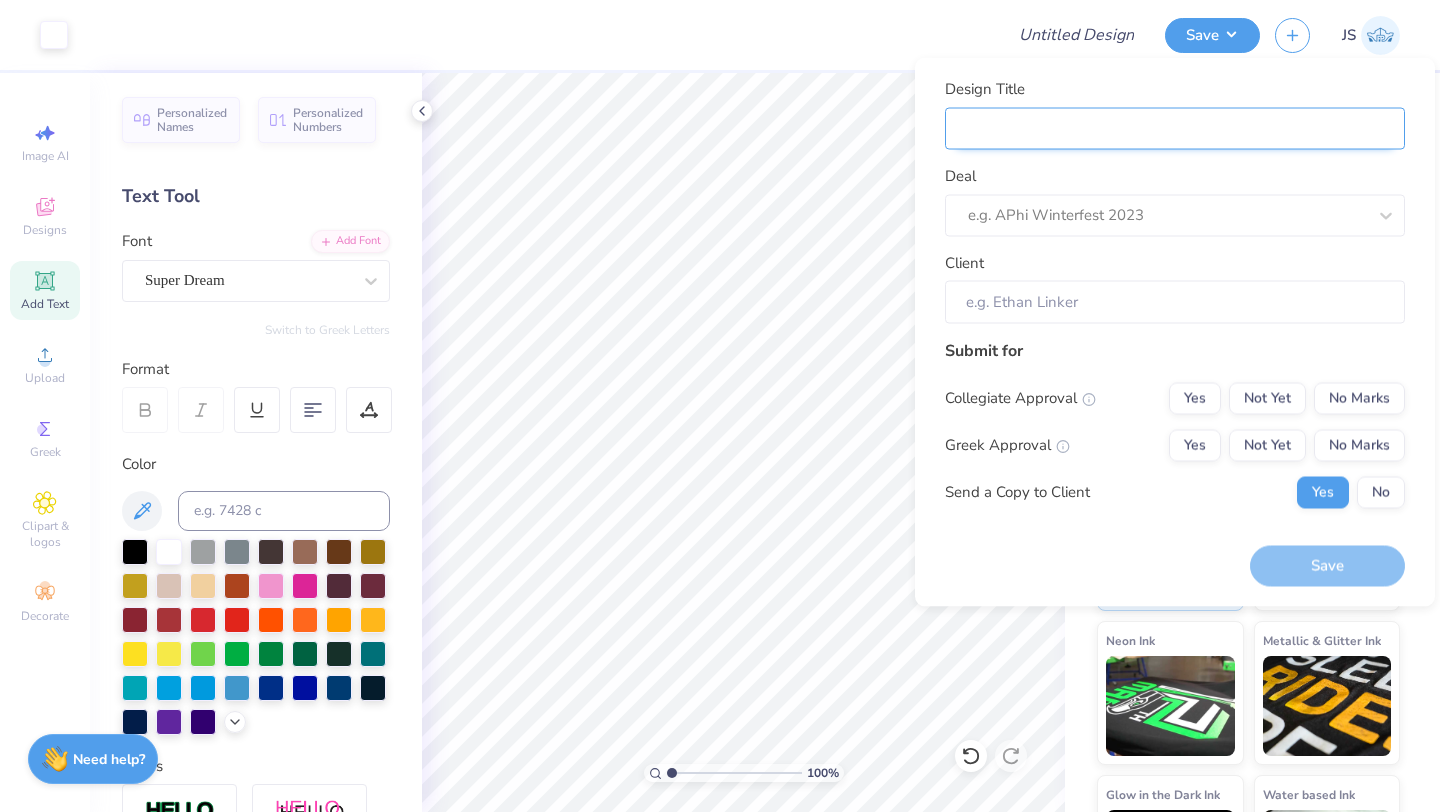 click on "Design Title" at bounding box center (1175, 128) 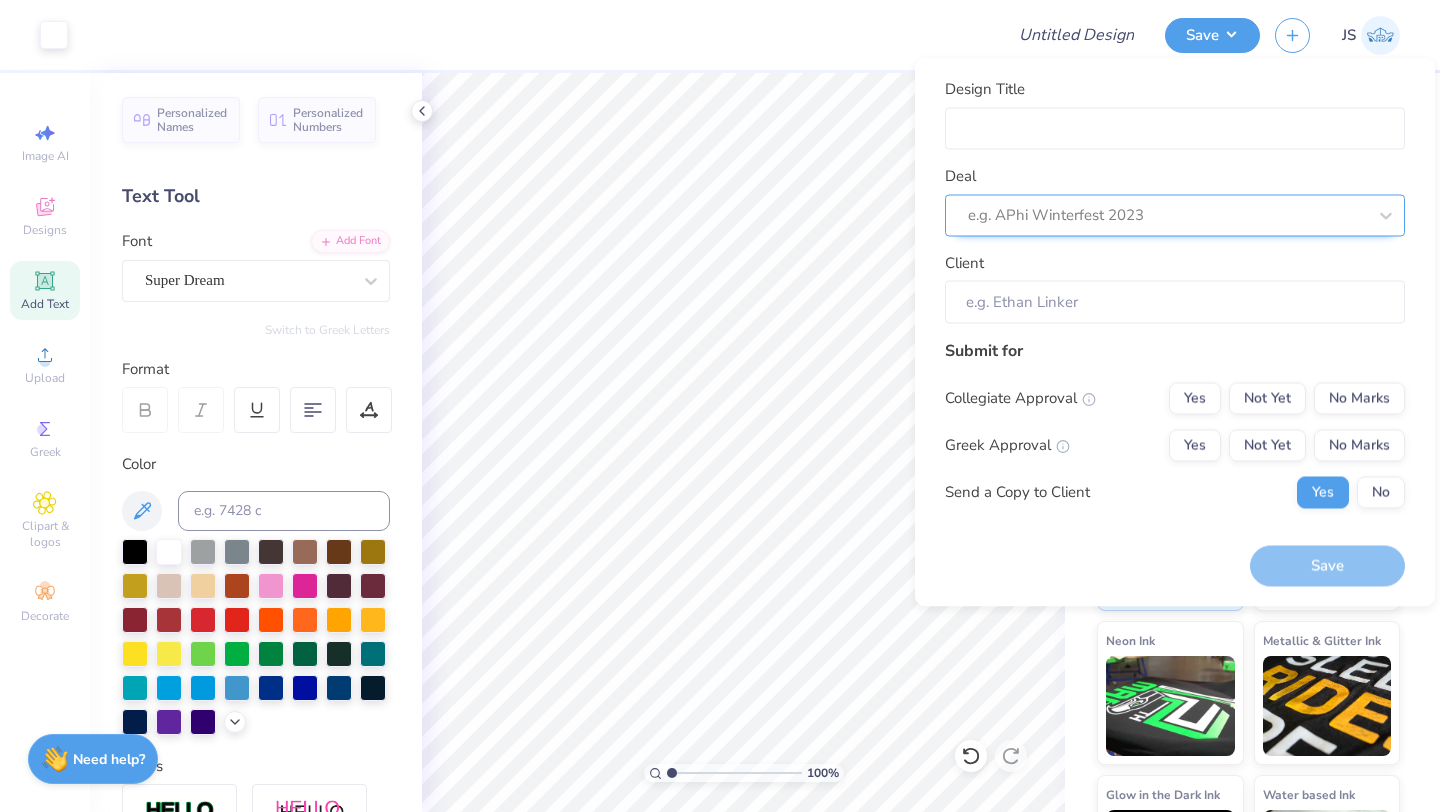 click on "e.g. APhi Winterfest 2023" at bounding box center (1167, 215) 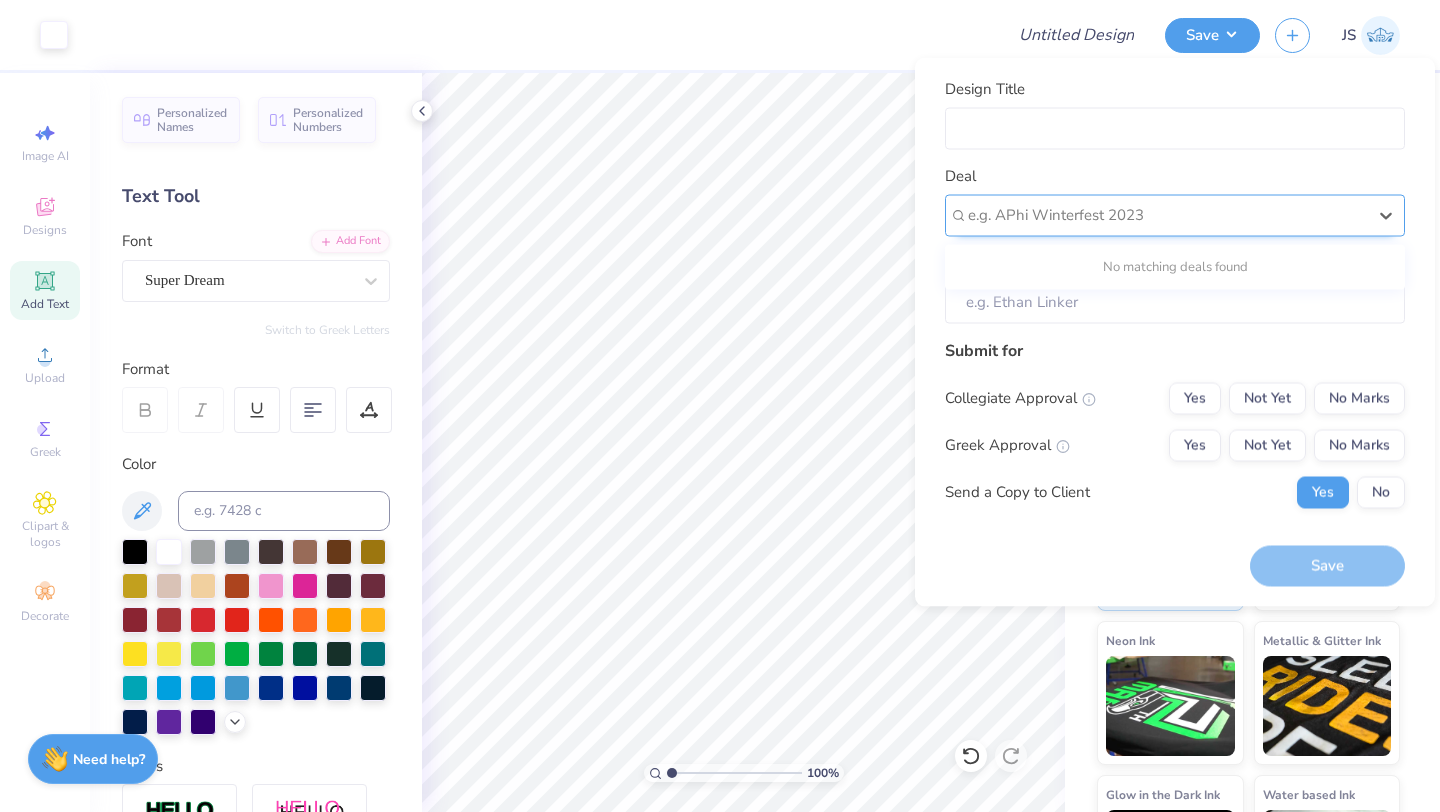 click on "e.g. APhi Winterfest 2023" at bounding box center (1175, 215) 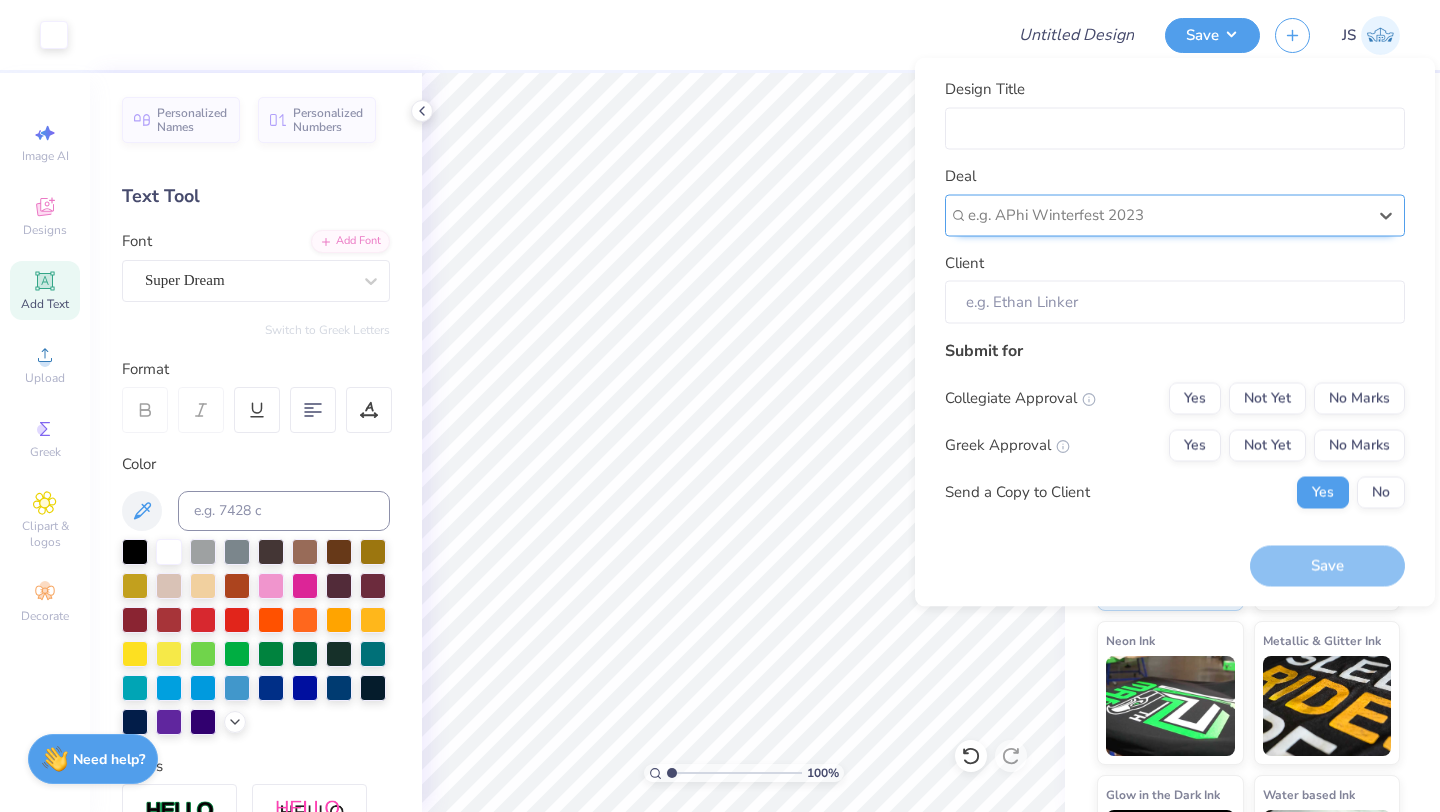 click at bounding box center [1167, 215] 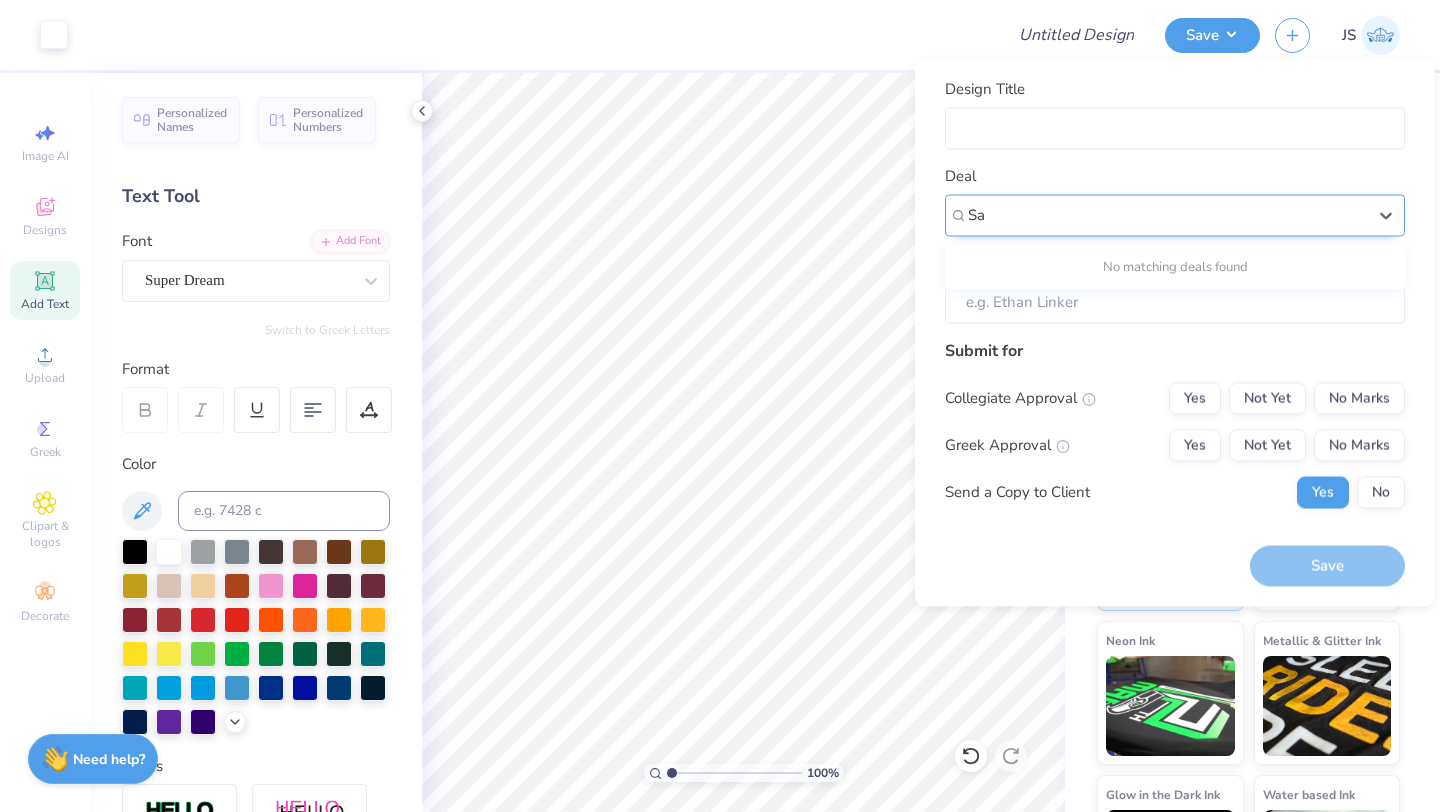 type on "S" 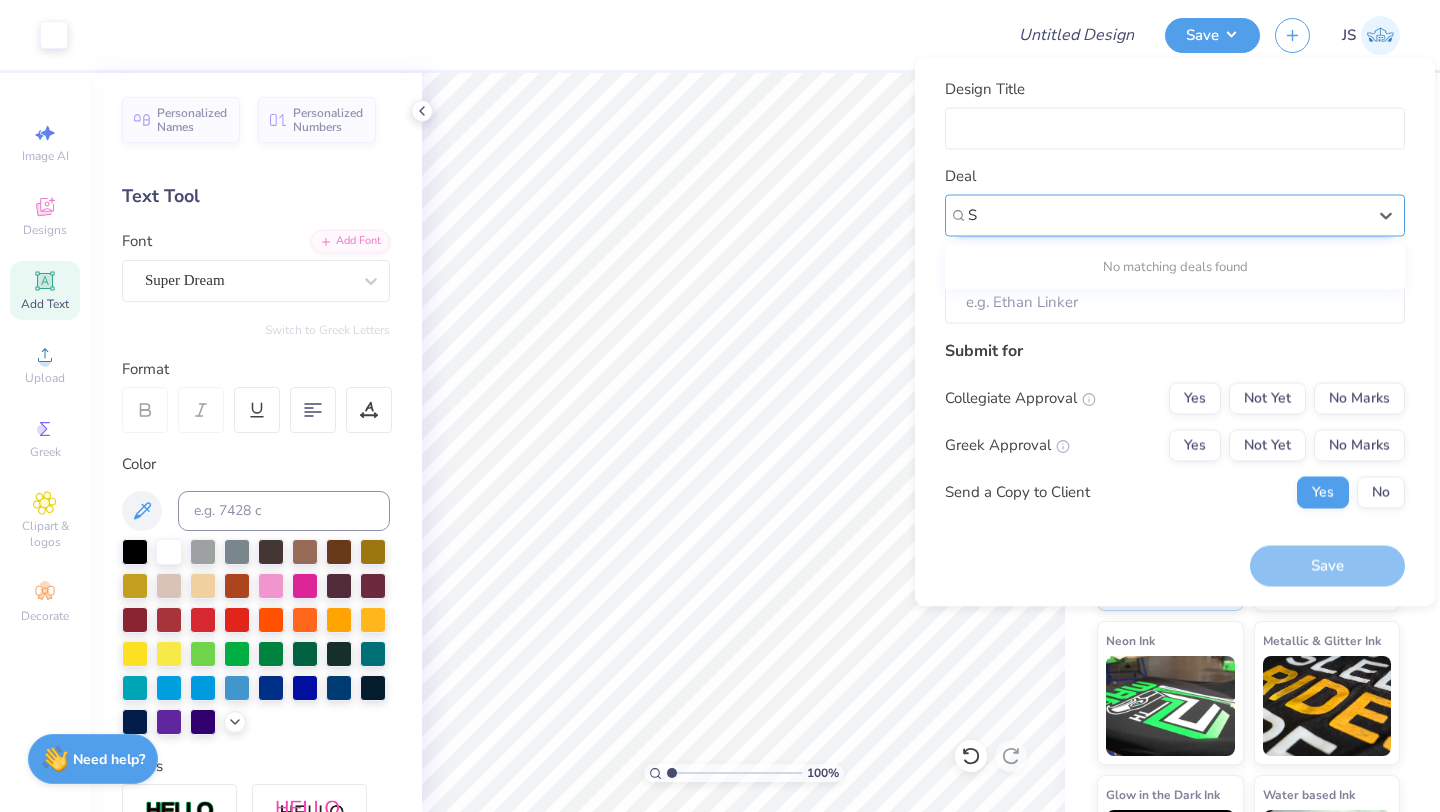 type 